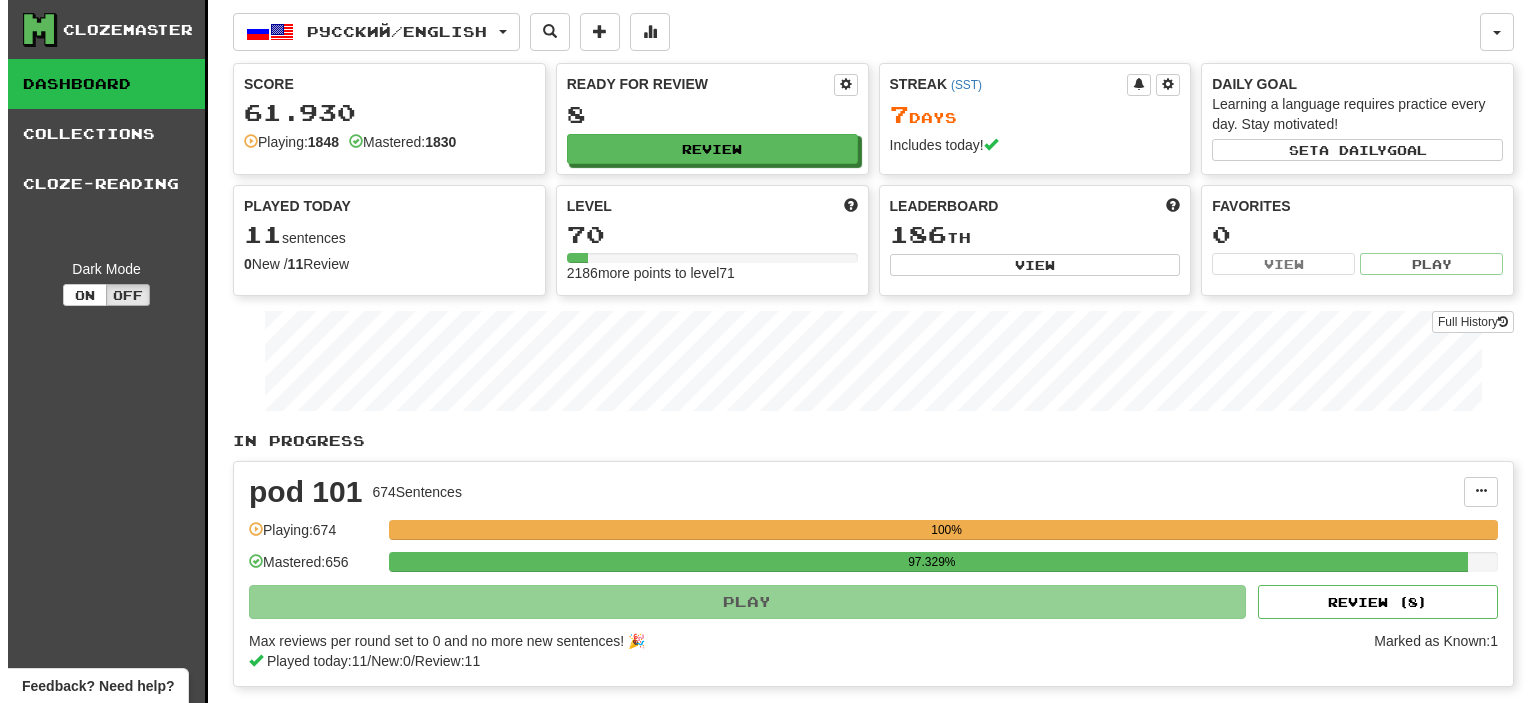 scroll, scrollTop: 0, scrollLeft: 0, axis: both 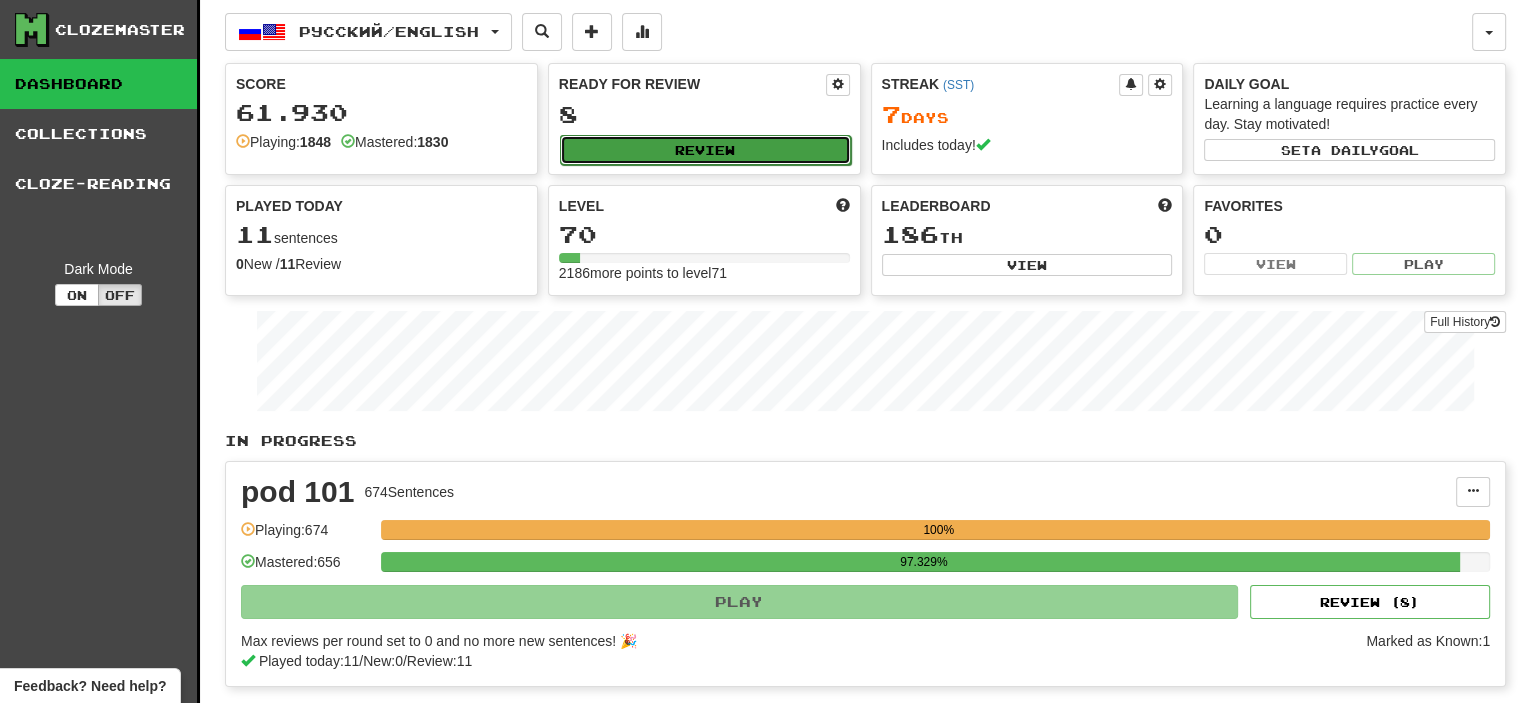 click on "Review" at bounding box center [705, 150] 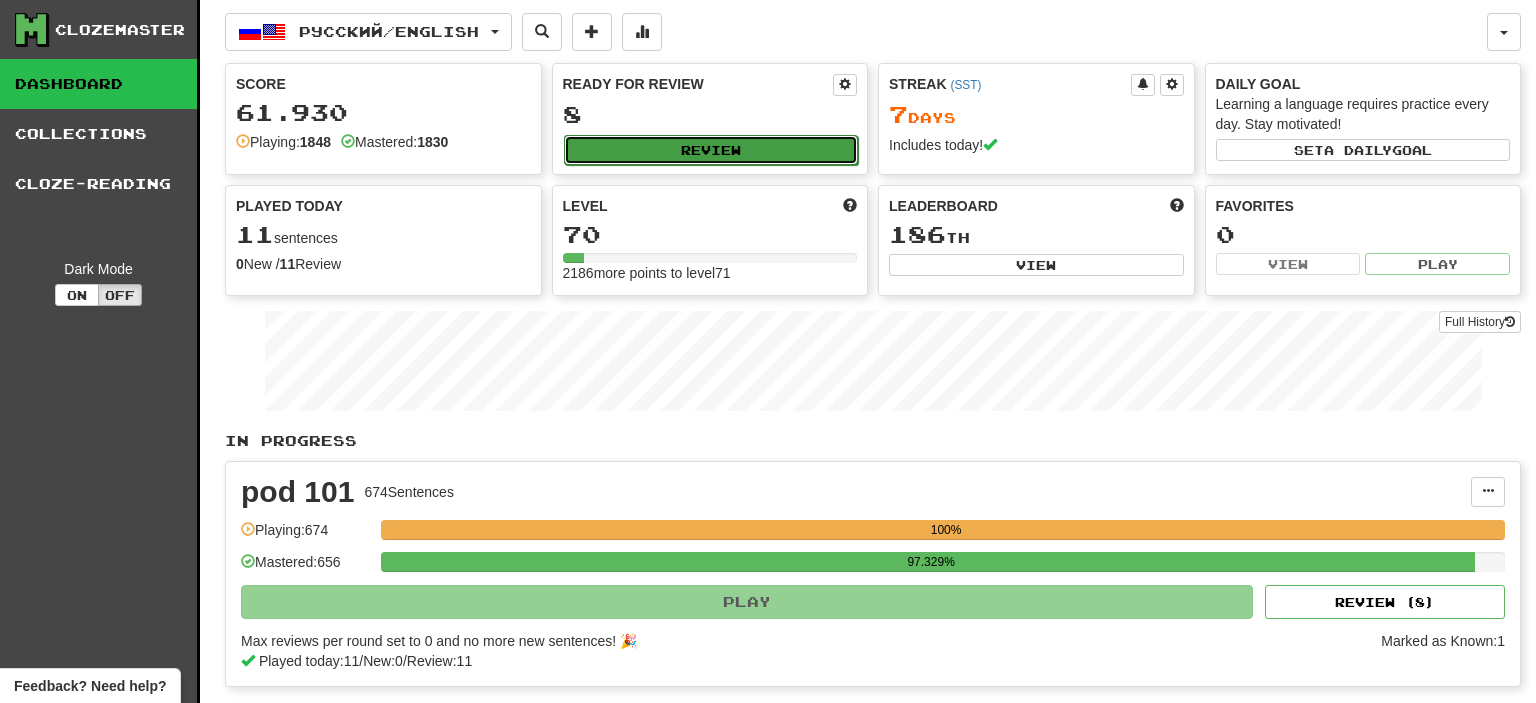 select on "**" 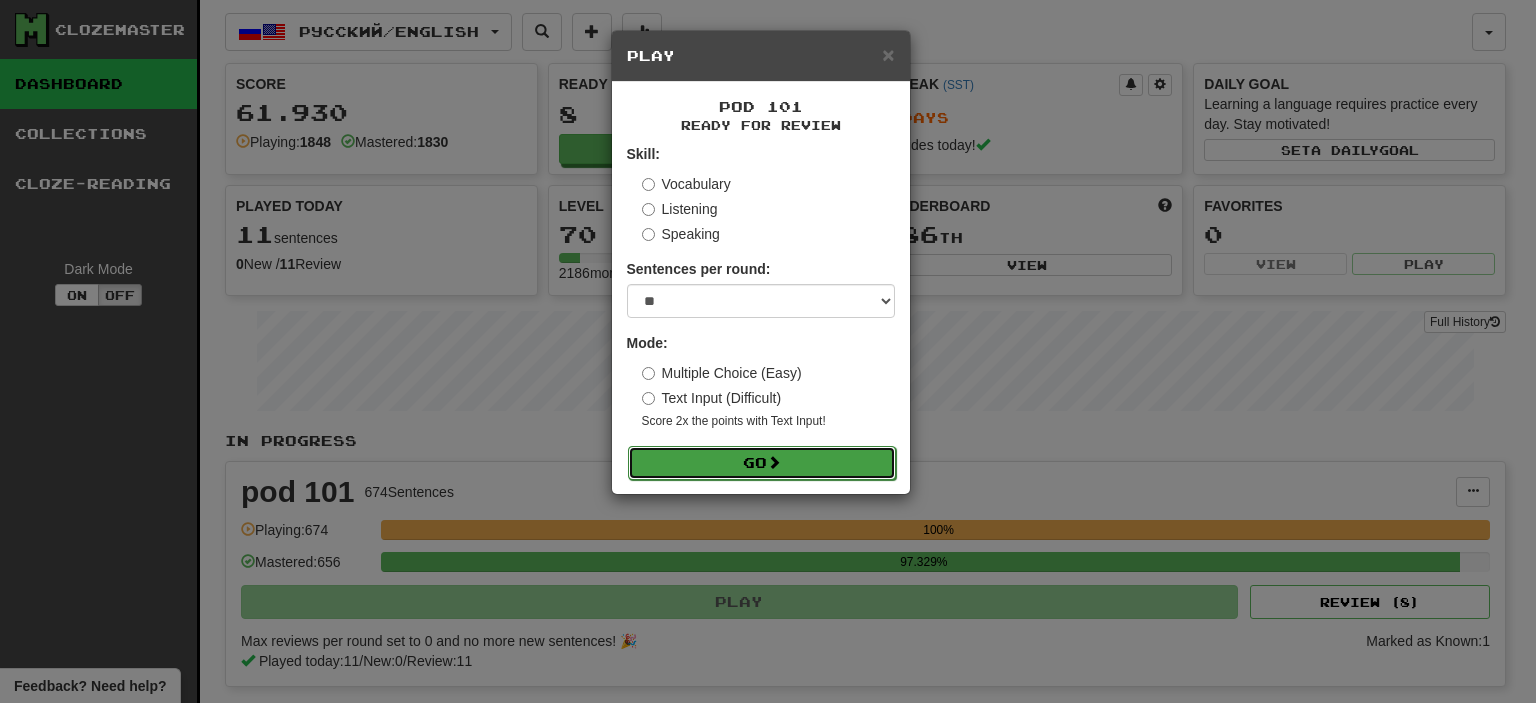 click on "Go" at bounding box center (762, 463) 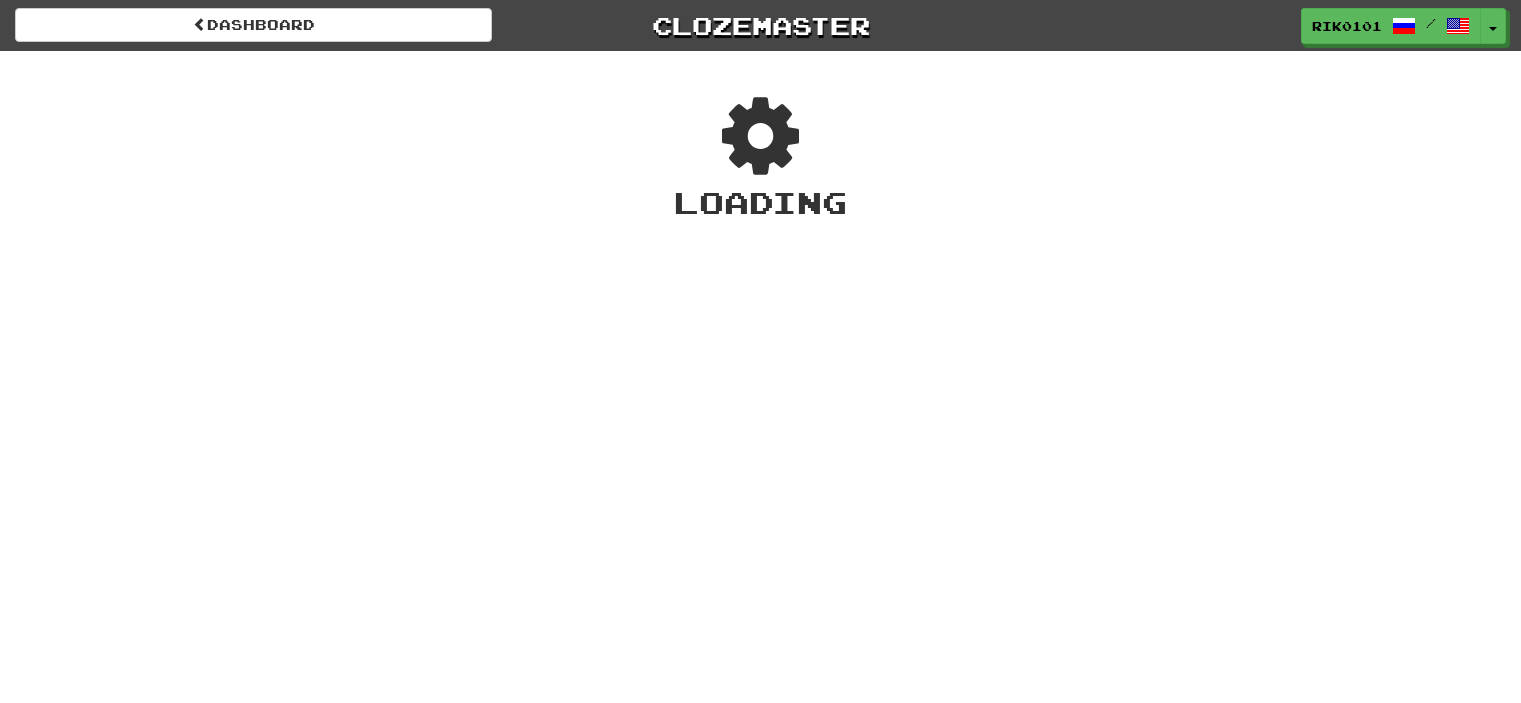 scroll, scrollTop: 0, scrollLeft: 0, axis: both 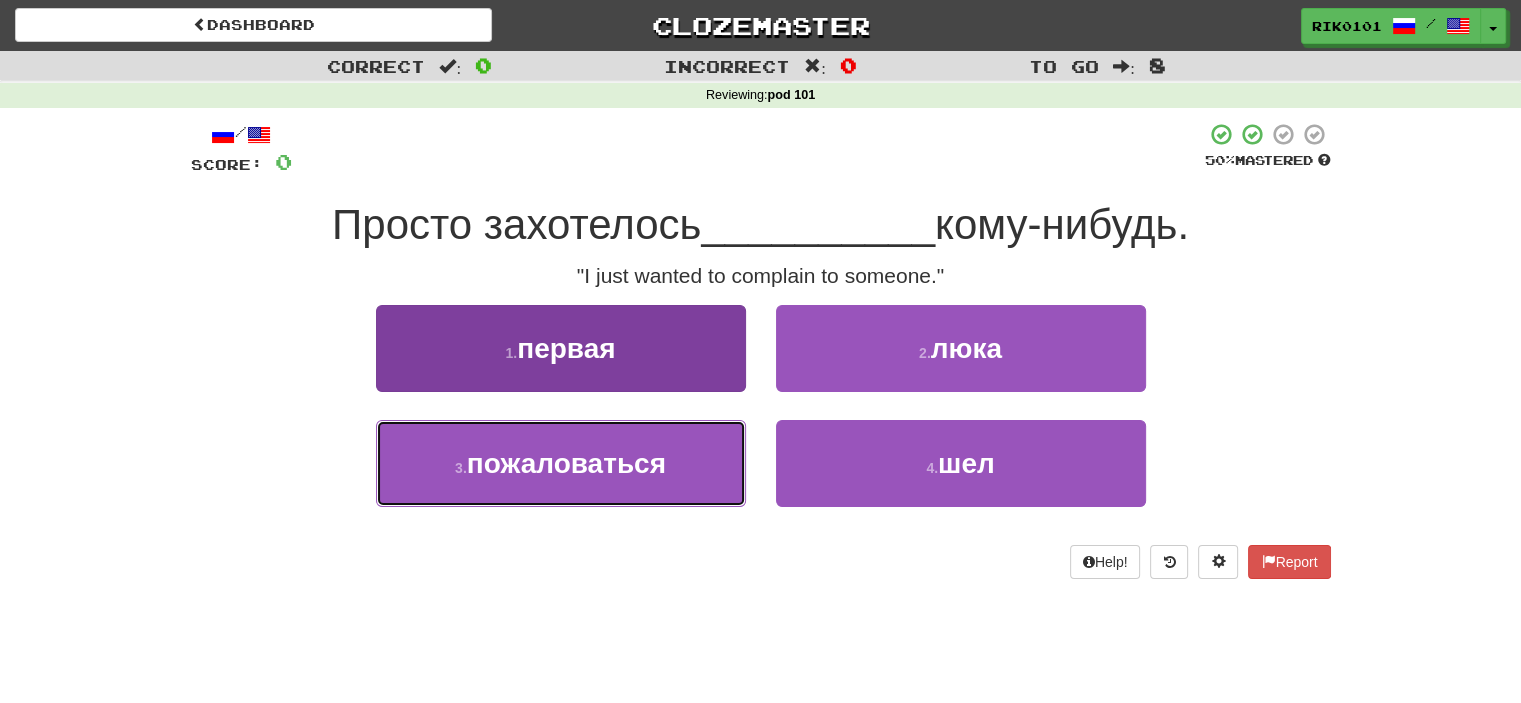 click on "пожаловаться" at bounding box center [566, 463] 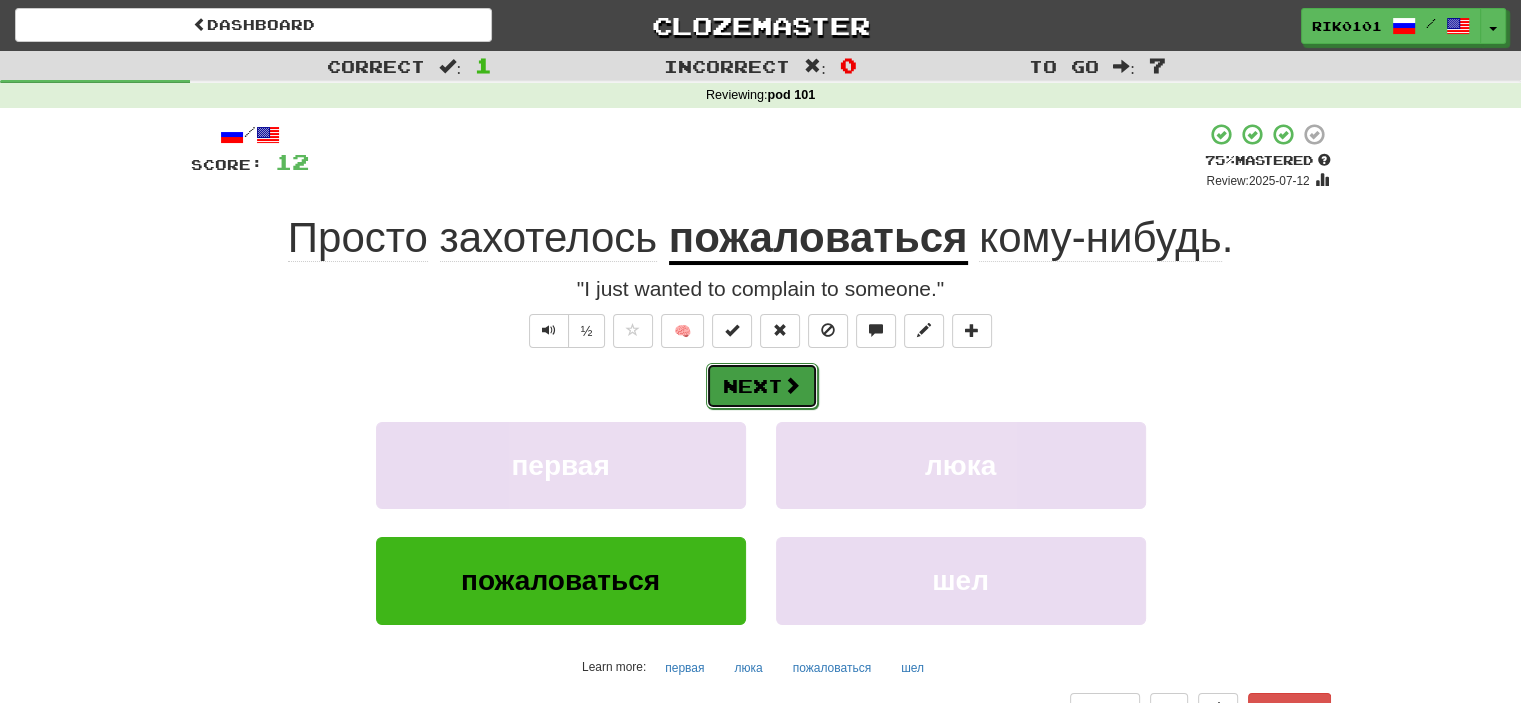 click on "Next" at bounding box center [762, 386] 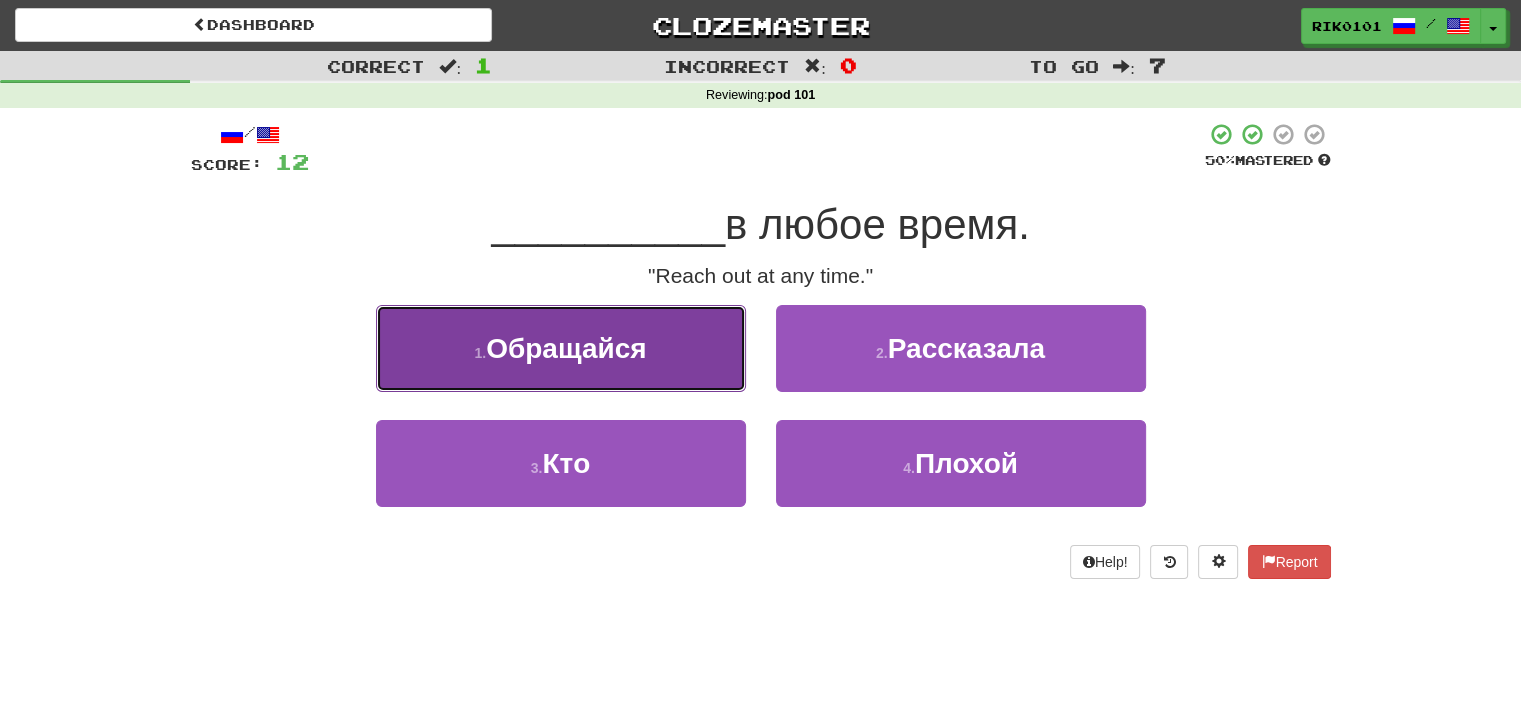 click on "1 .  Обращайся" at bounding box center (561, 348) 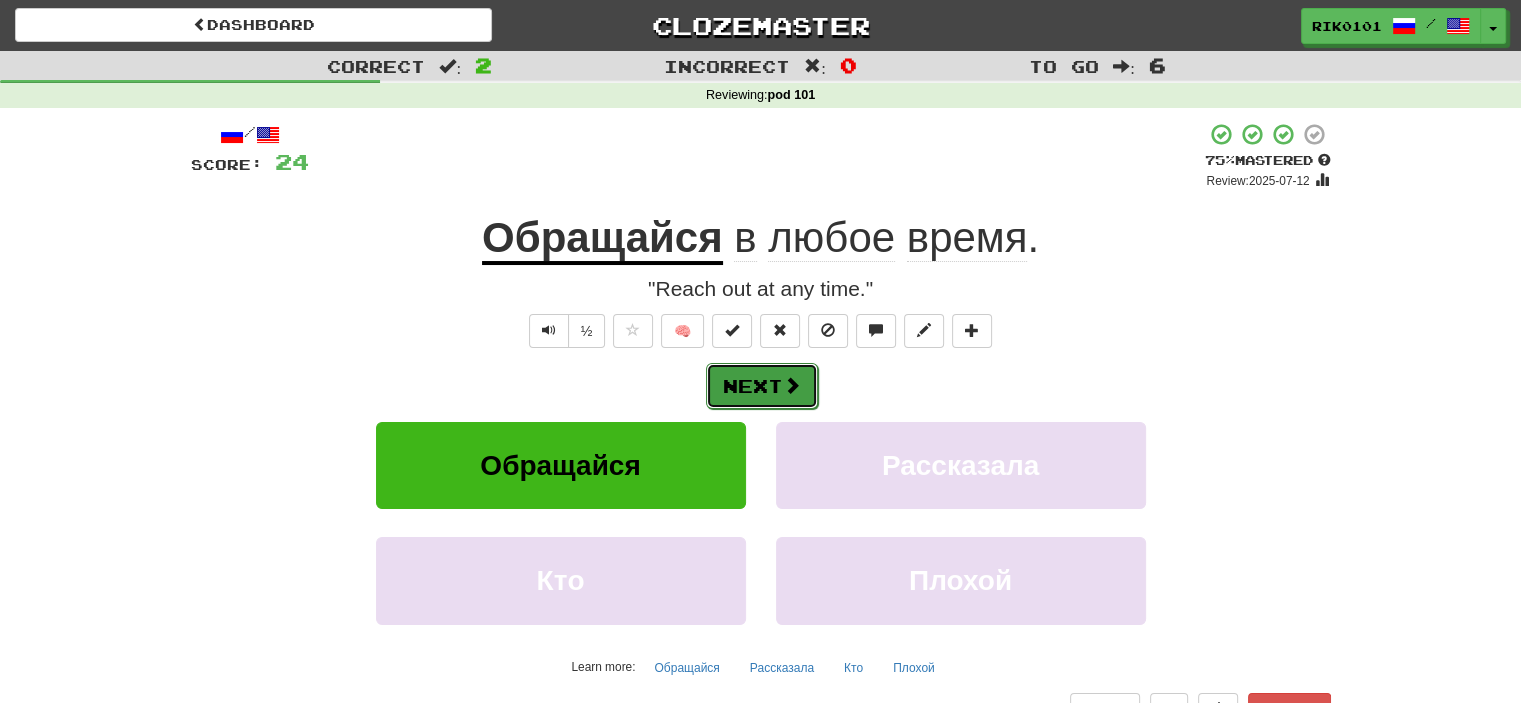 click at bounding box center [792, 385] 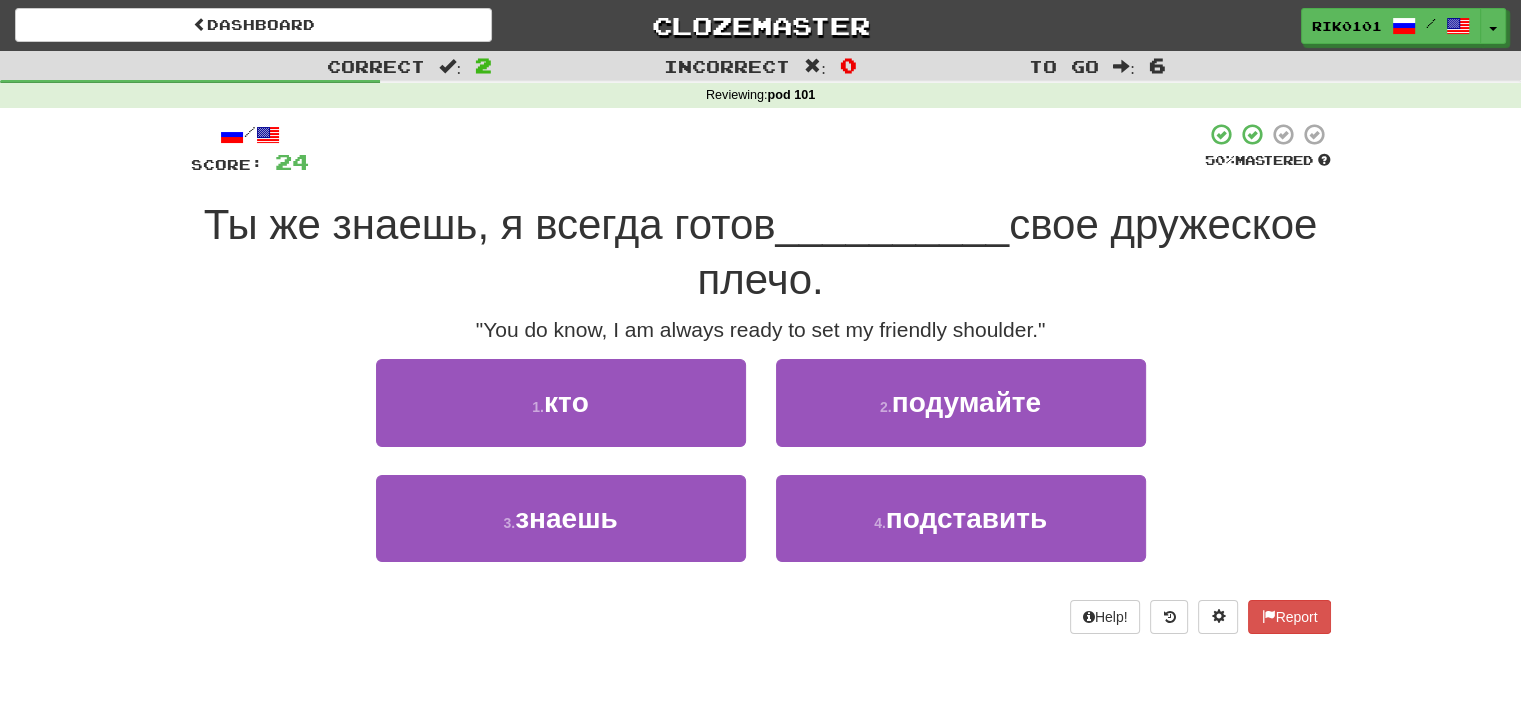 click on "/  Score:   24 50 %  Mastered Ты же знаешь, я всегда готов  __________  свое дружеское плечо.  "You do know, I am always ready to set my friendly shoulder." 1 .  ктo 2 .  подумайте 3 .  знаешь 4 .  подставить  Help!  Report" at bounding box center (761, 377) 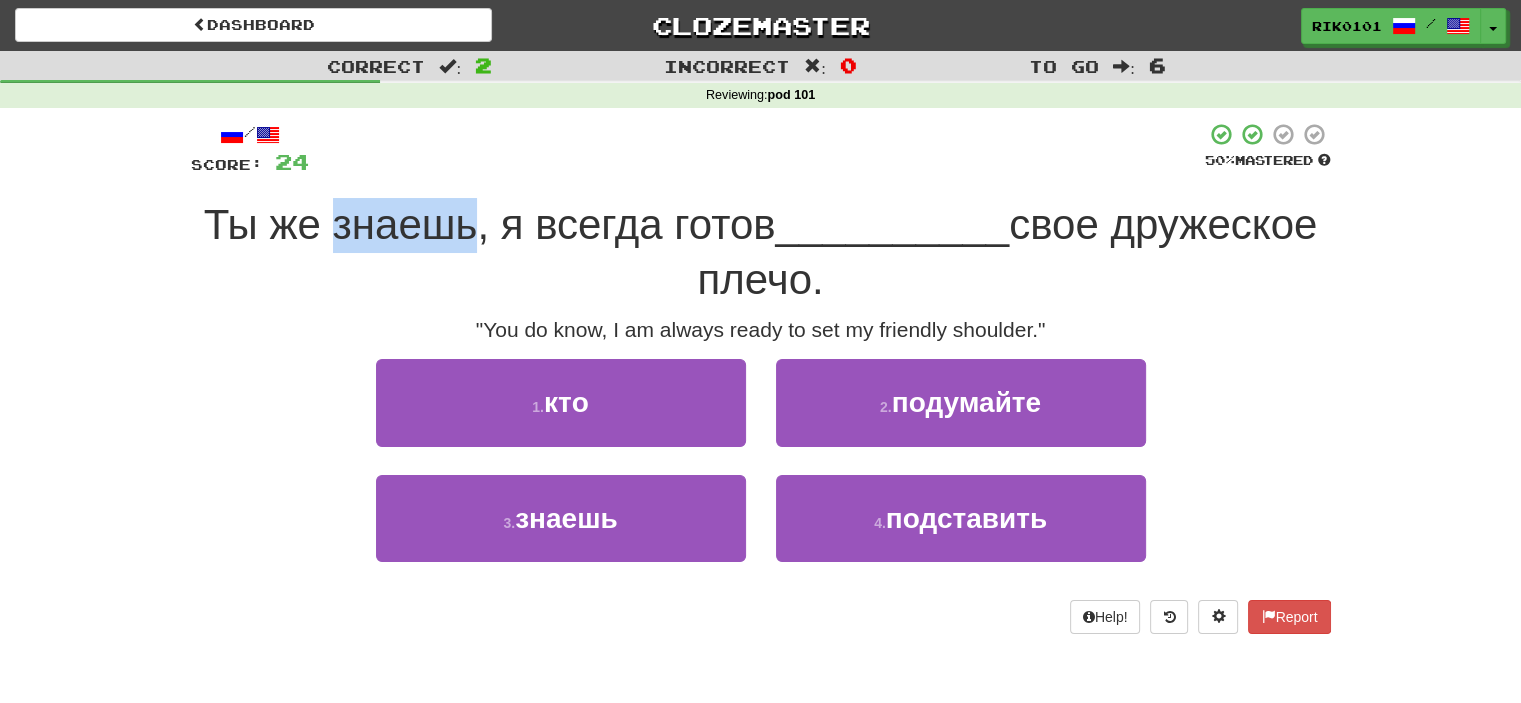 click on "/  Score:   24 50 %  Mastered Ты же знаешь, я всегда готов  __________  свое дружеское плечо.  "You do know, I am always ready to set my friendly shoulder." 1 .  ктo 2 .  подумайте 3 .  знаешь 4 .  подставить  Help!  Report" at bounding box center [761, 377] 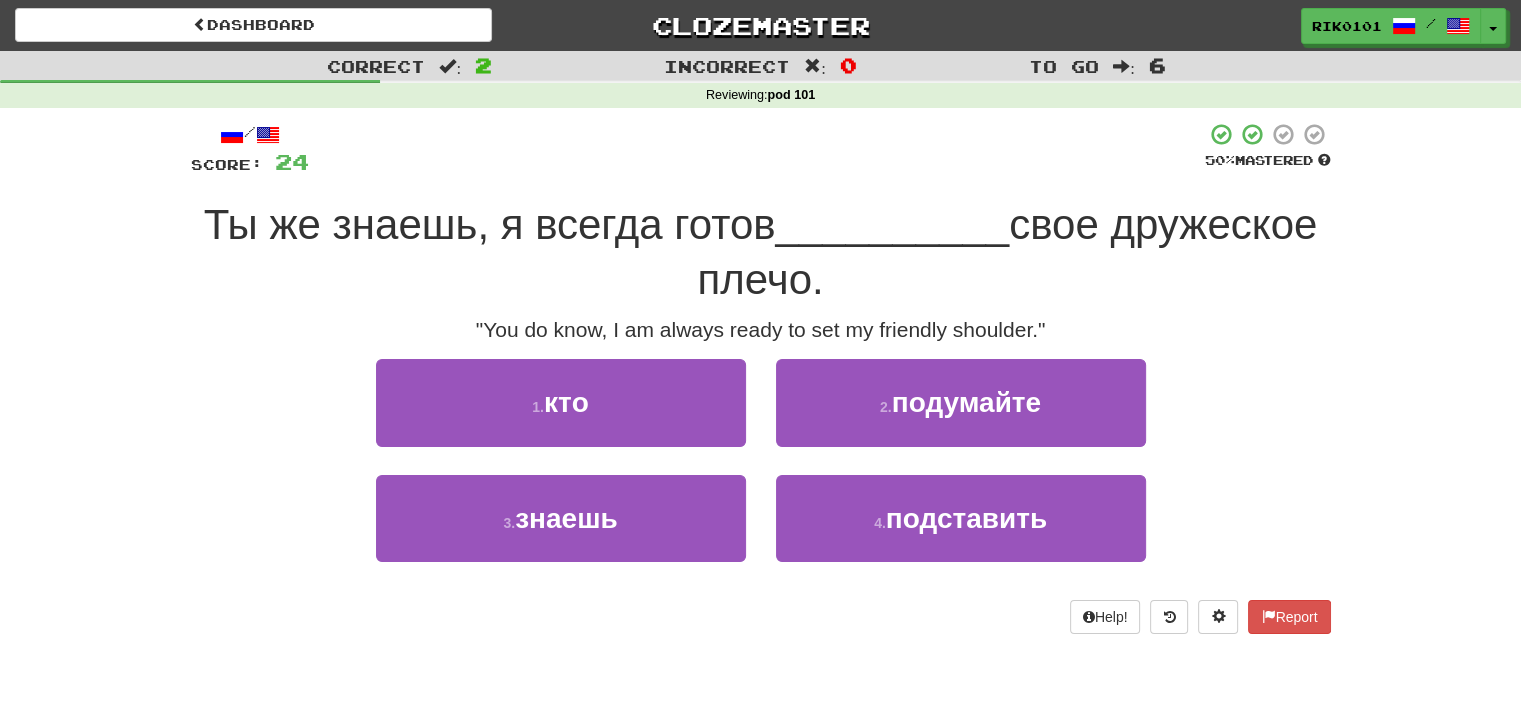 click at bounding box center (757, 149) 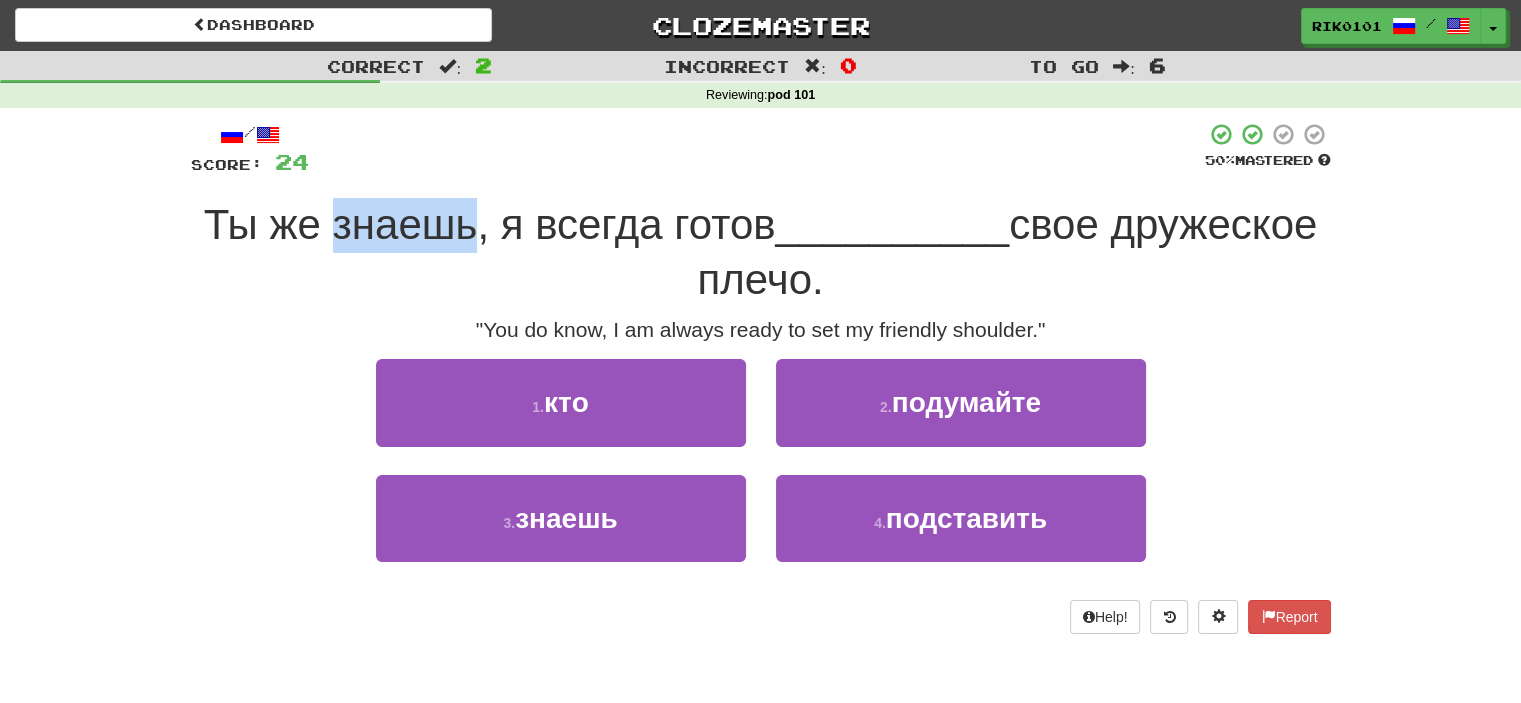 click on "/  Score:   24 50 %  Mastered Ты же знаешь, я всегда готов  __________  свое дружеское плечо.  "You do know, I am always ready to set my friendly shoulder." 1 .  ктo 2 .  подумайте 3 .  знаешь 4 .  подставить  Help!  Report" at bounding box center (761, 377) 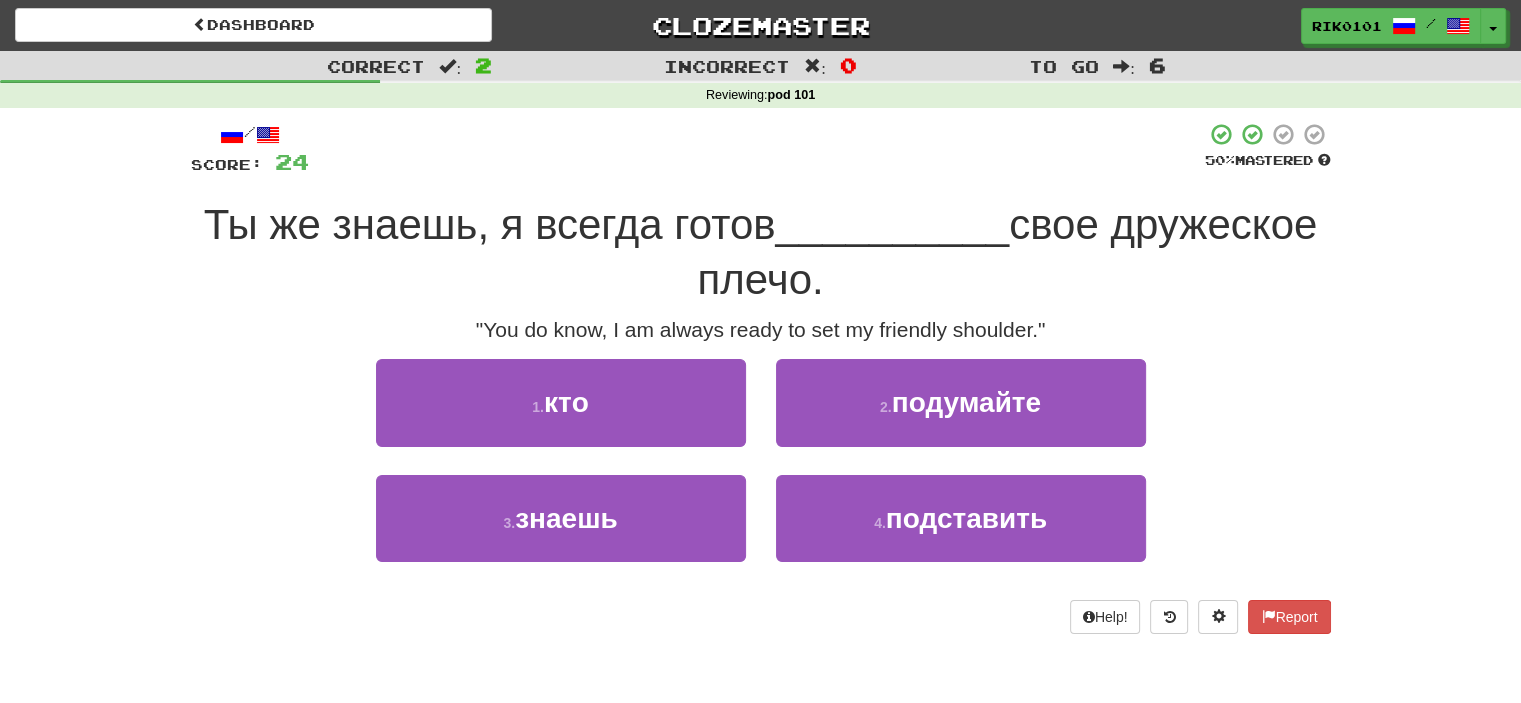 click on "Ты же знаешь, я всегда готов" at bounding box center (490, 224) 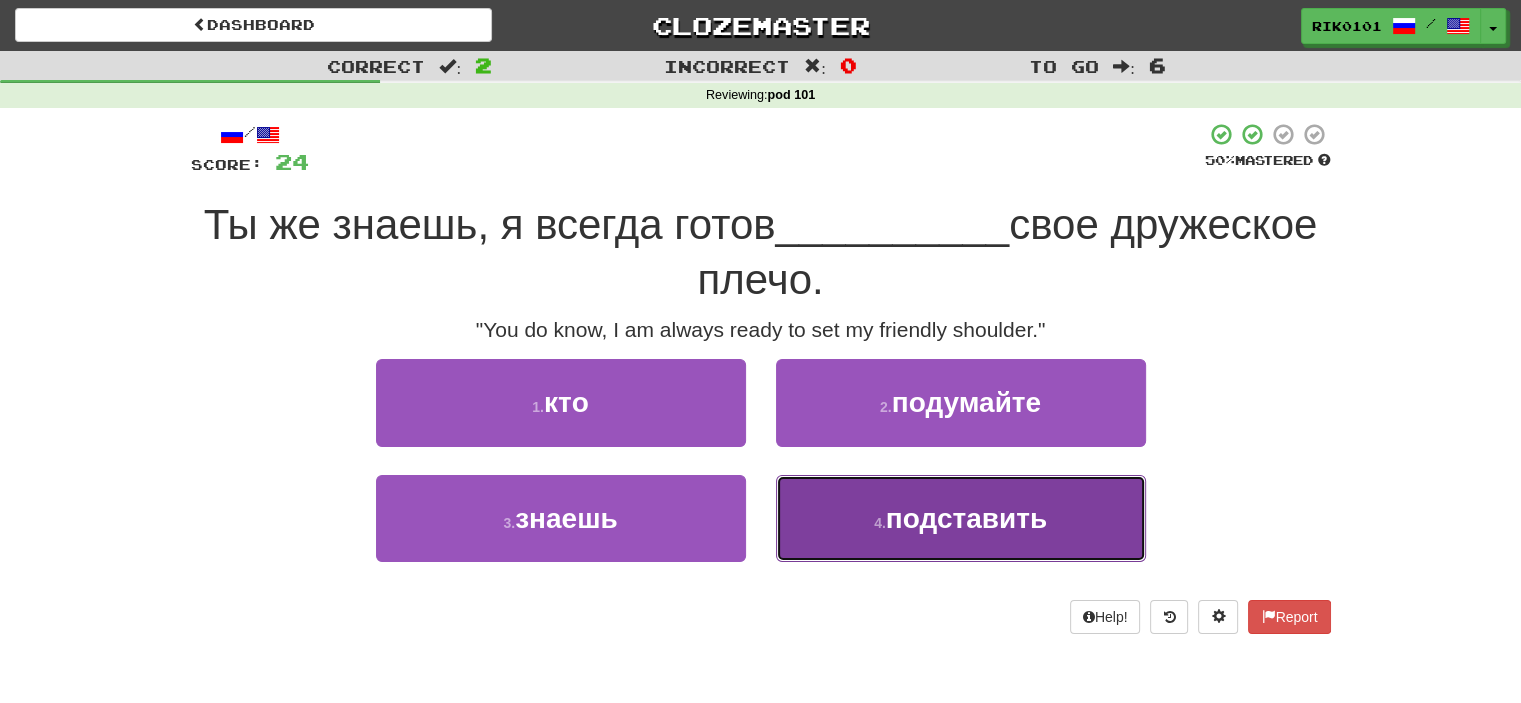 click on "подставить" at bounding box center [966, 518] 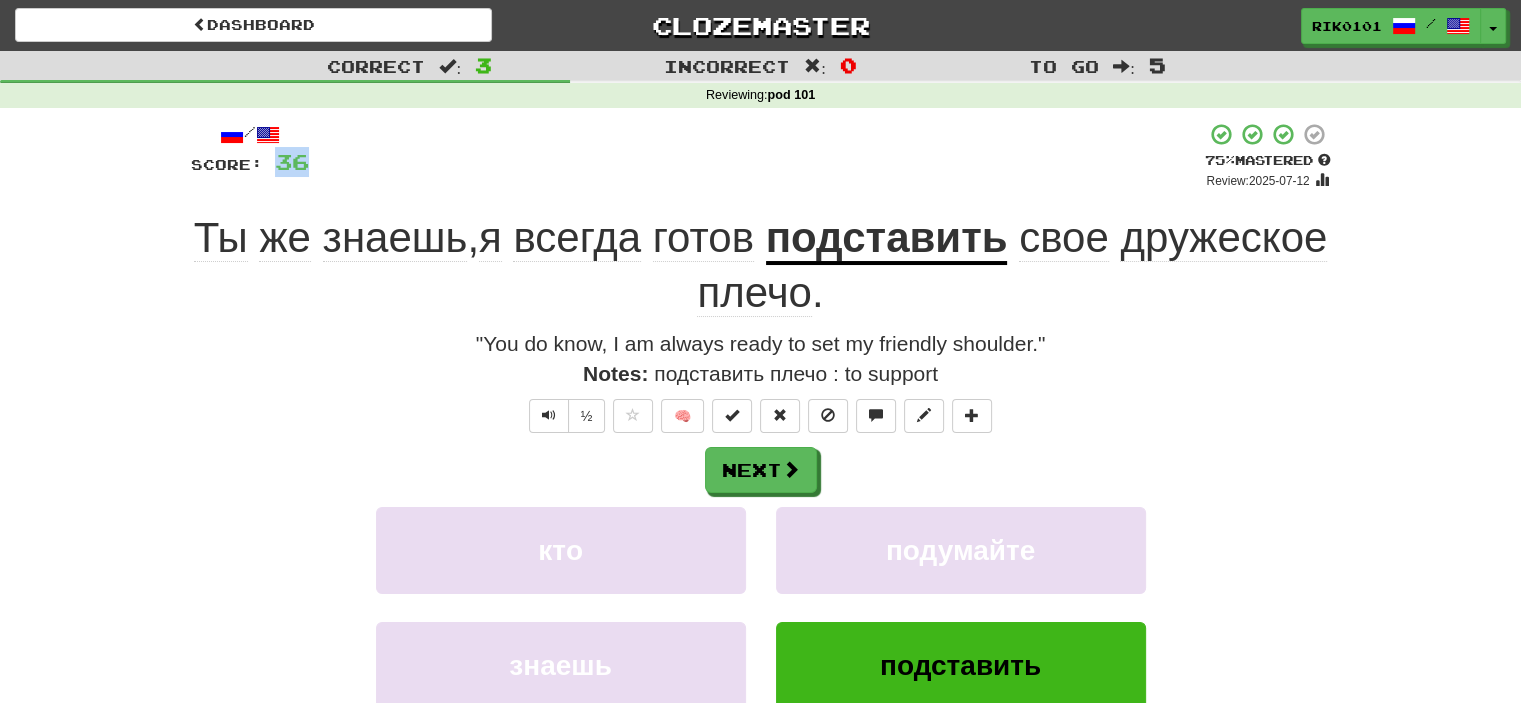 click on "+ 12" at bounding box center [757, 156] 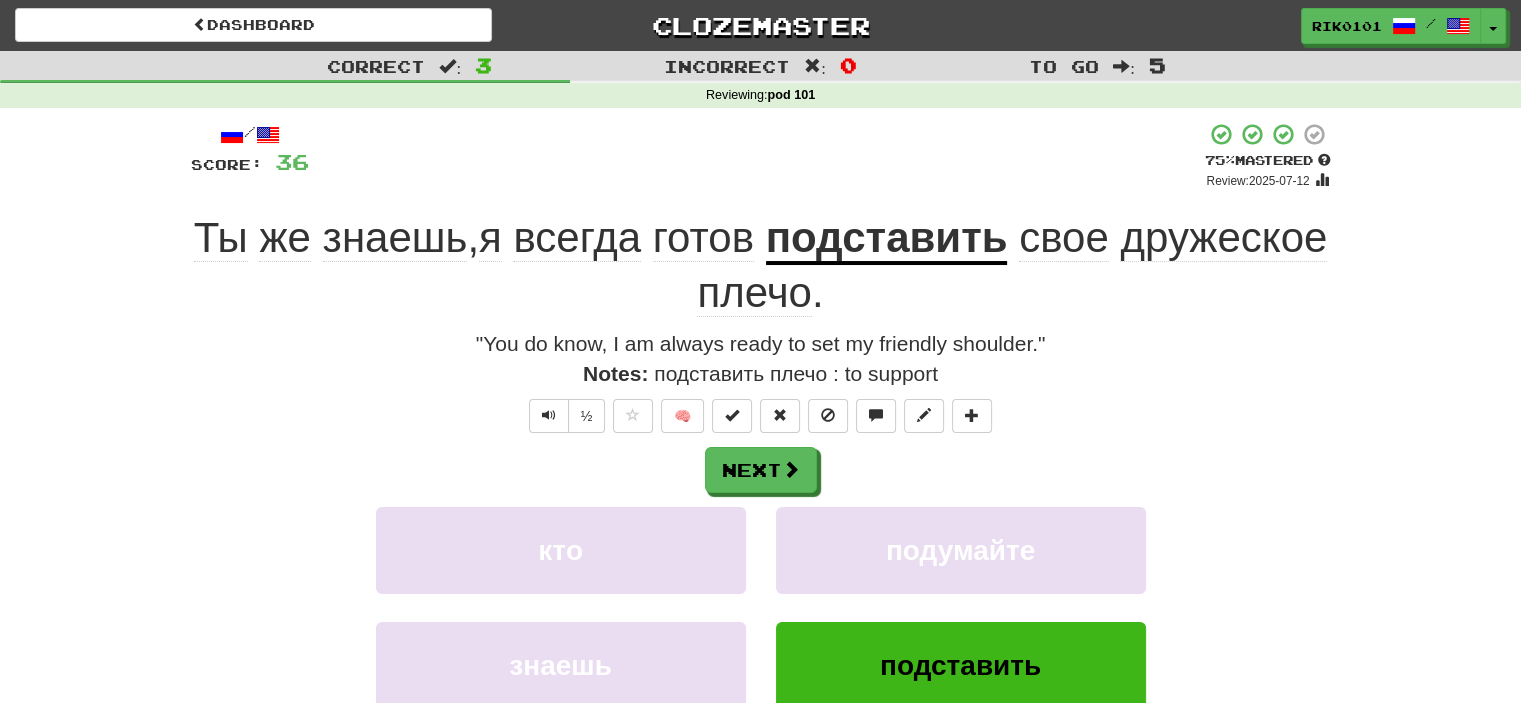 click on "+ 12" at bounding box center (757, 156) 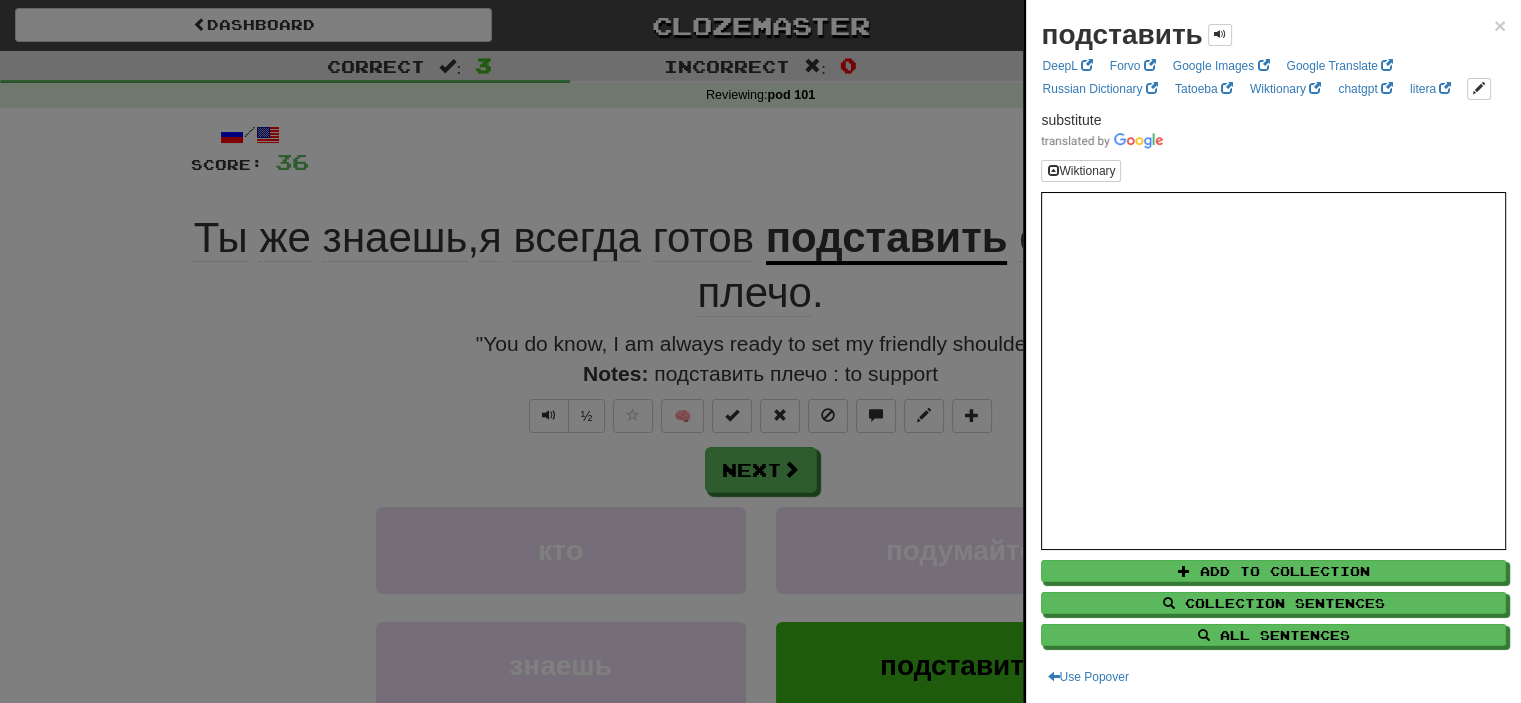 click at bounding box center (760, 351) 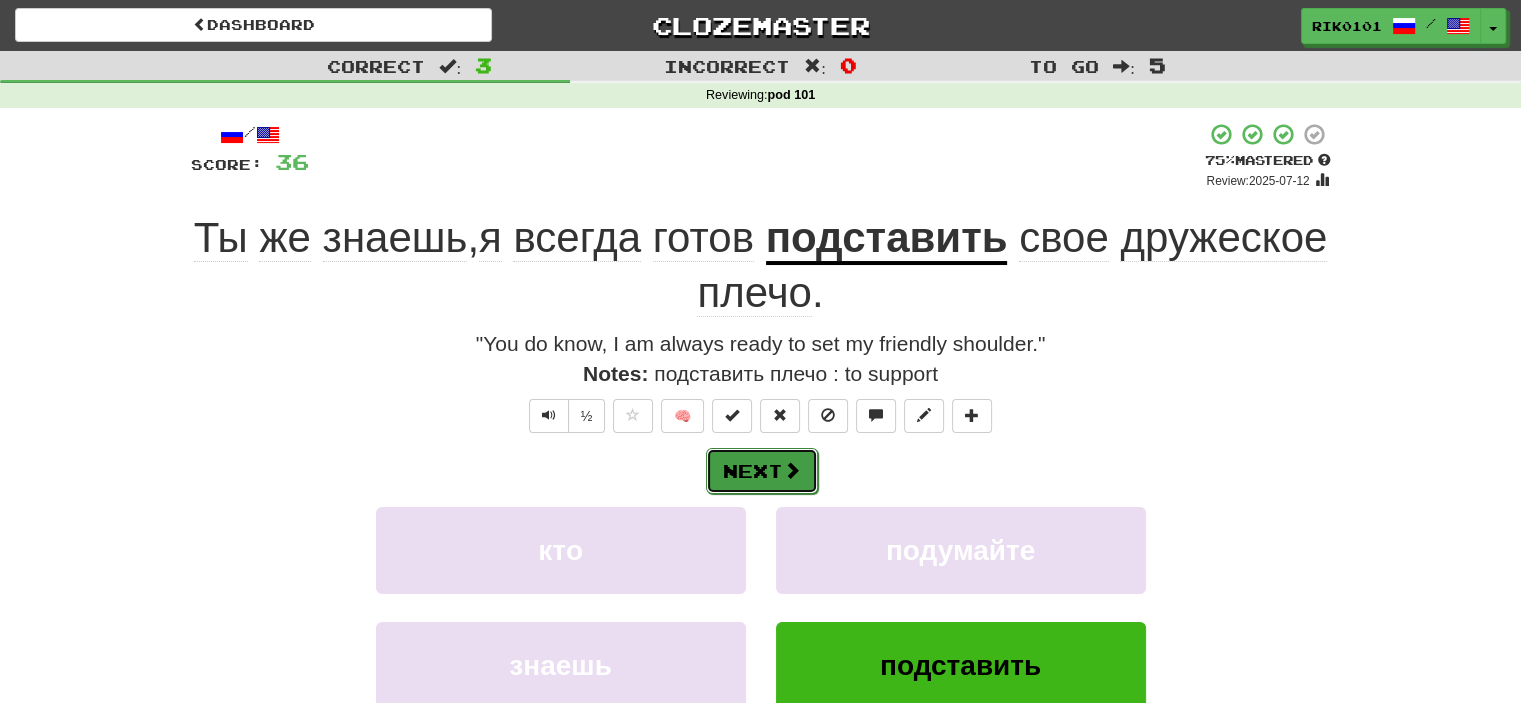 click on "Next" at bounding box center [762, 471] 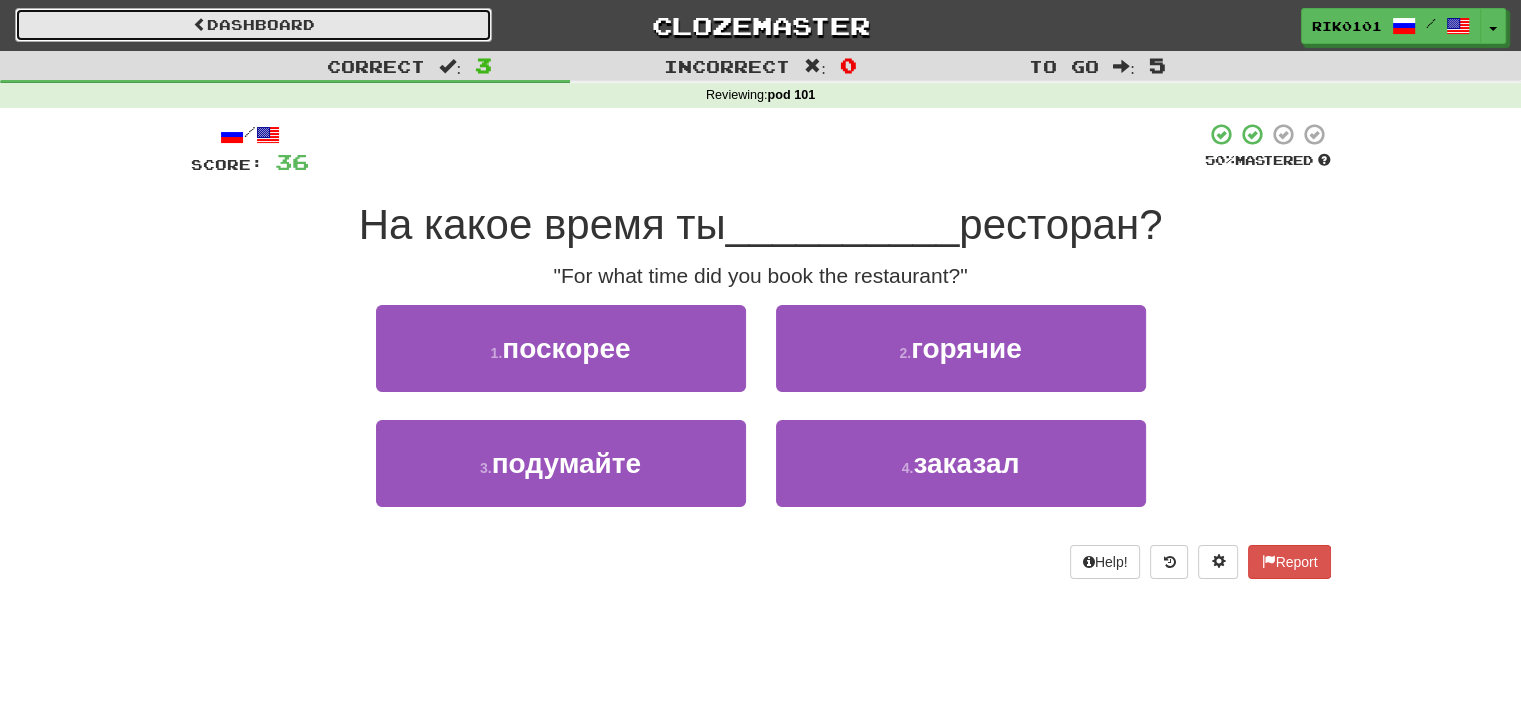 click on "Dashboard" at bounding box center [253, 25] 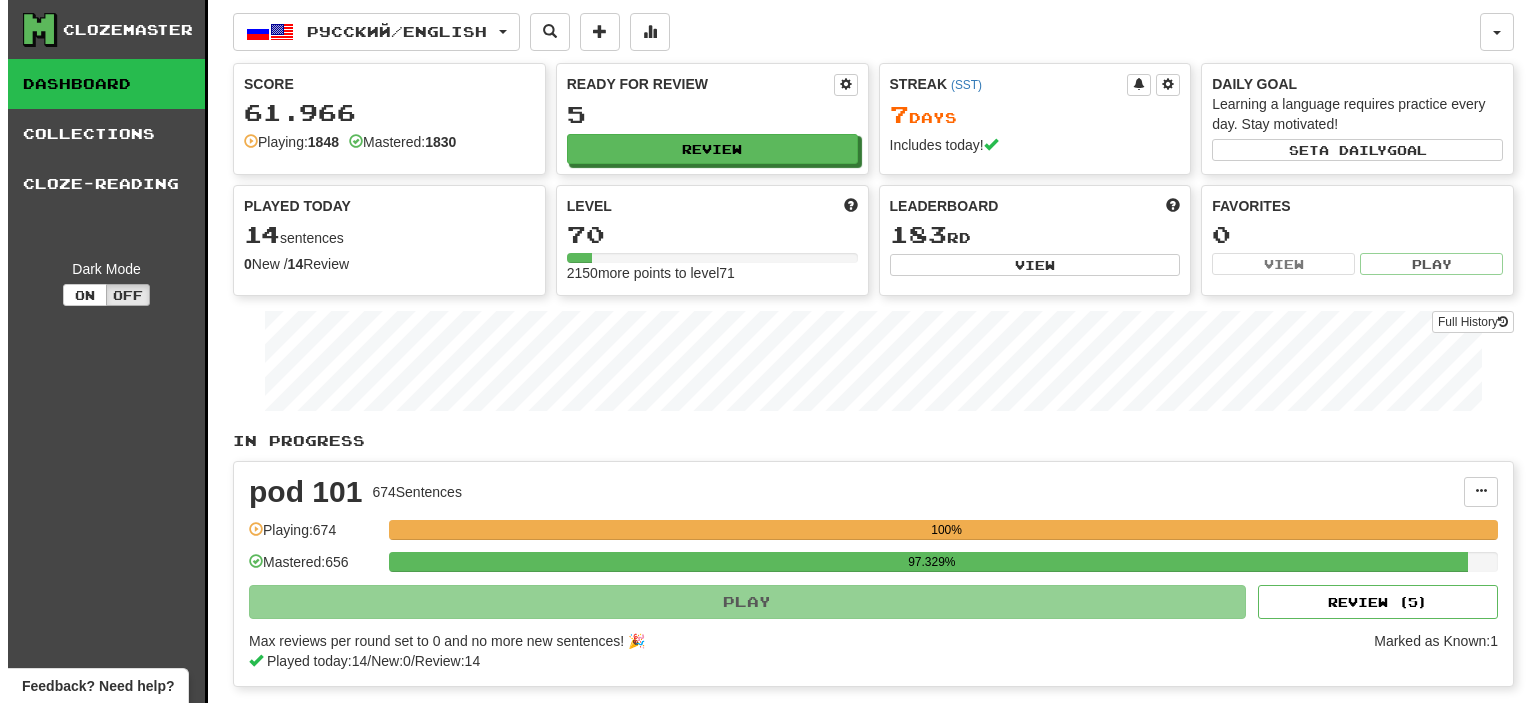 scroll, scrollTop: 0, scrollLeft: 0, axis: both 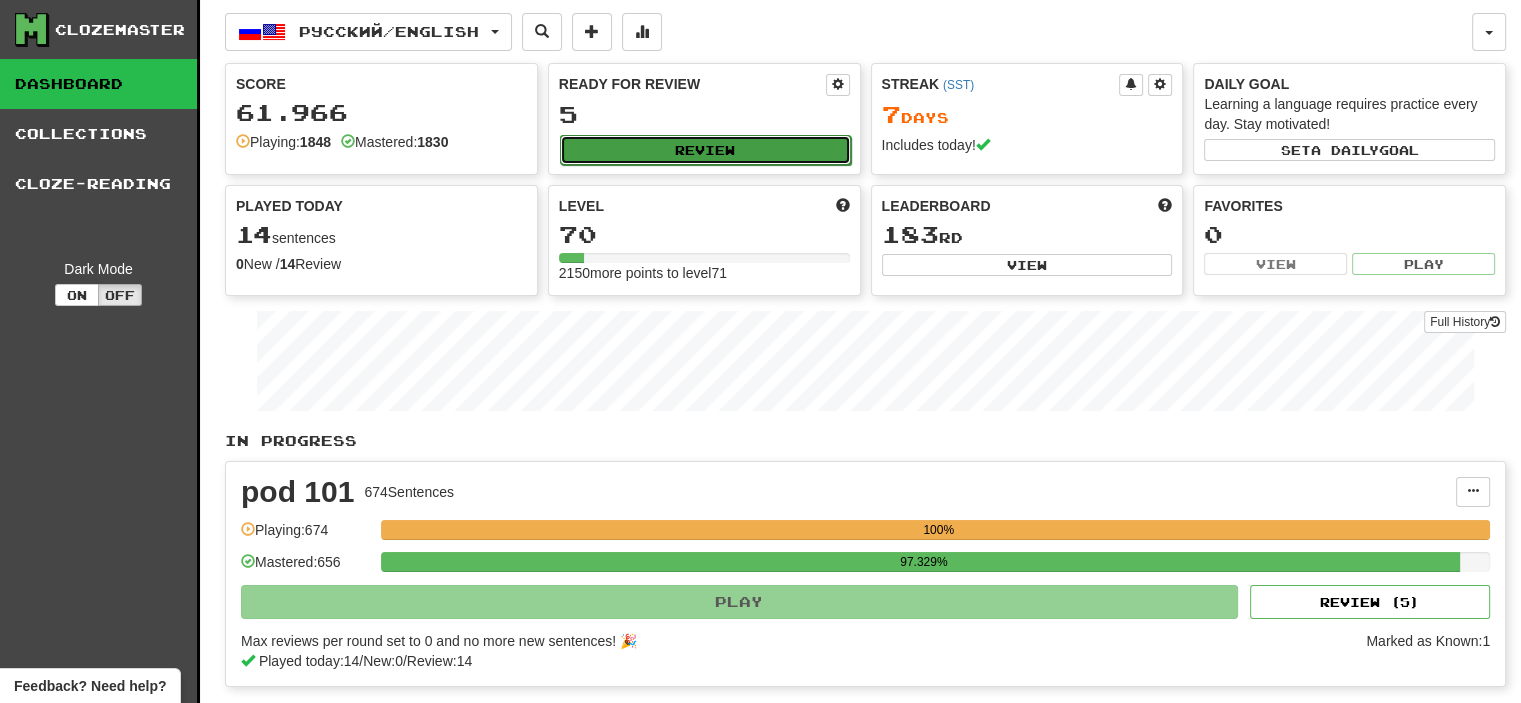 click on "Review" at bounding box center (705, 150) 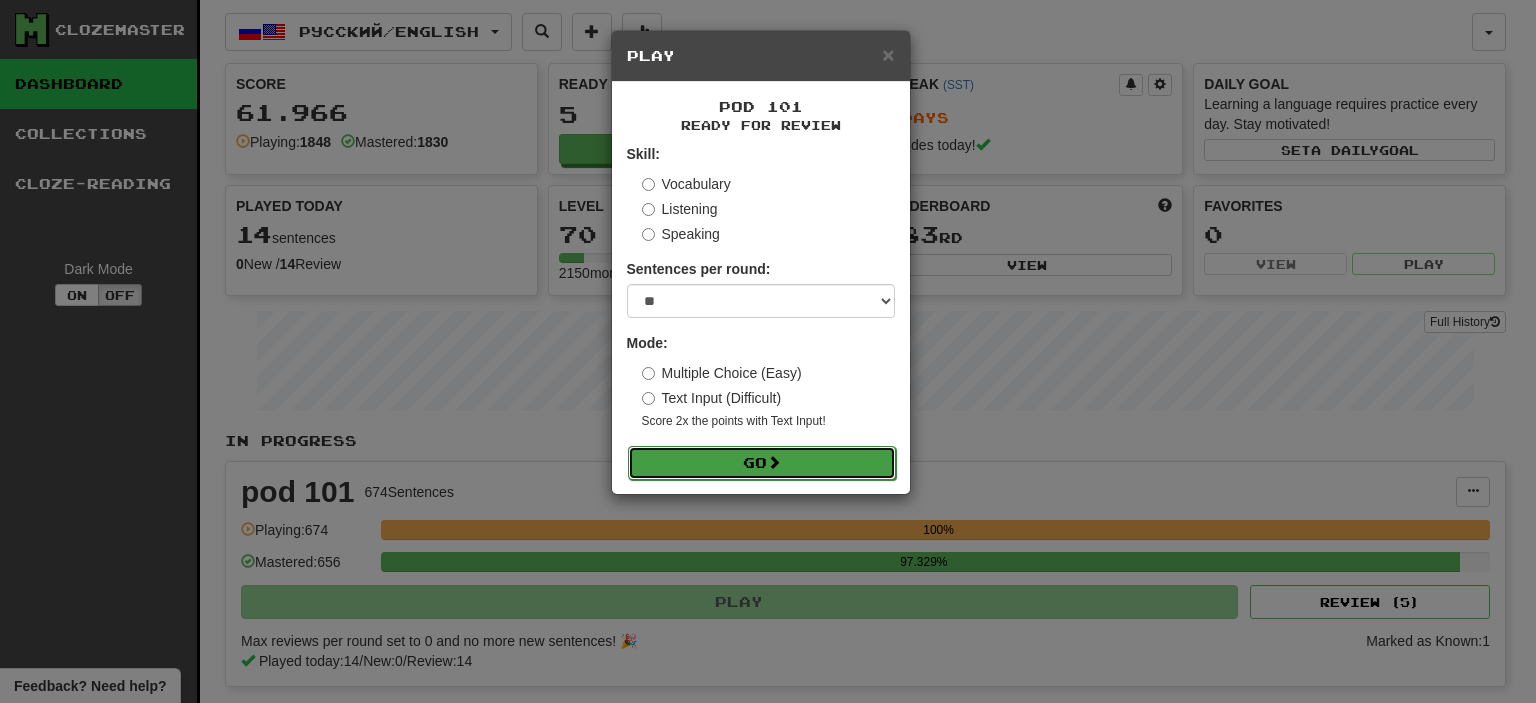 click on "Go" at bounding box center [762, 463] 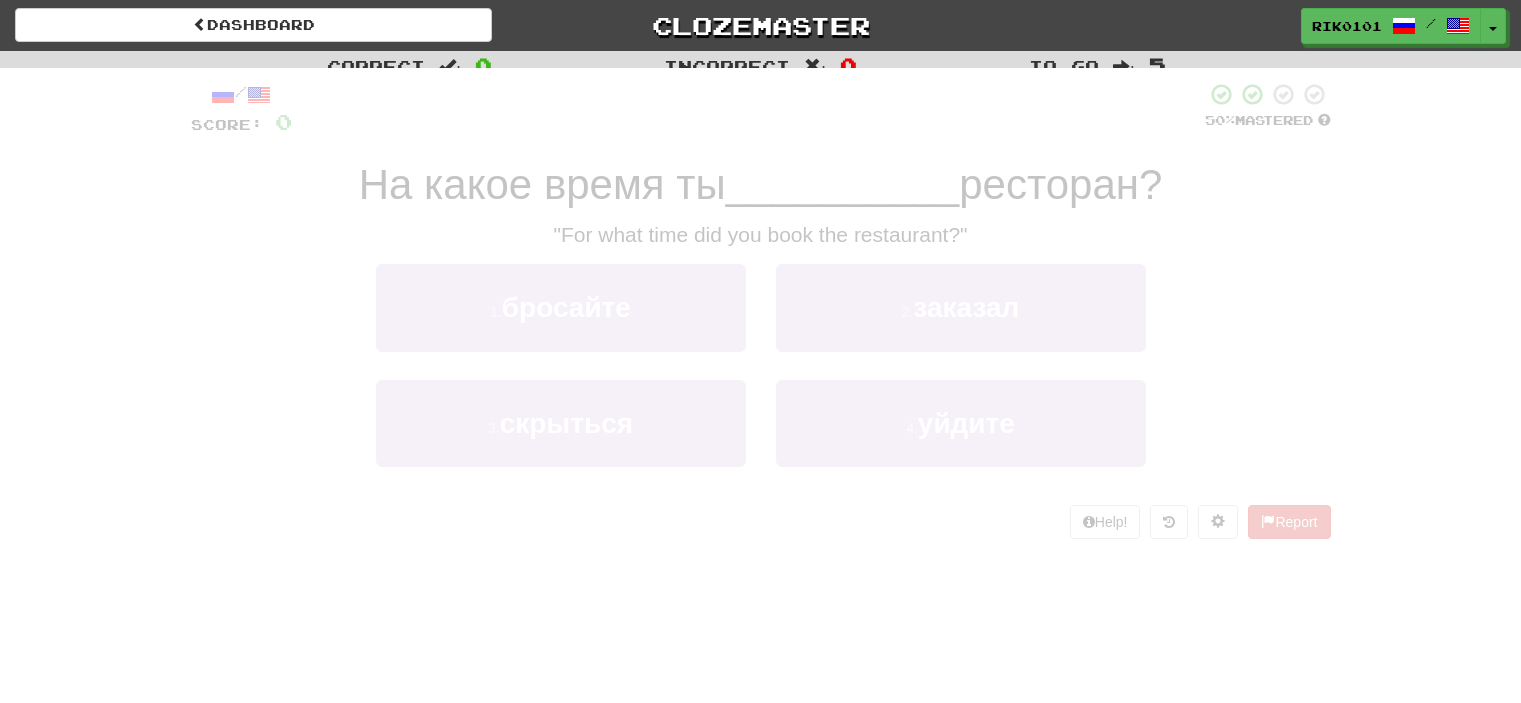 scroll, scrollTop: 0, scrollLeft: 0, axis: both 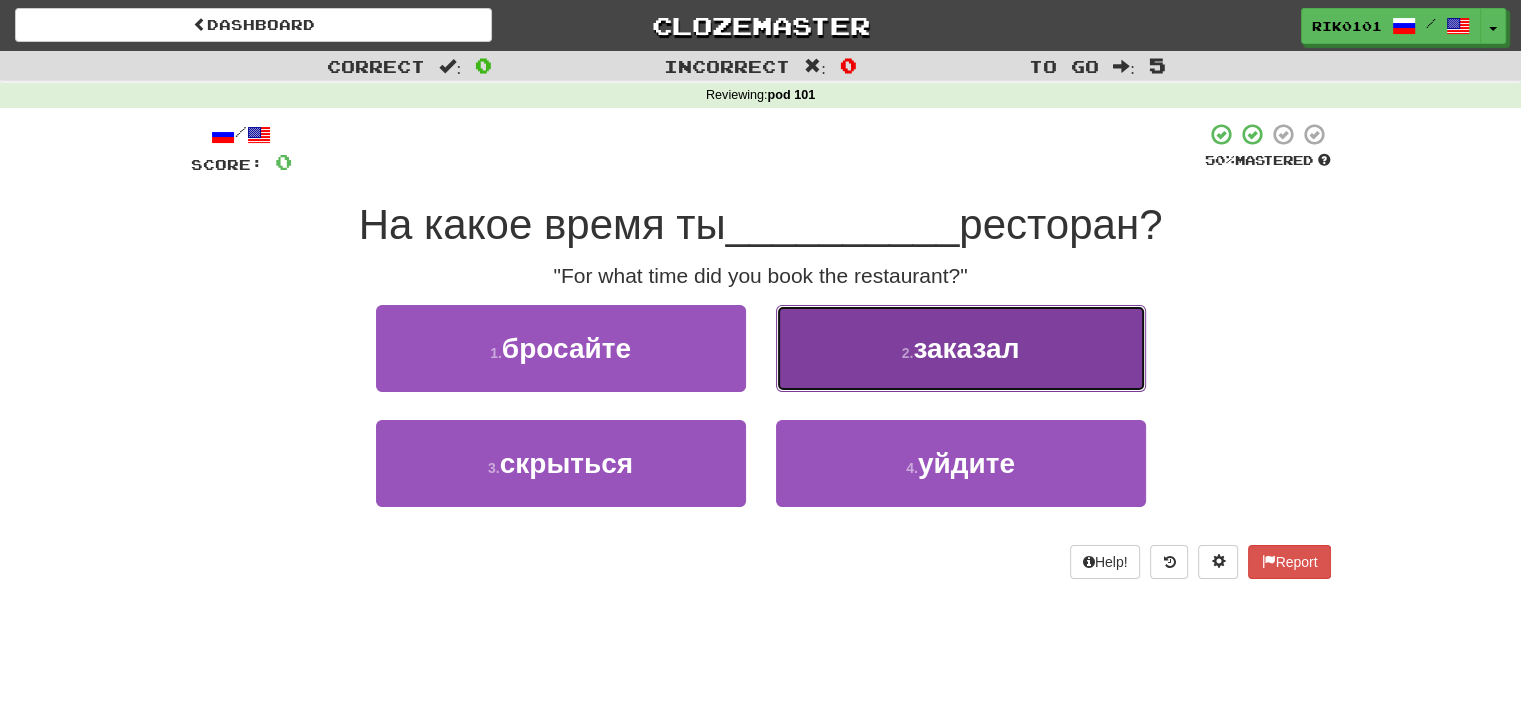 click on "2 .  заказал" at bounding box center [961, 348] 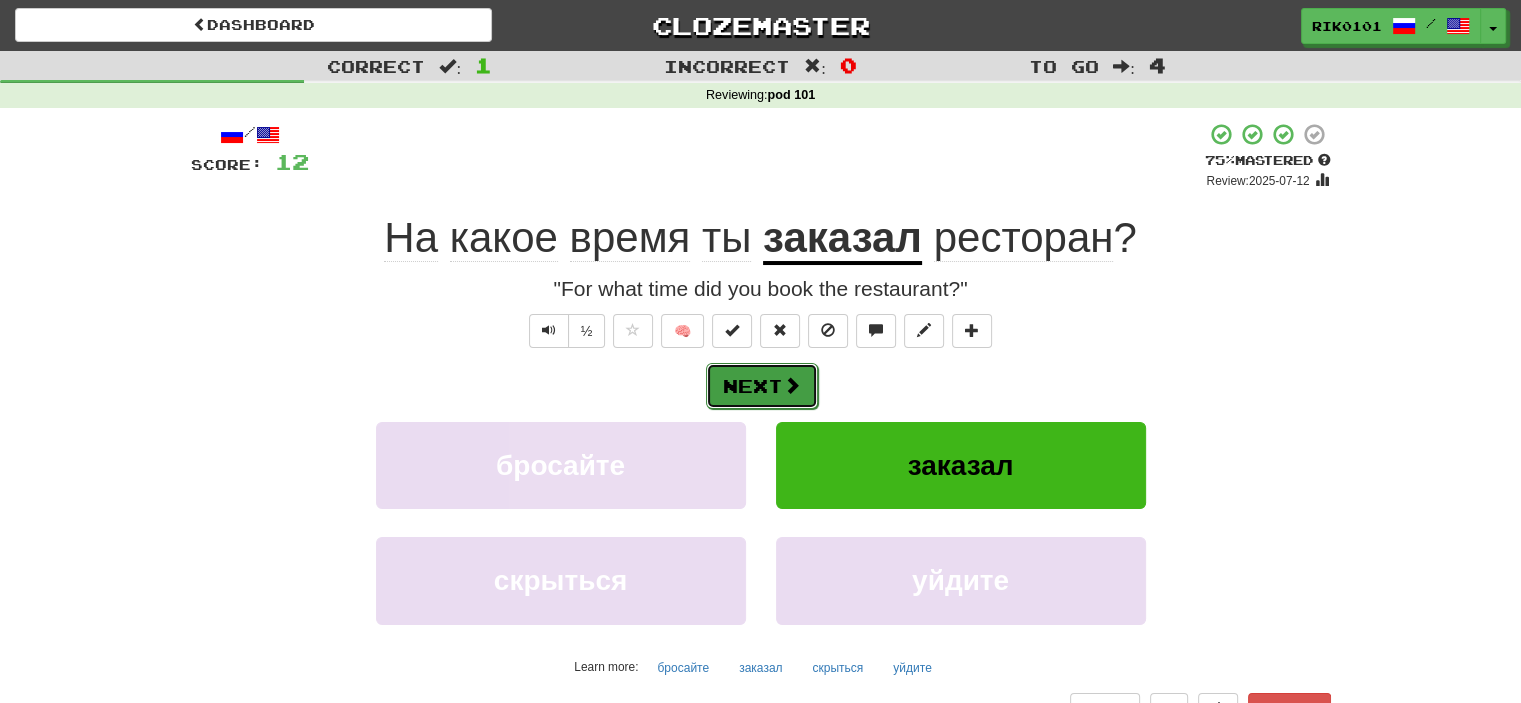click at bounding box center [792, 385] 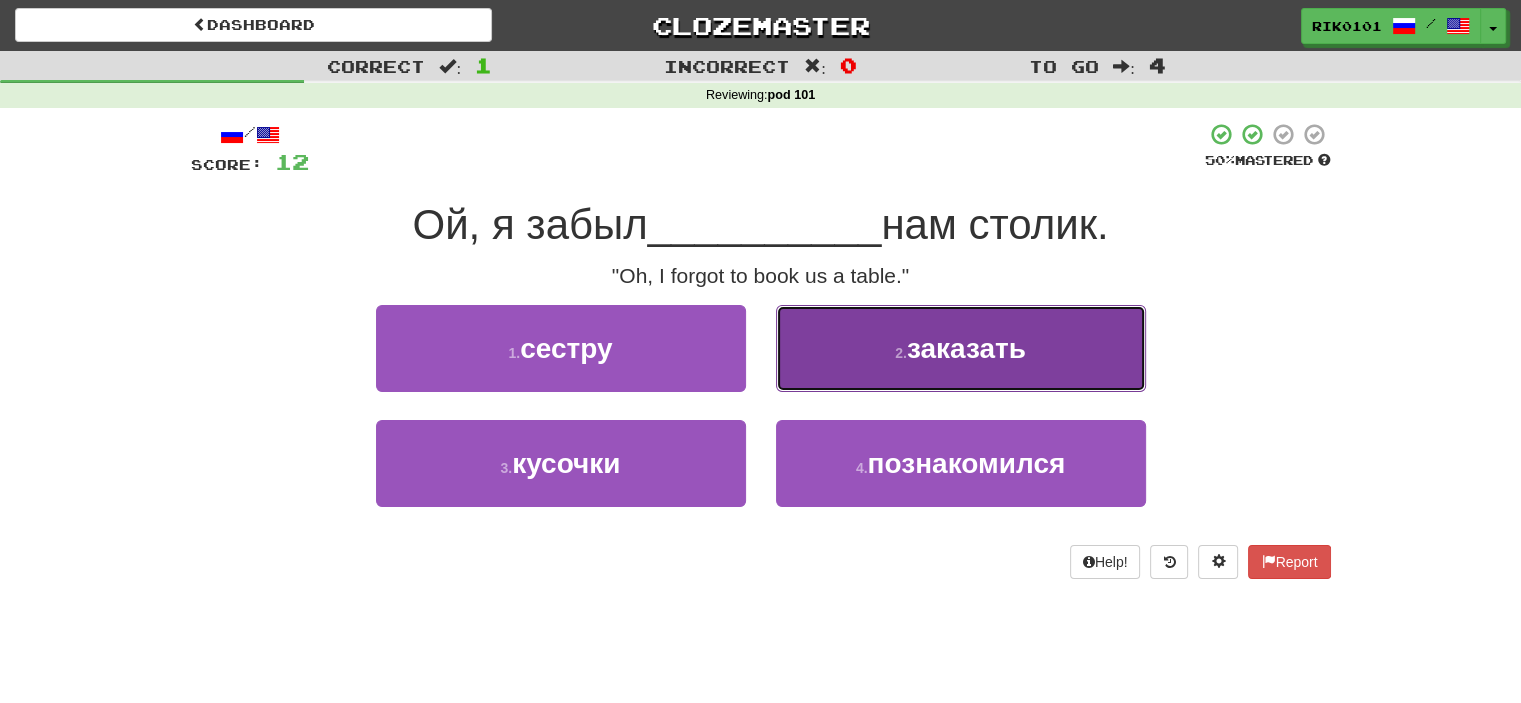 click on "заказать" at bounding box center [966, 348] 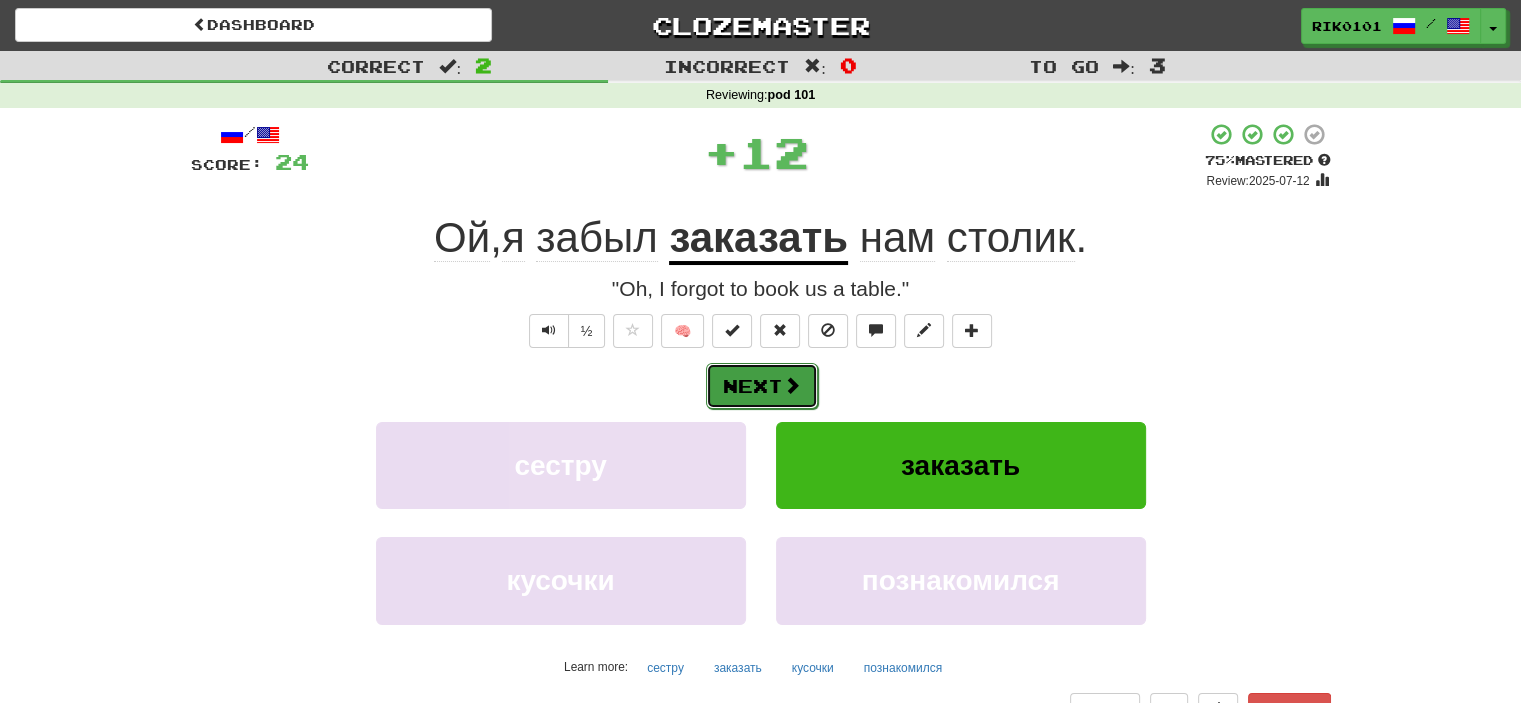 click on "Next" at bounding box center (762, 386) 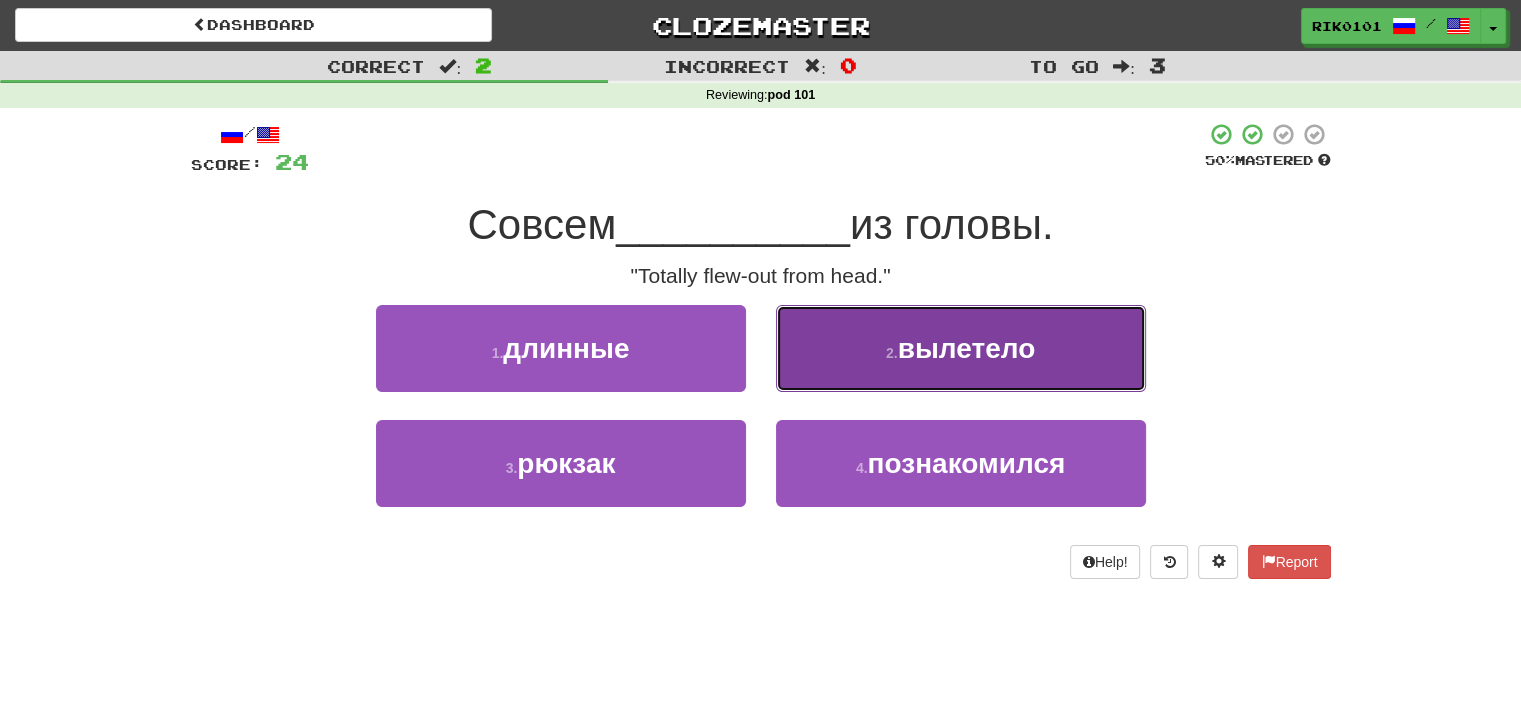click on "вылетело" at bounding box center (967, 348) 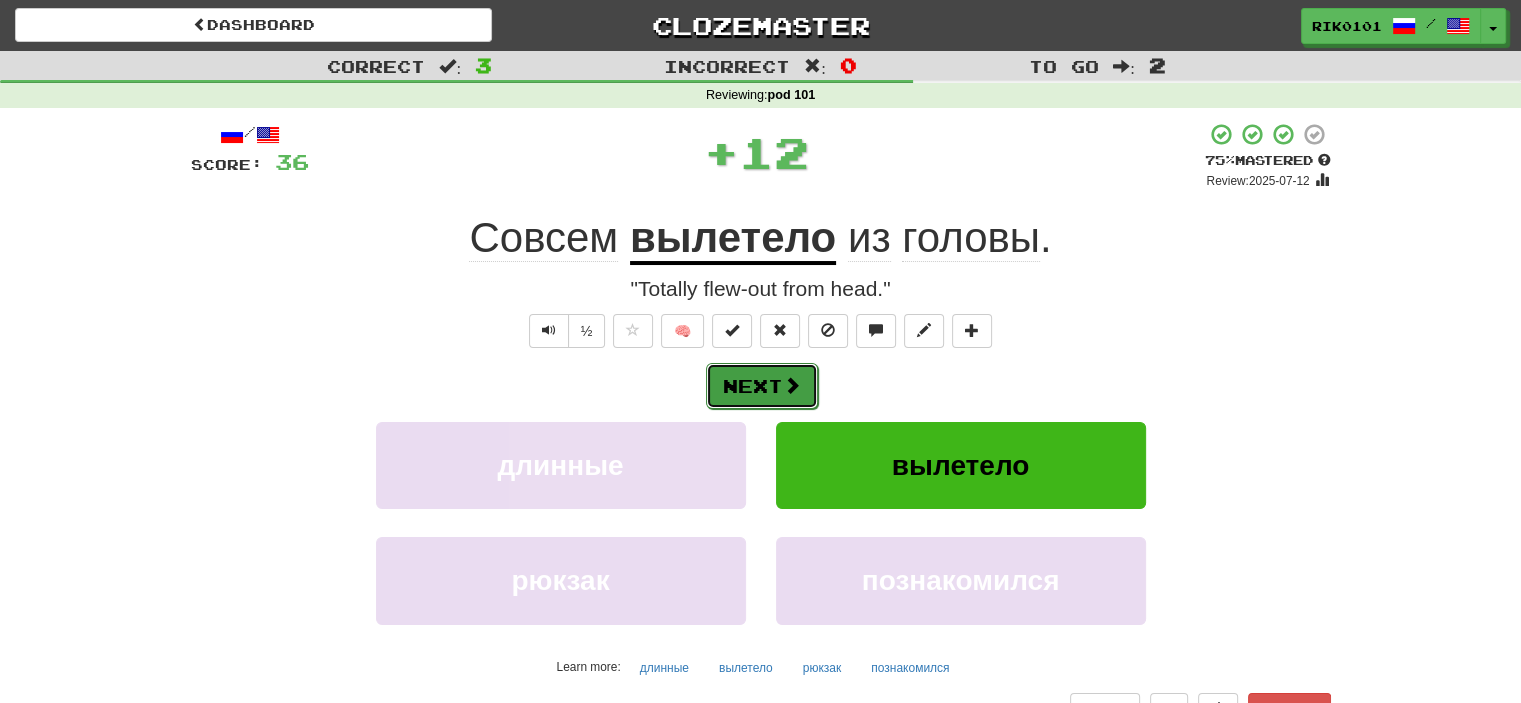 click at bounding box center (792, 385) 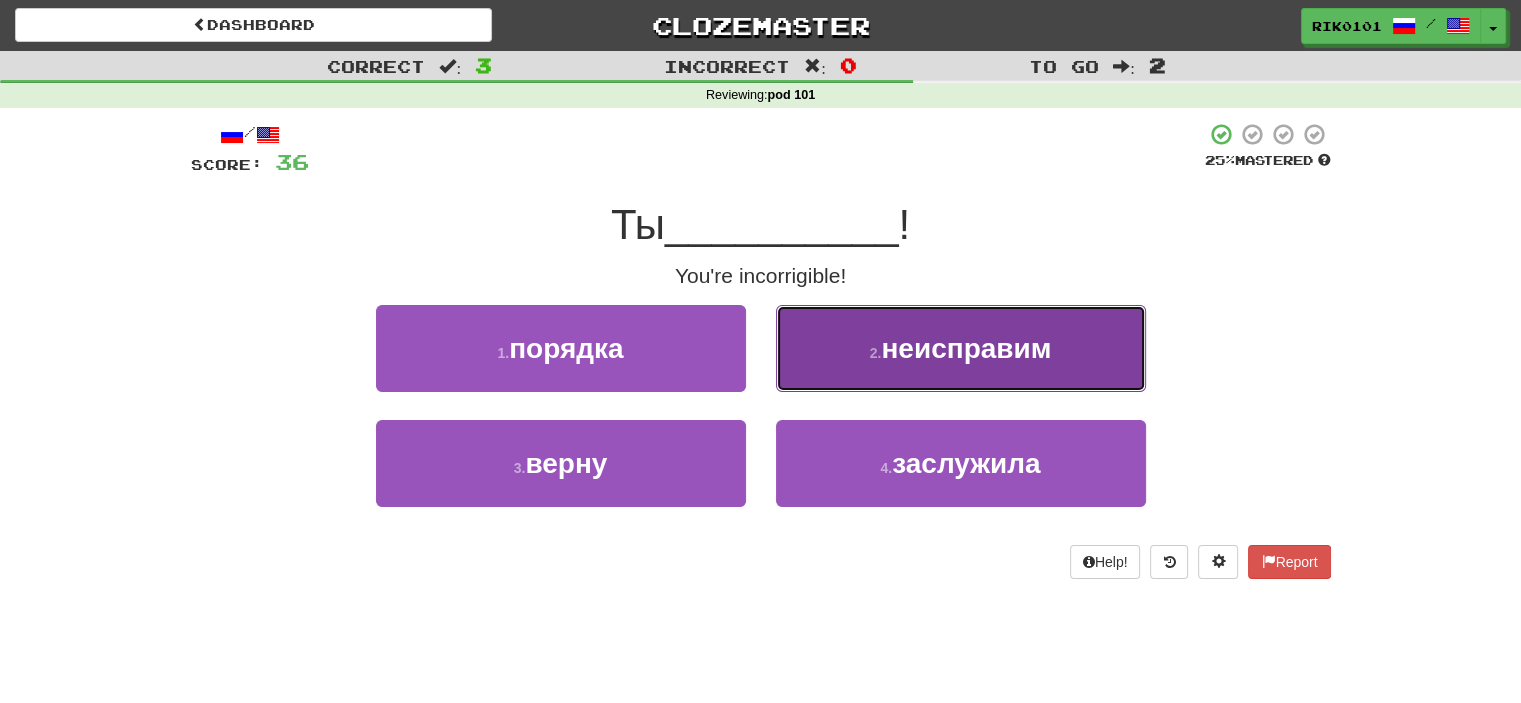 click on "2 .  неисправим" at bounding box center (961, 348) 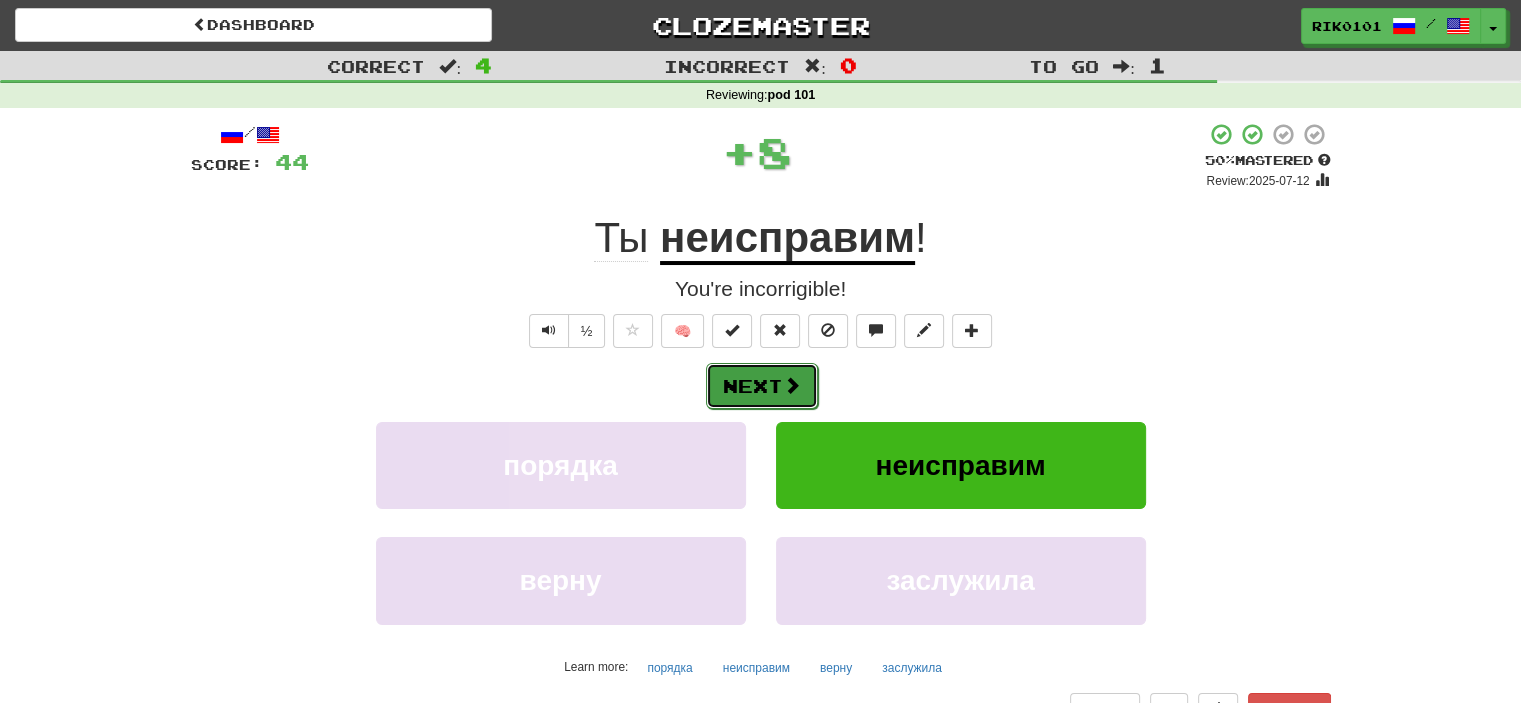 click on "Next" at bounding box center (762, 386) 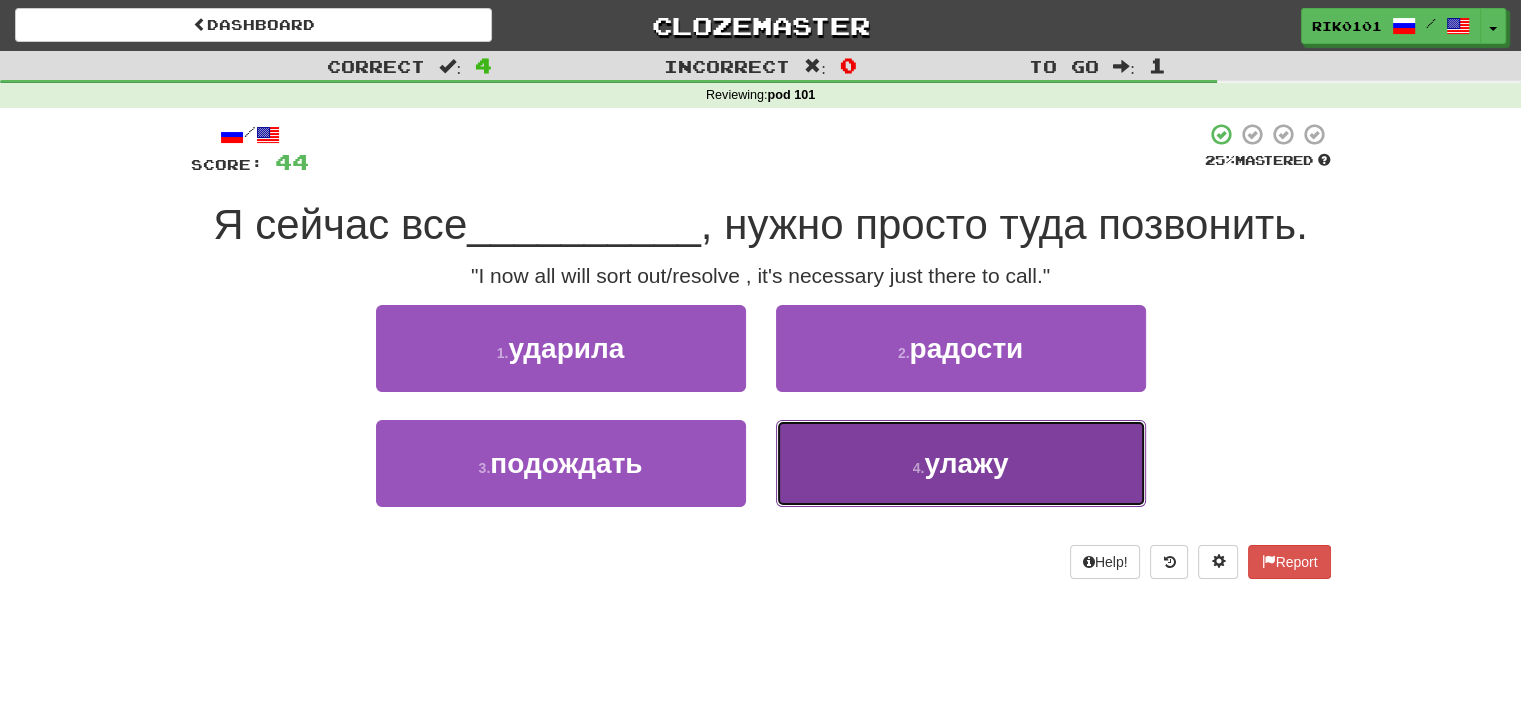 click on "4 .  улажу" at bounding box center [961, 463] 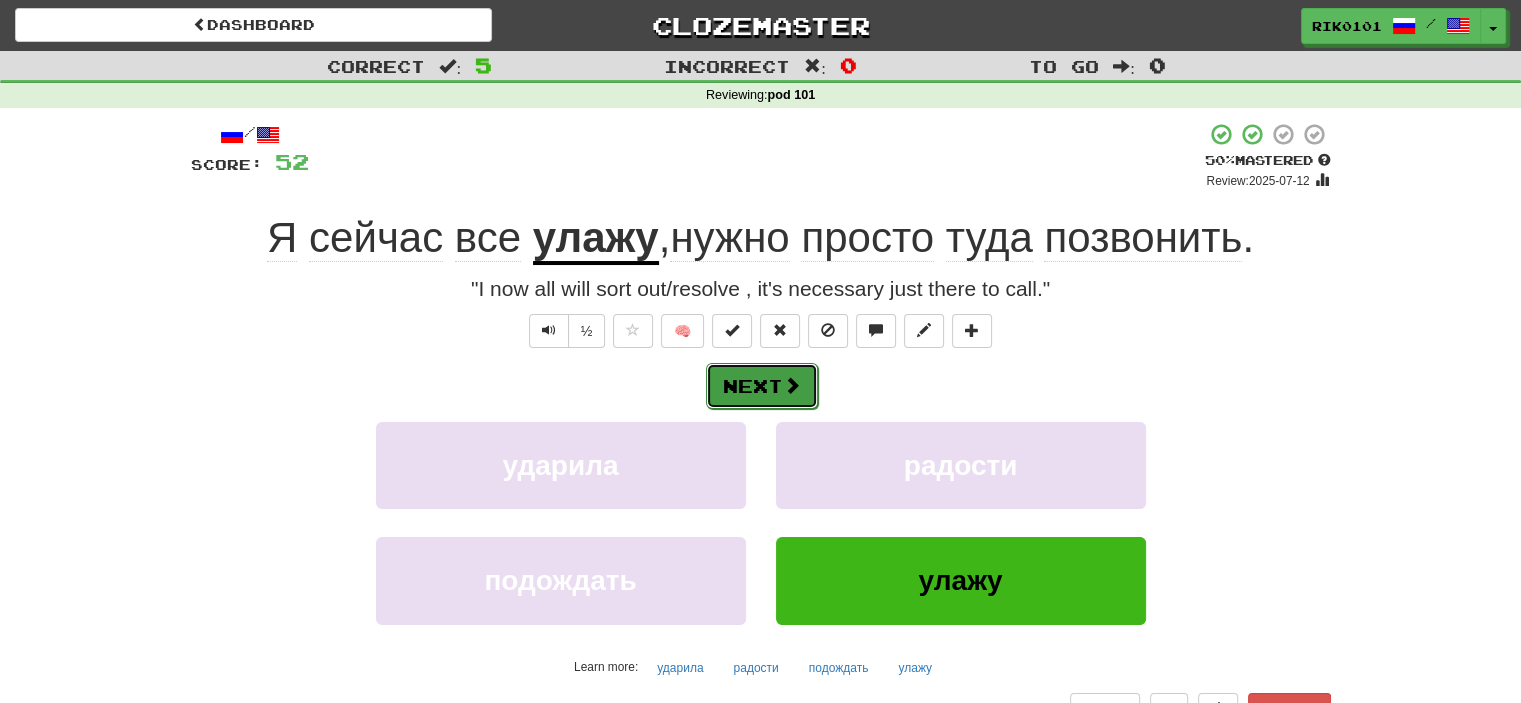 click at bounding box center (792, 385) 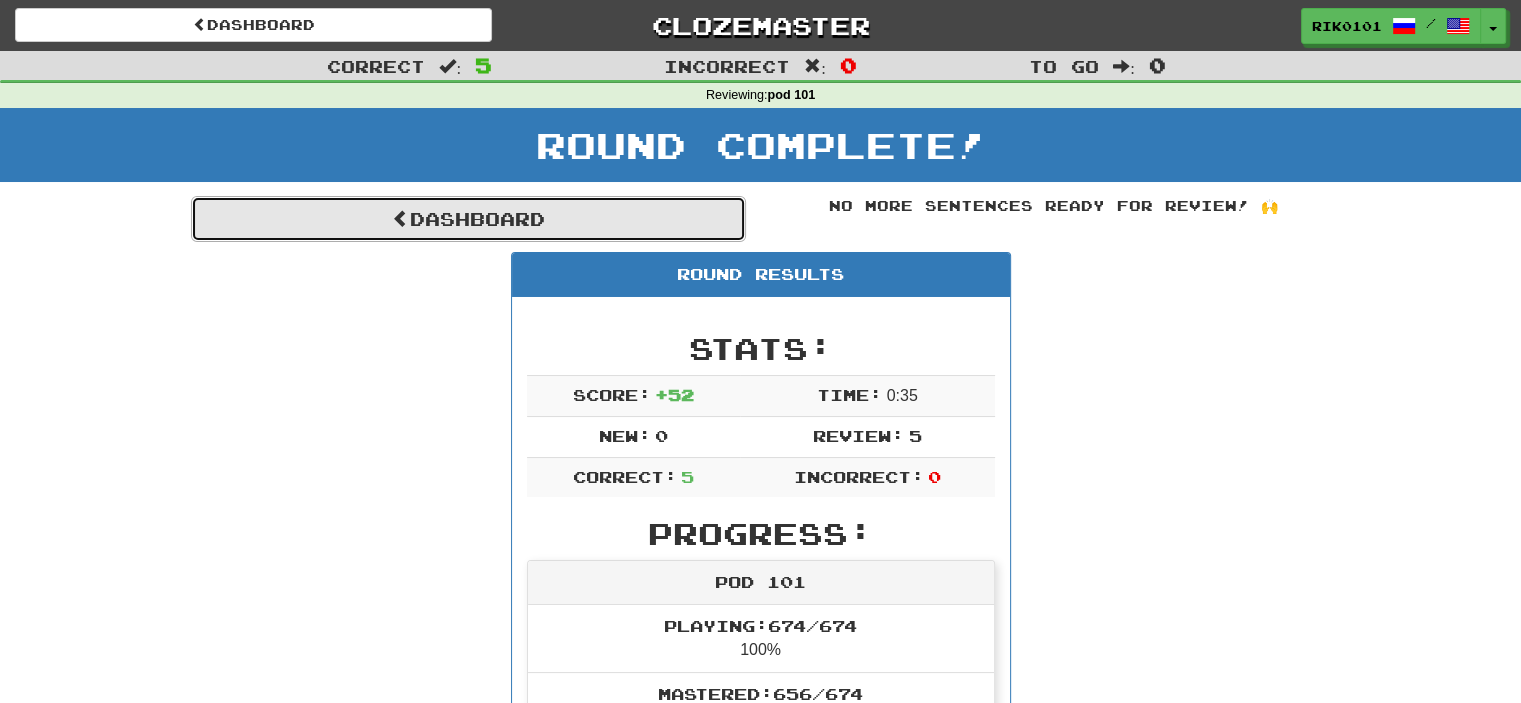 click on "Dashboard" at bounding box center [468, 219] 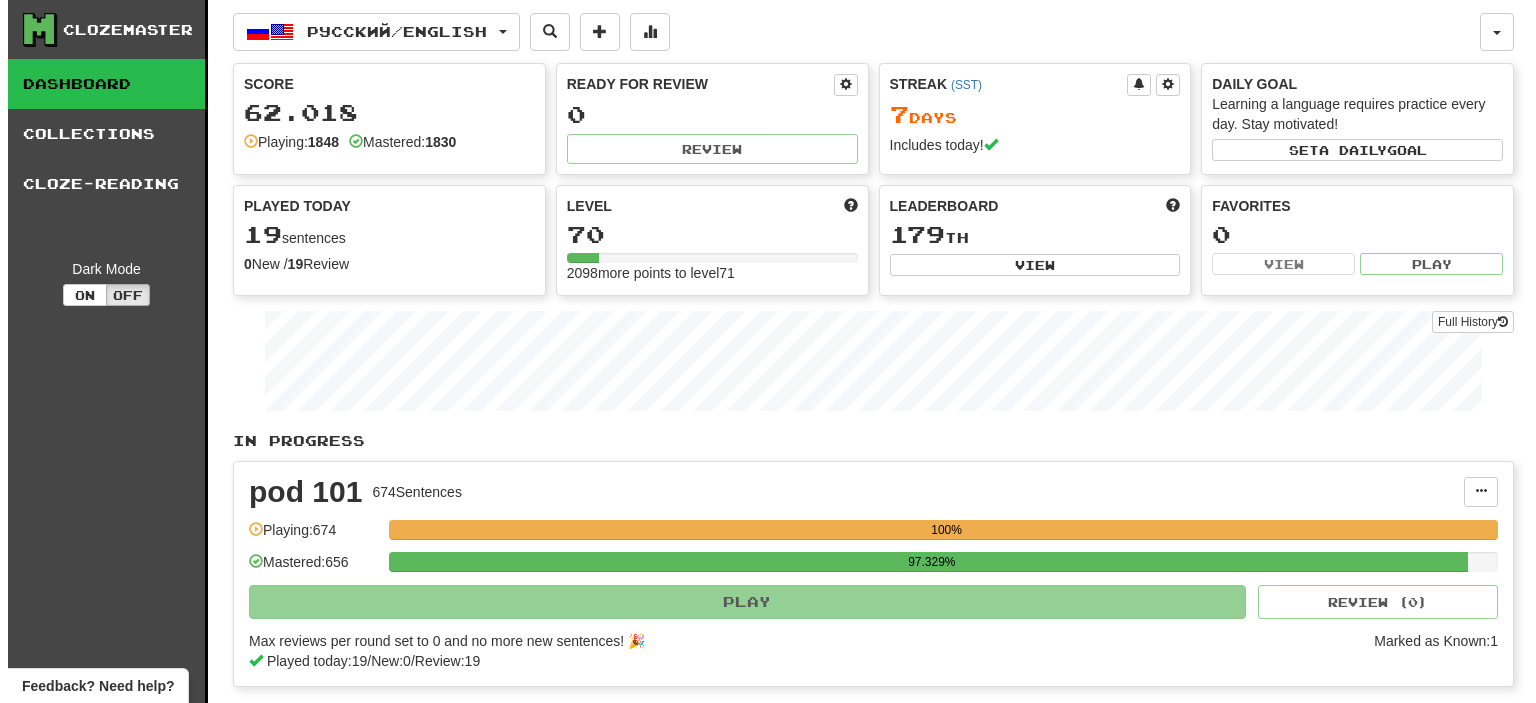 scroll, scrollTop: 0, scrollLeft: 0, axis: both 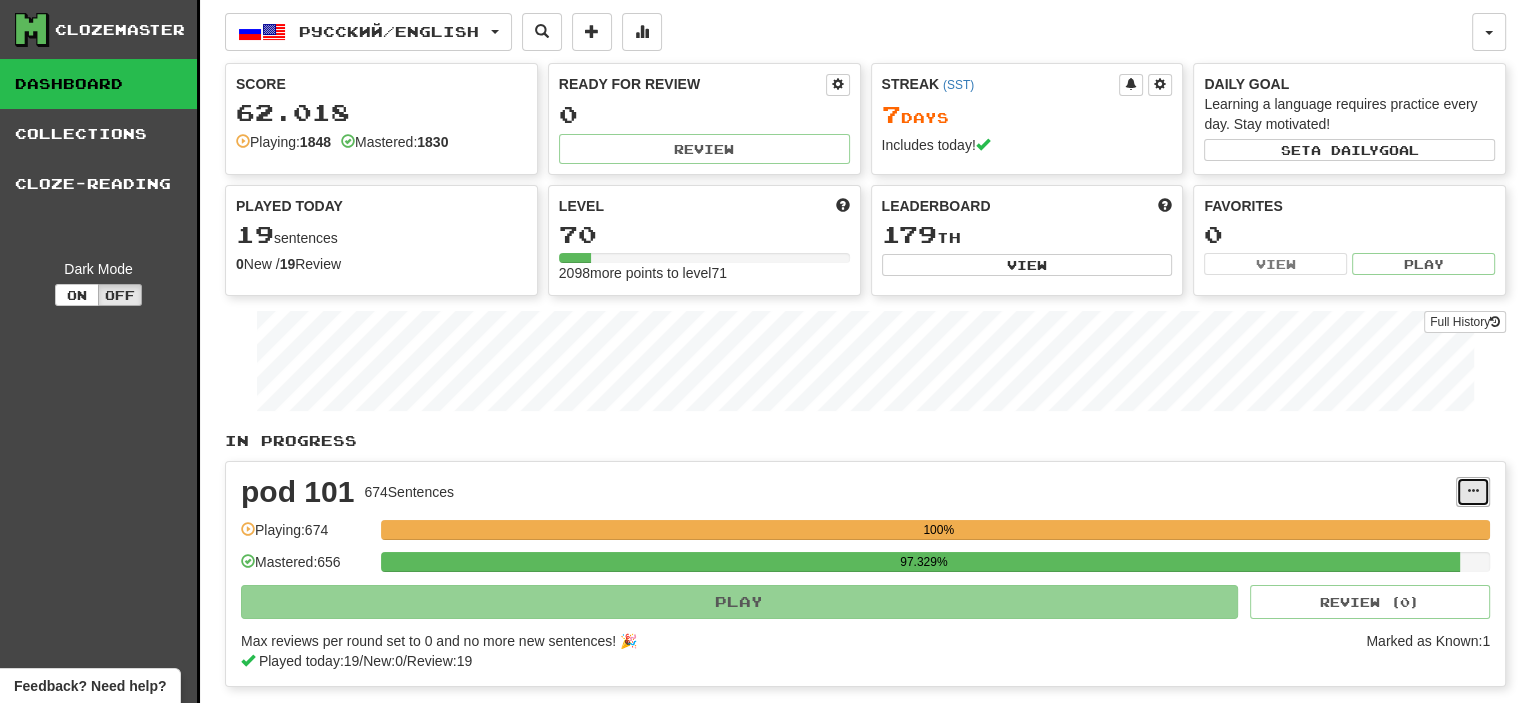 click at bounding box center [1473, 492] 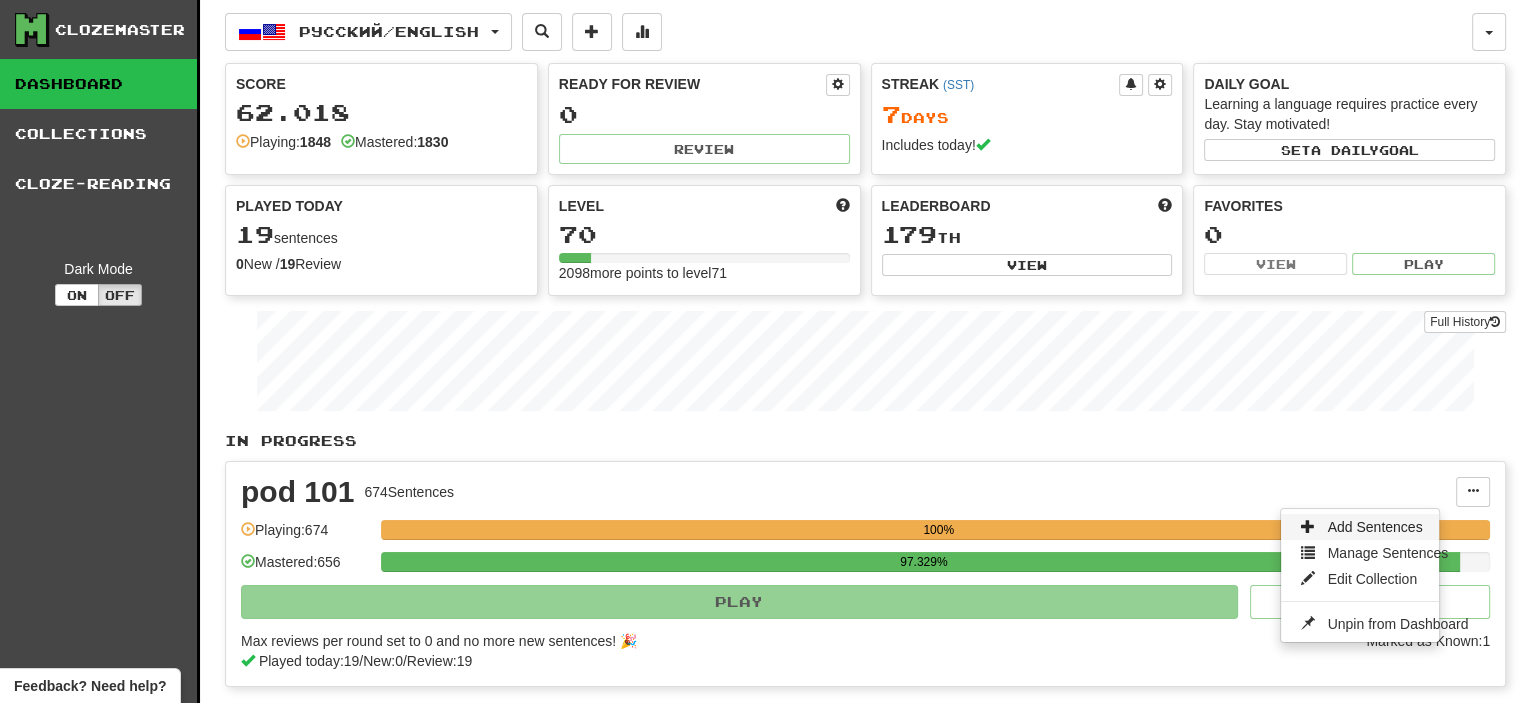 click on "Add Sentences" at bounding box center [1375, 527] 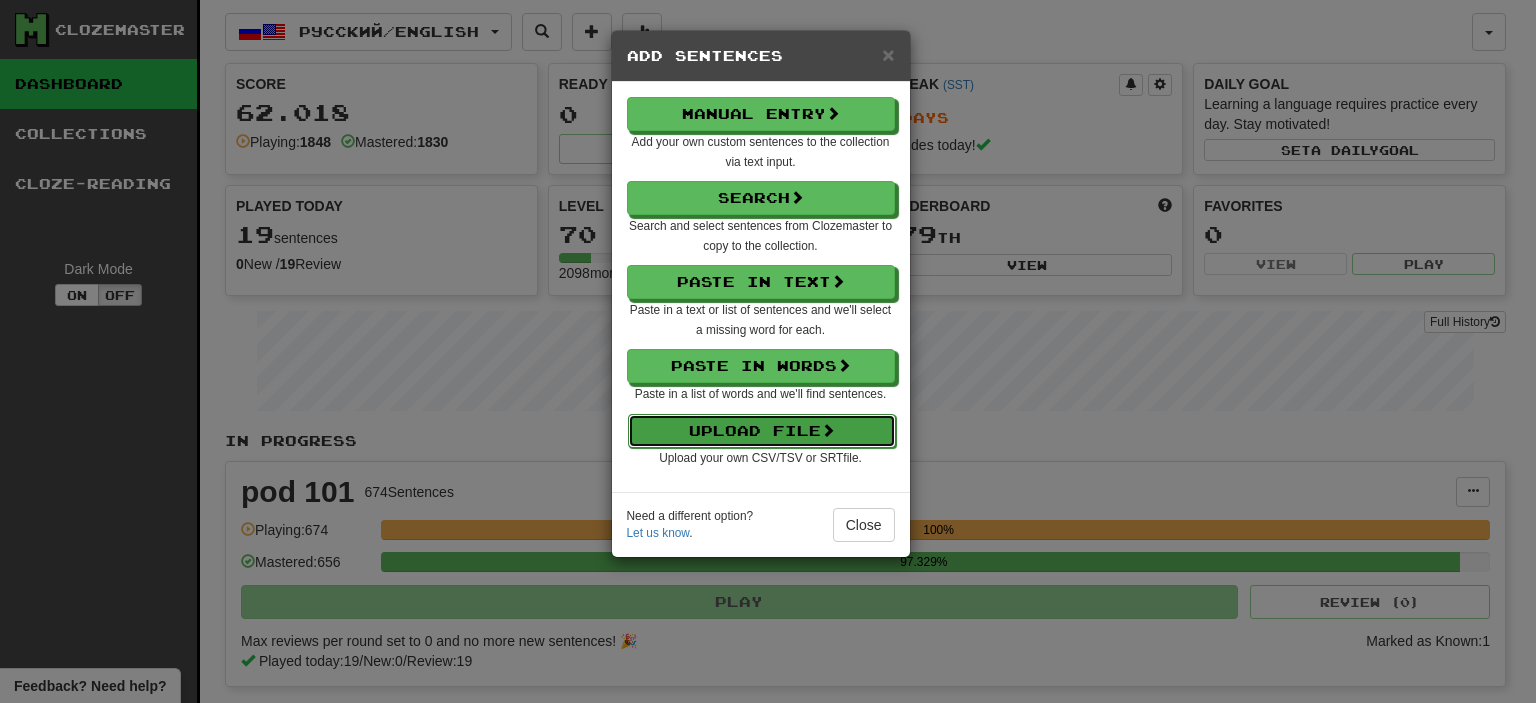 click on "Upload File" at bounding box center [762, 431] 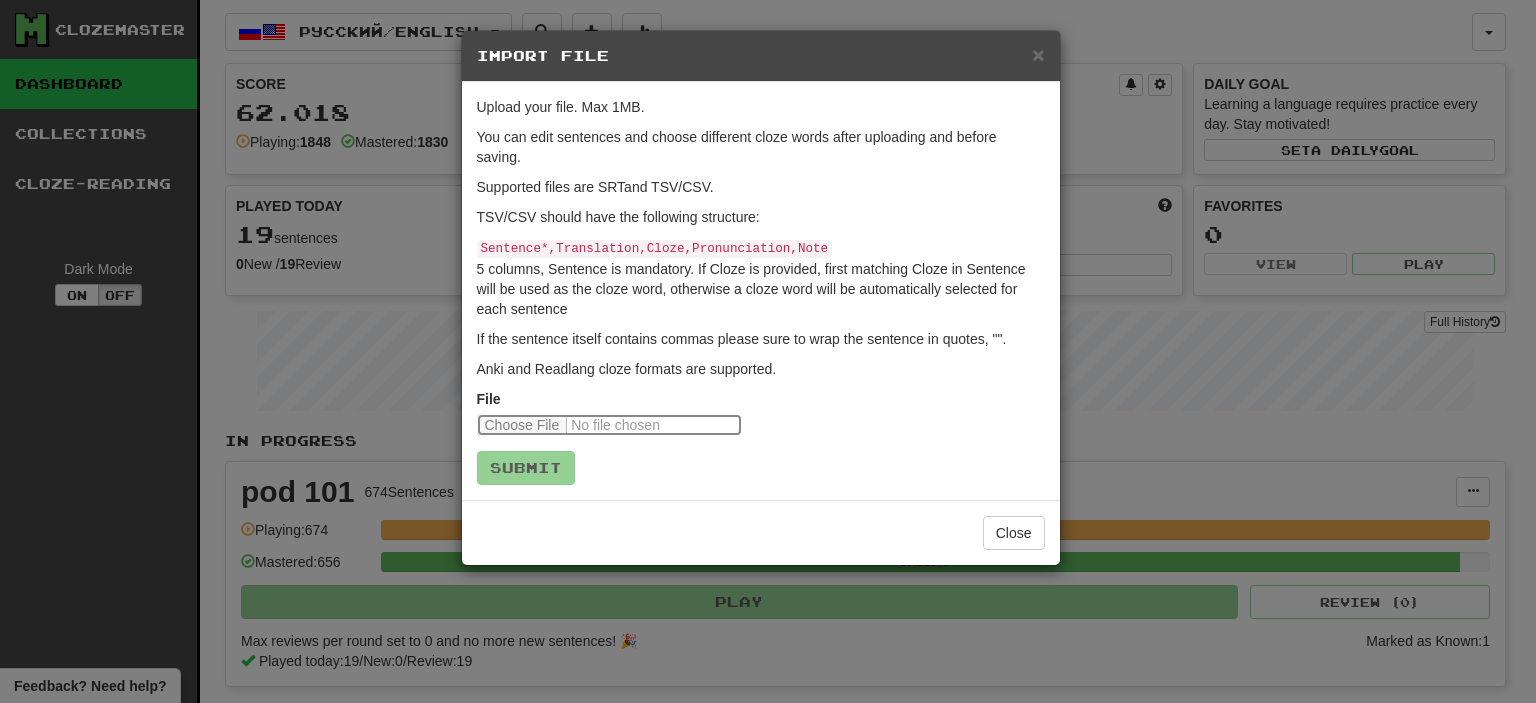 click at bounding box center [609, 425] 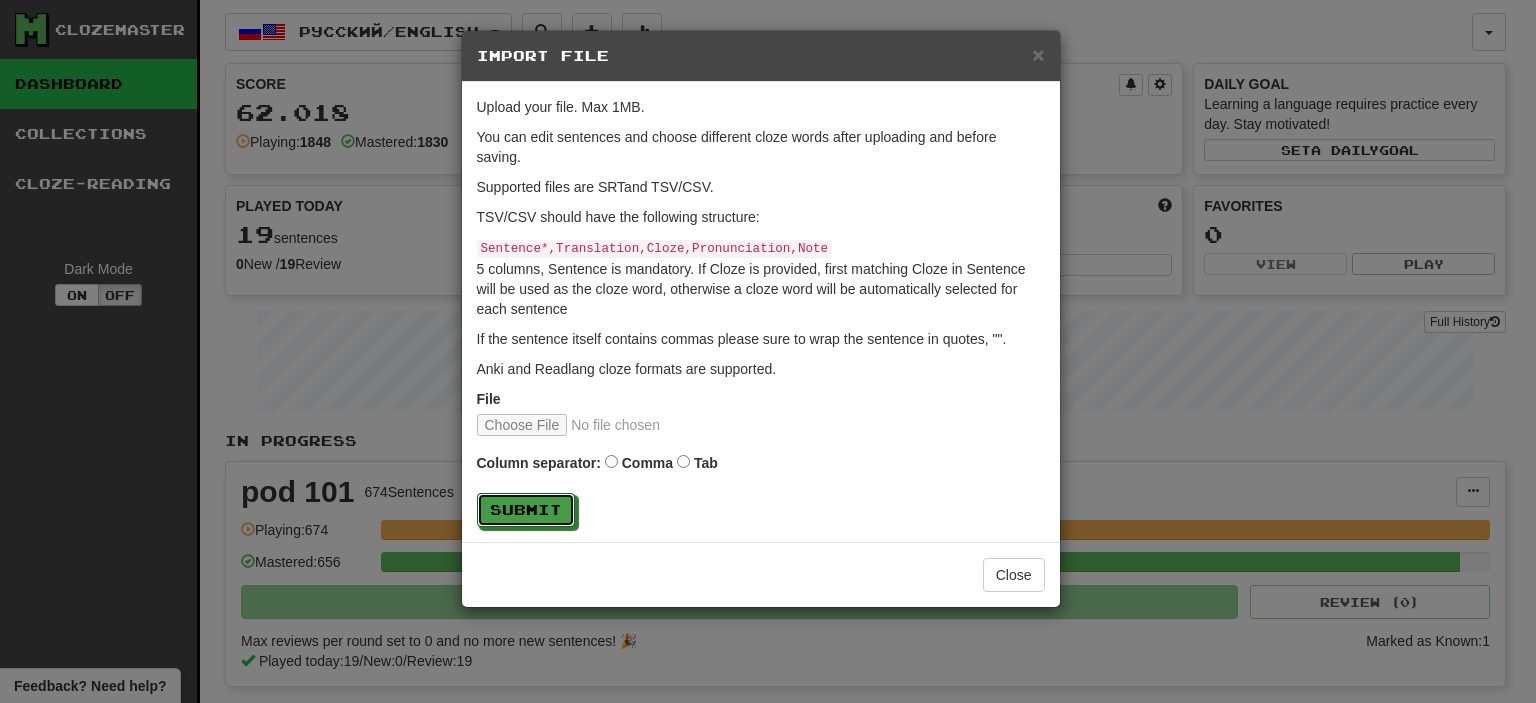 click on "Submit" at bounding box center (526, 510) 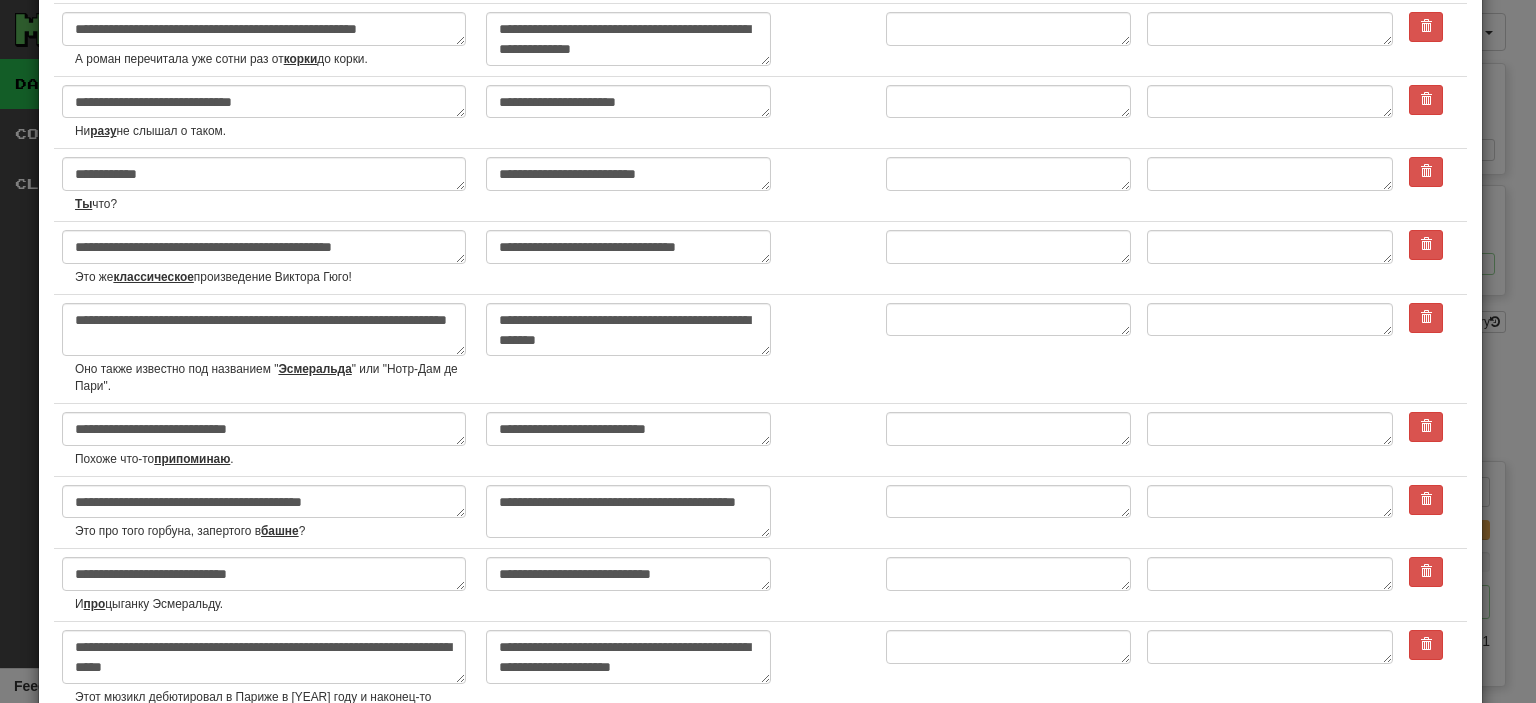 scroll, scrollTop: 0, scrollLeft: 0, axis: both 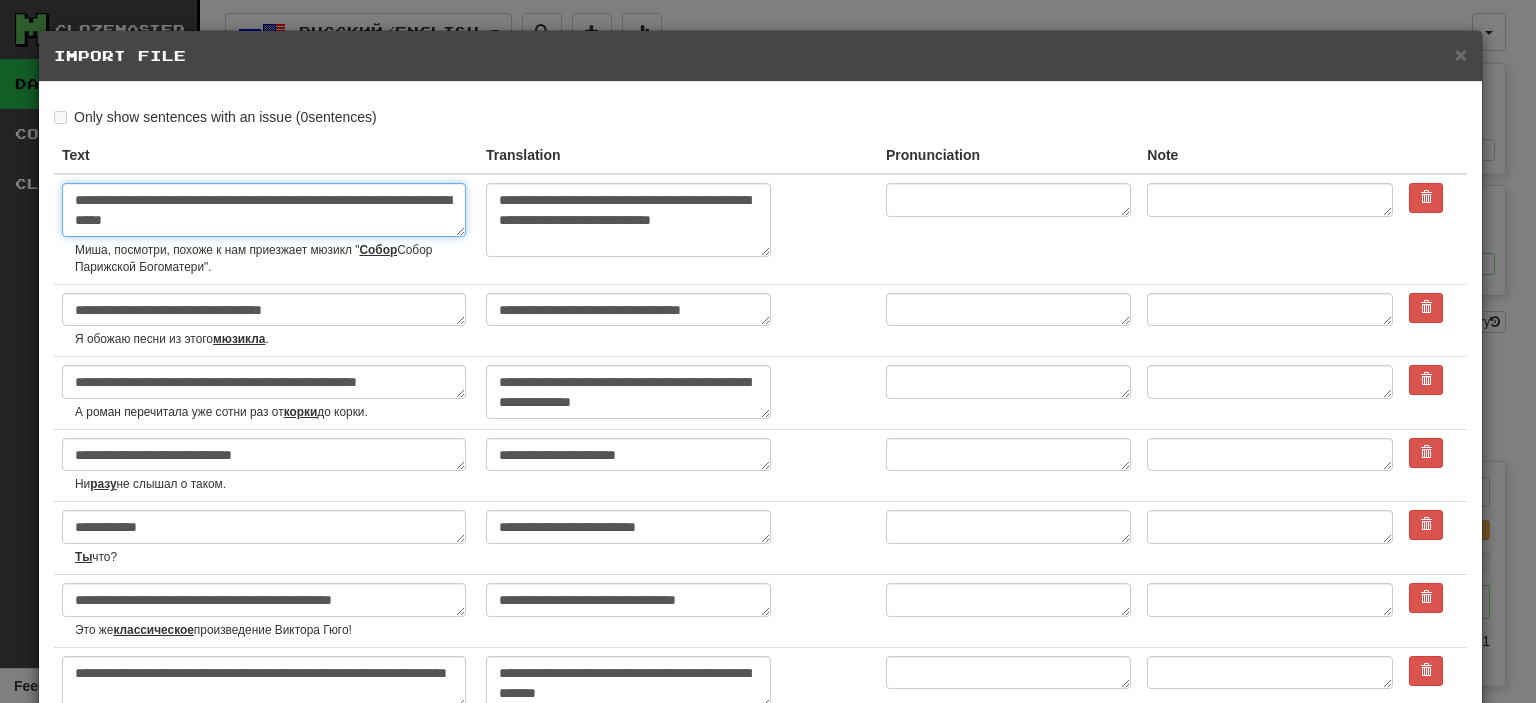 click on "**********" at bounding box center [264, 210] 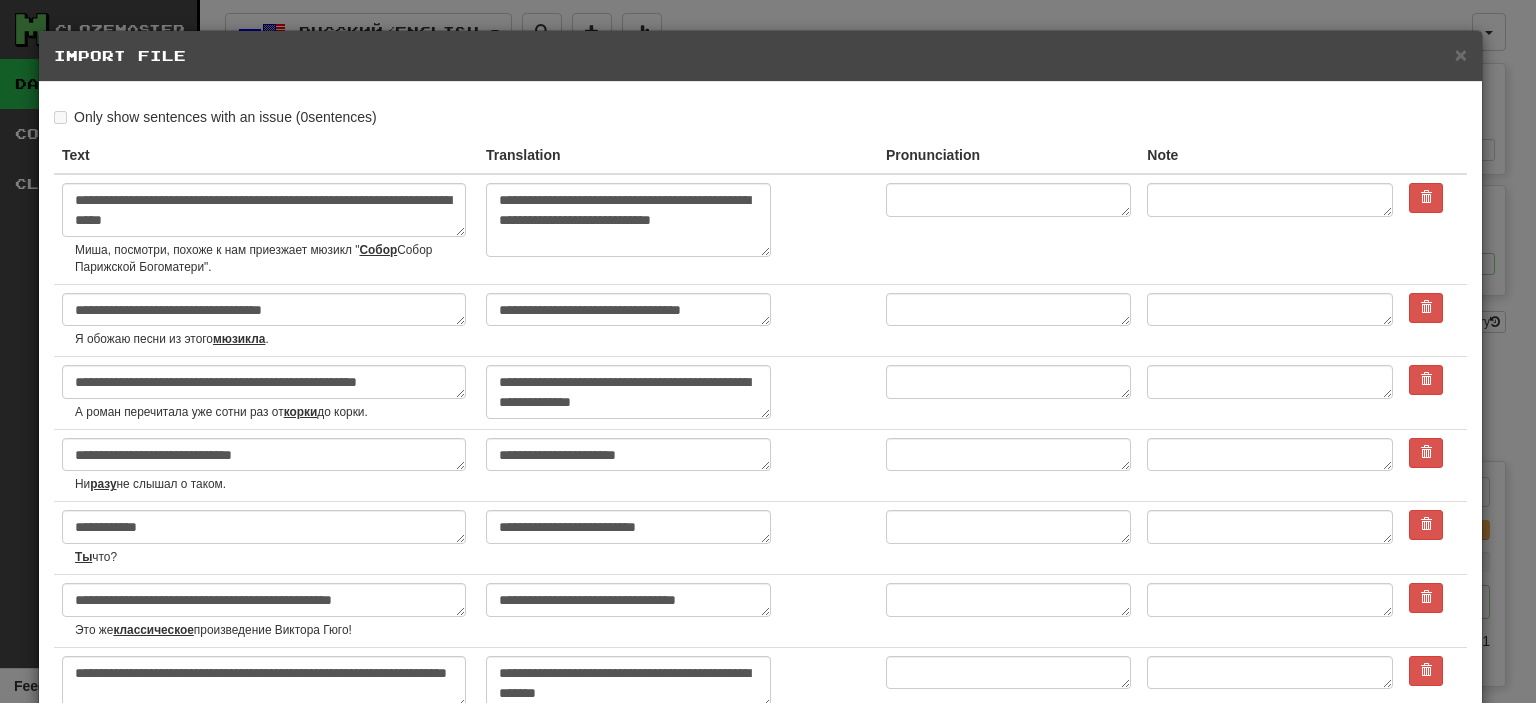 click on "Миша, посмотри, похоже к нам приезжает мюзикл " Собор  Парижской Богоматери"." at bounding box center [272, 259] 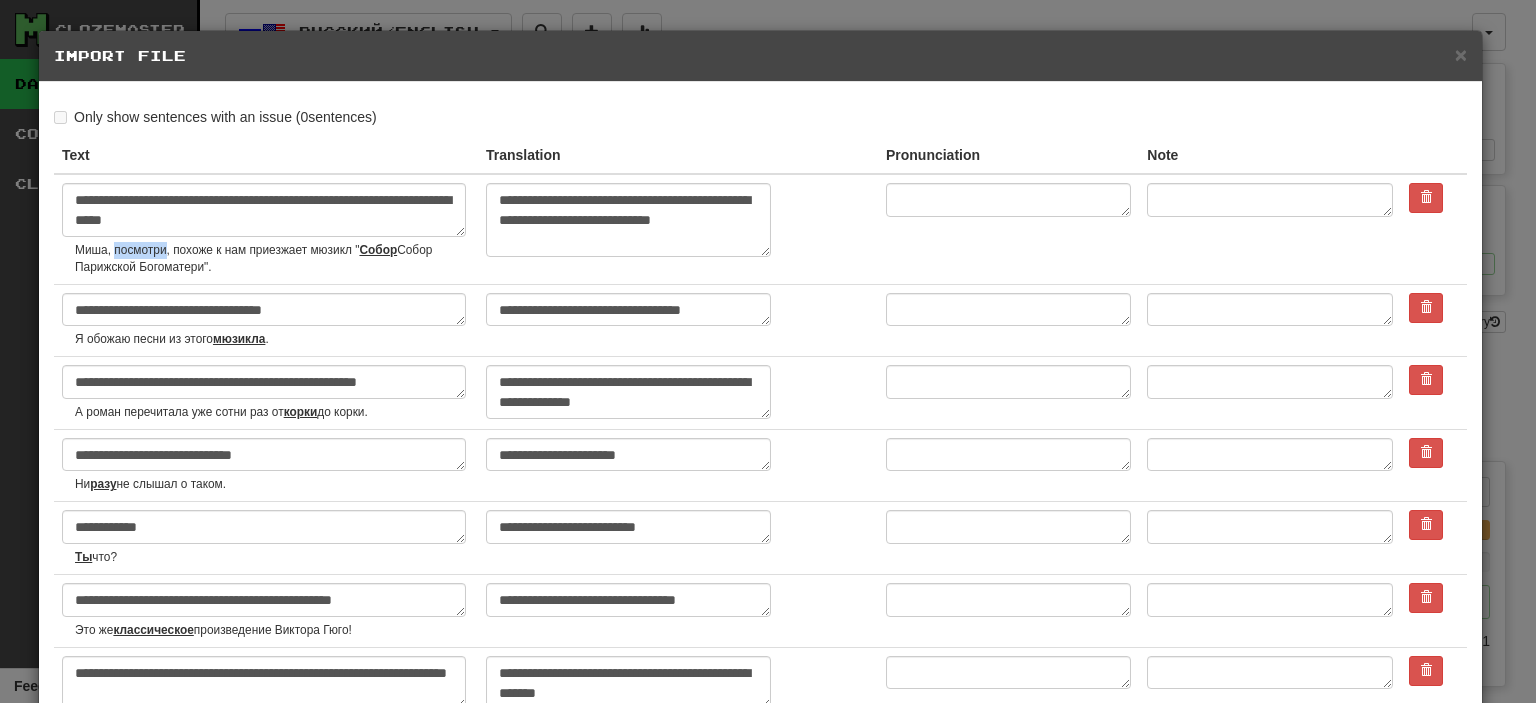 click on "Миша, посмотри, похоже к нам приезжает мюзикл " Собор  Парижской Богоматери"." at bounding box center [272, 259] 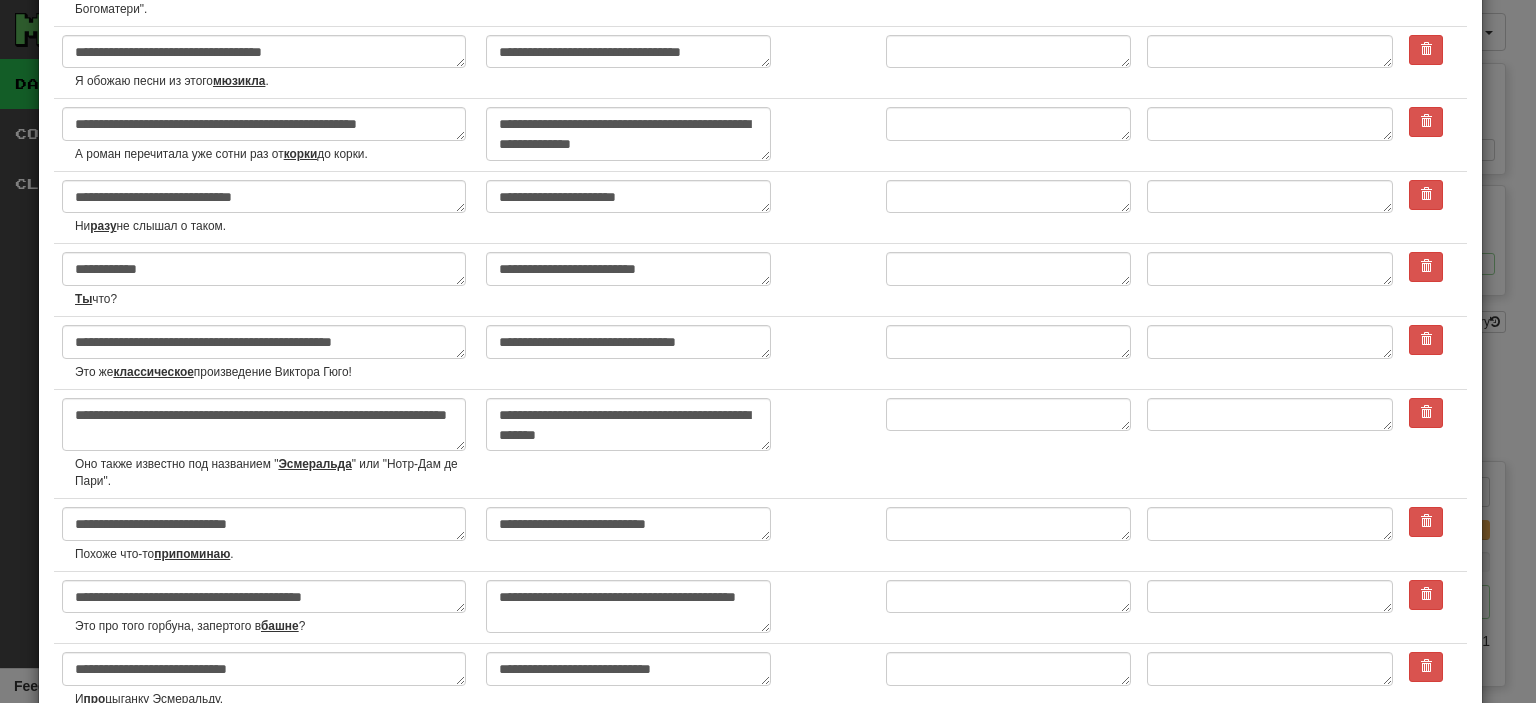 scroll, scrollTop: 259, scrollLeft: 0, axis: vertical 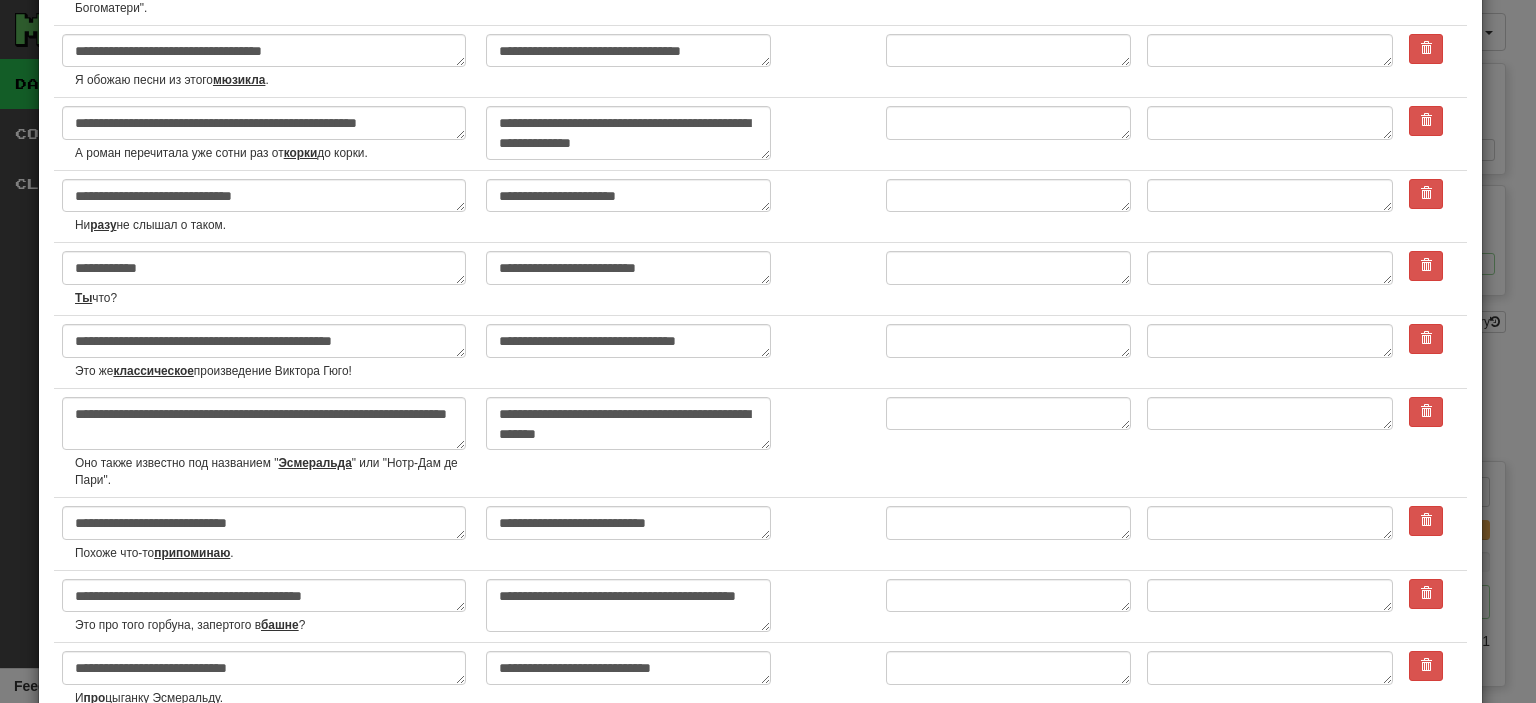 click on "Я обожаю песни из этого  мюзикла ." at bounding box center [272, 80] 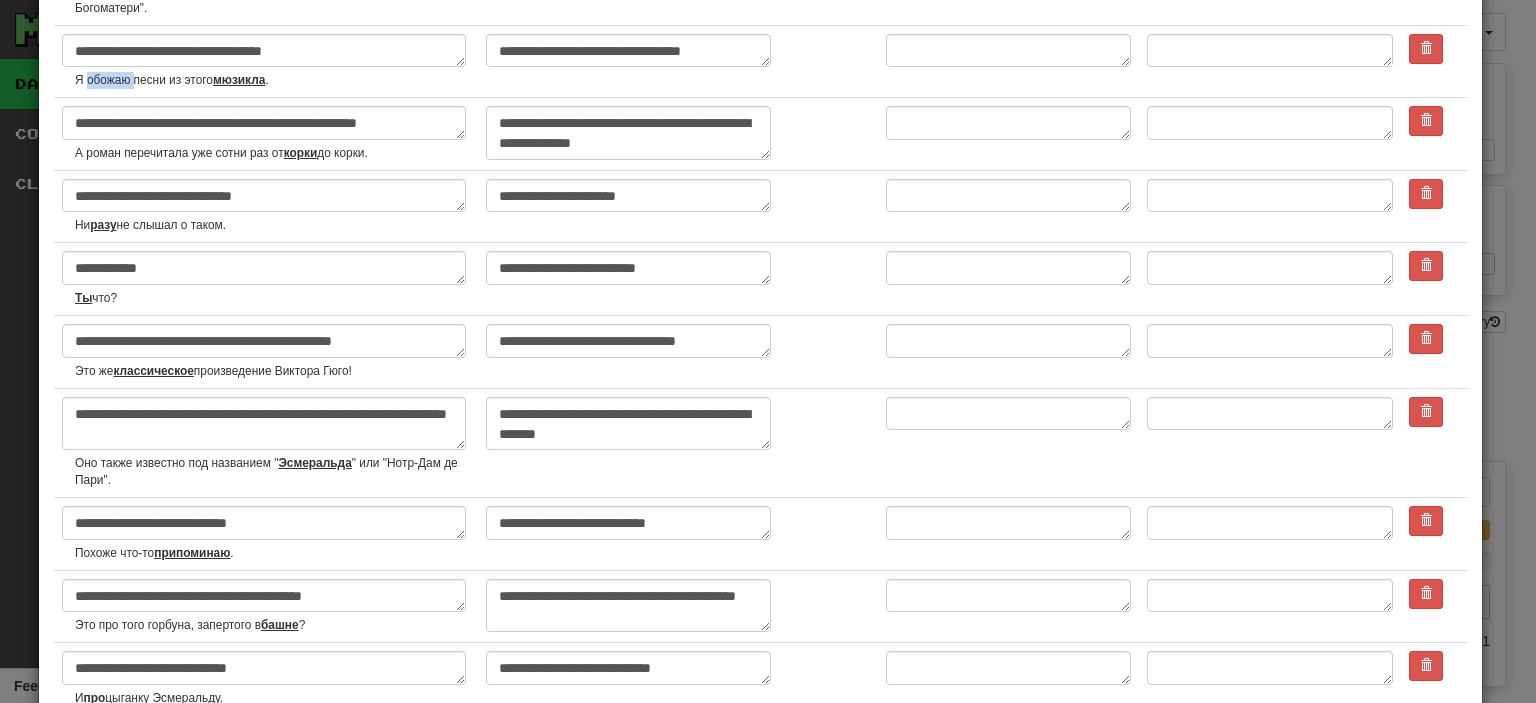 click on "Я обожаю песни из этого  мюзикла ." at bounding box center [272, 80] 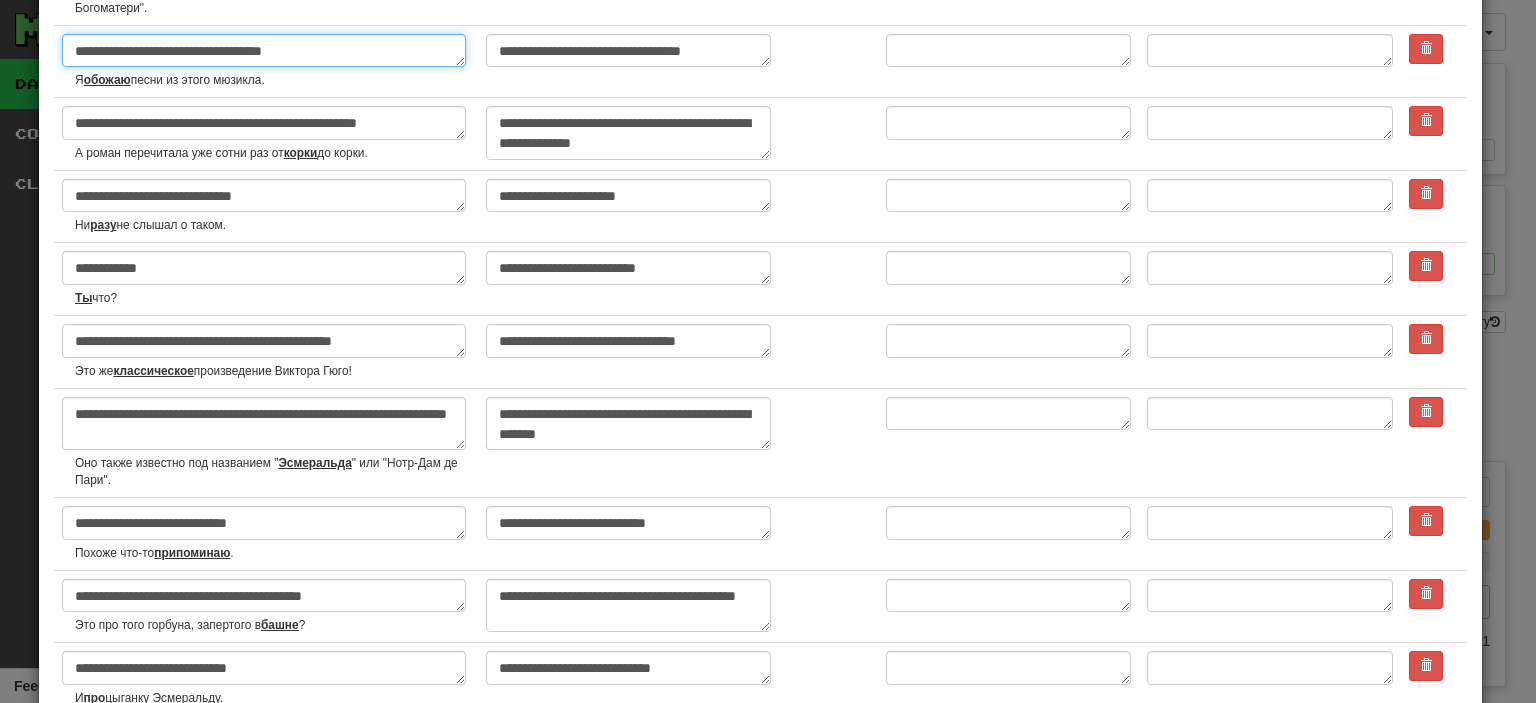click on "**********" at bounding box center [264, 51] 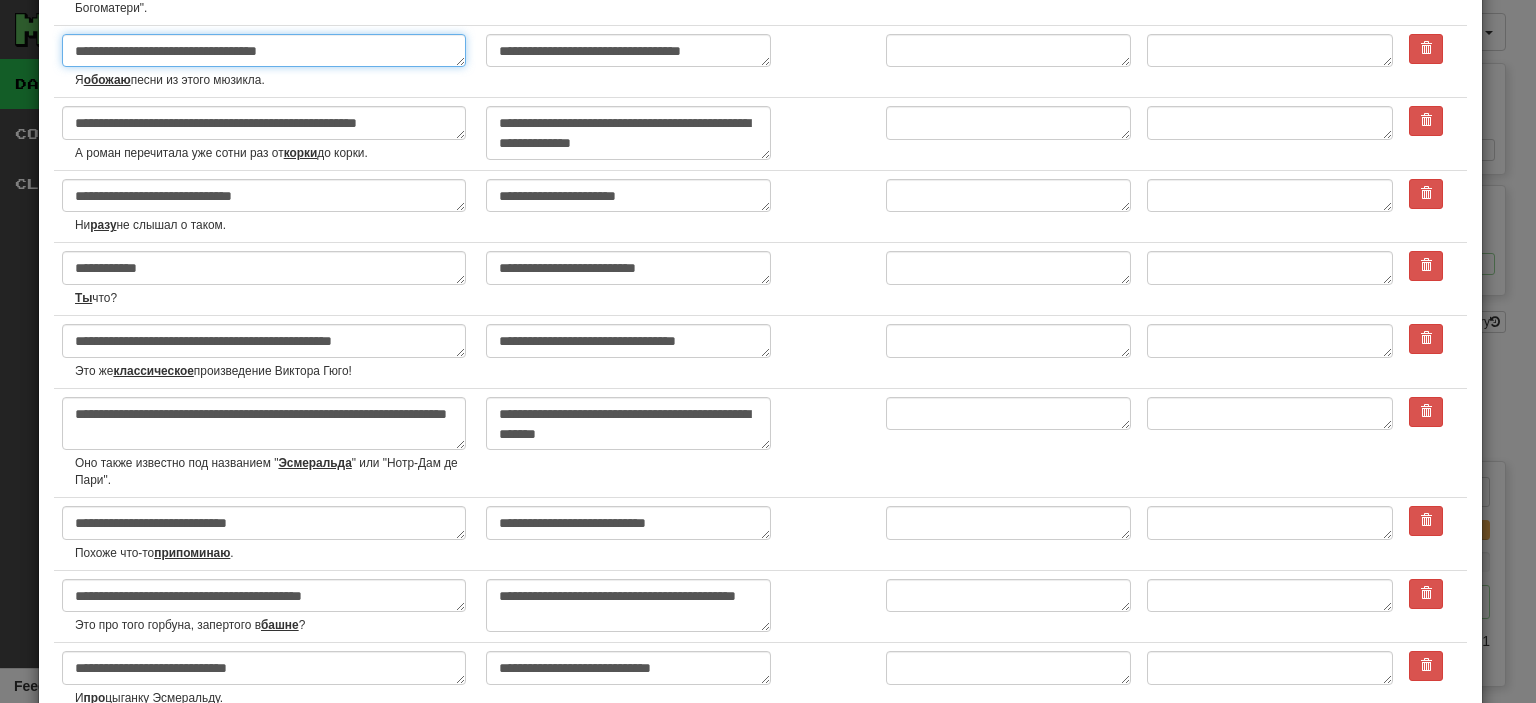 click on "**********" at bounding box center (264, 51) 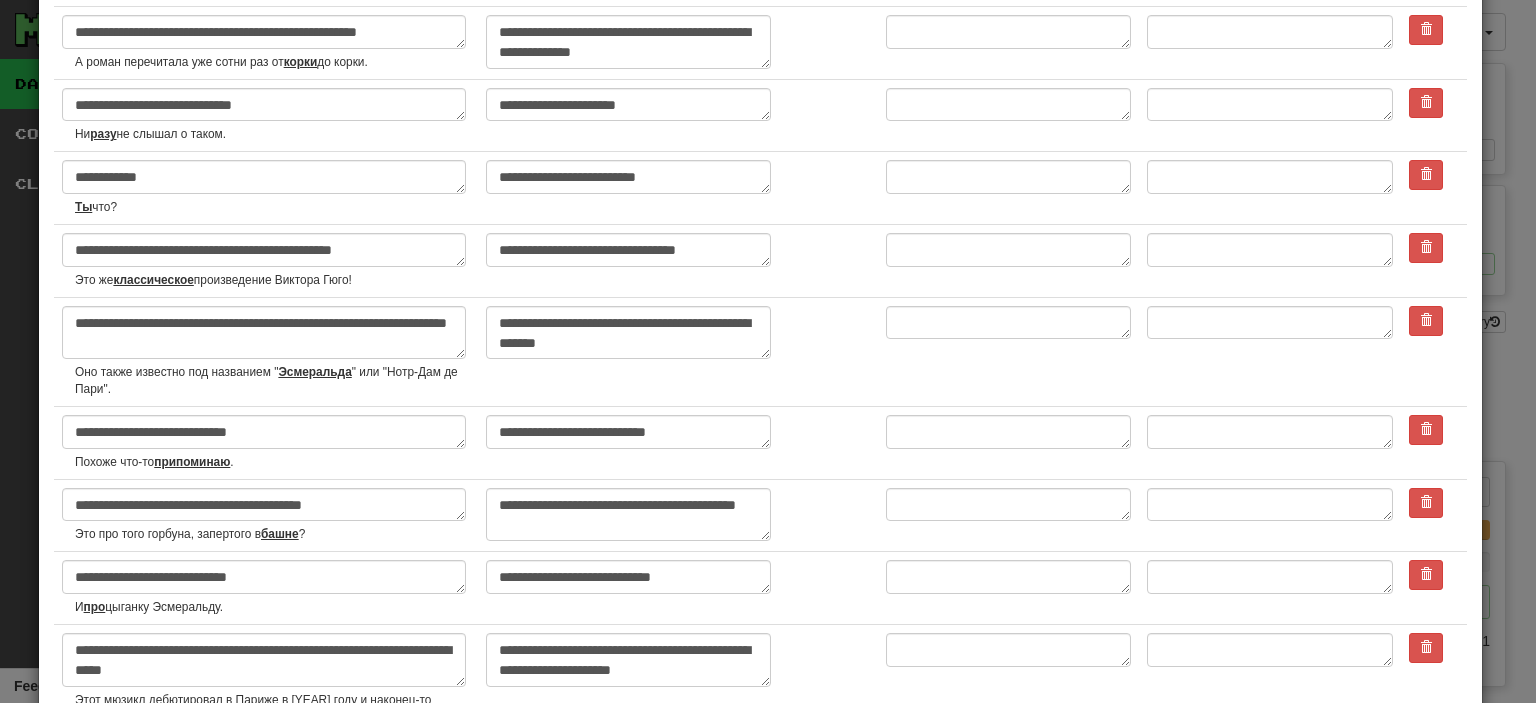 scroll, scrollTop: 351, scrollLeft: 0, axis: vertical 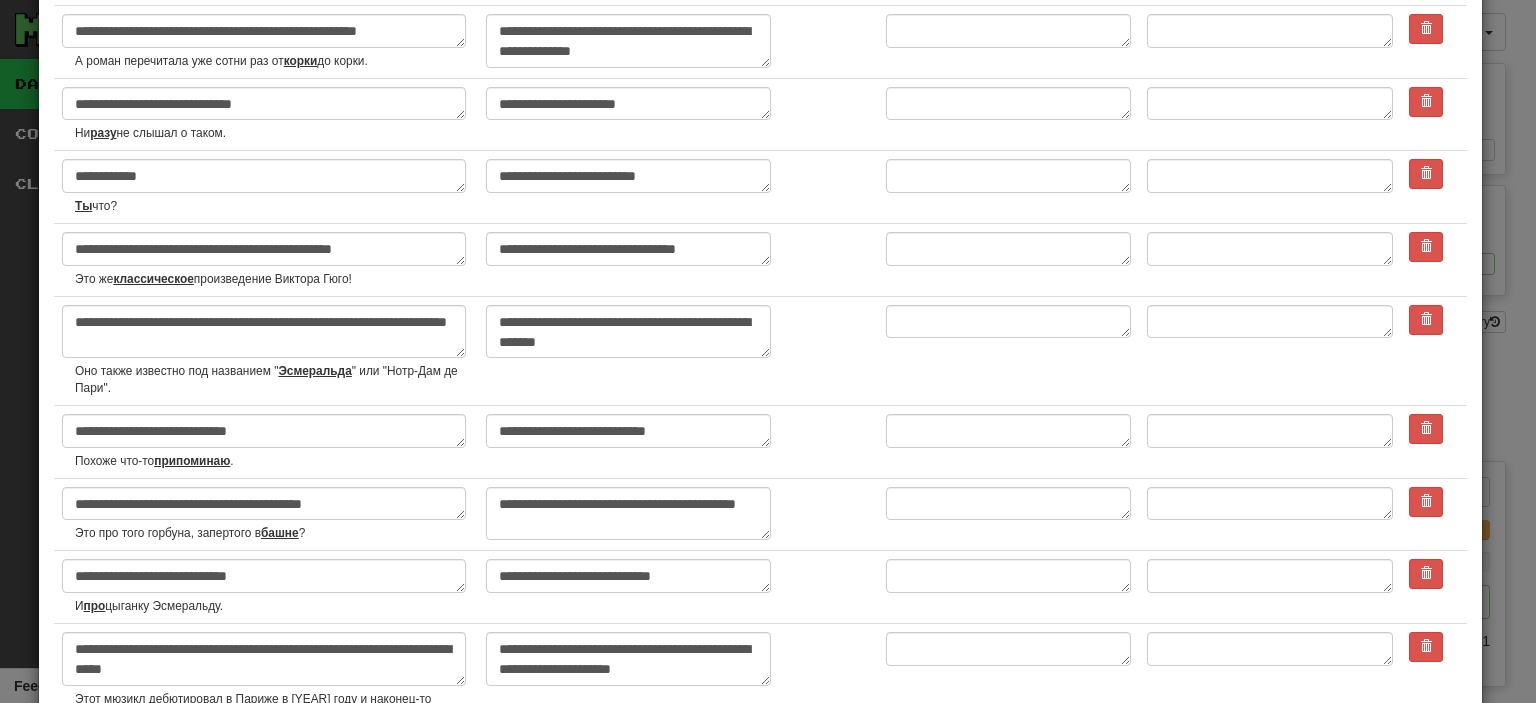 type on "**********" 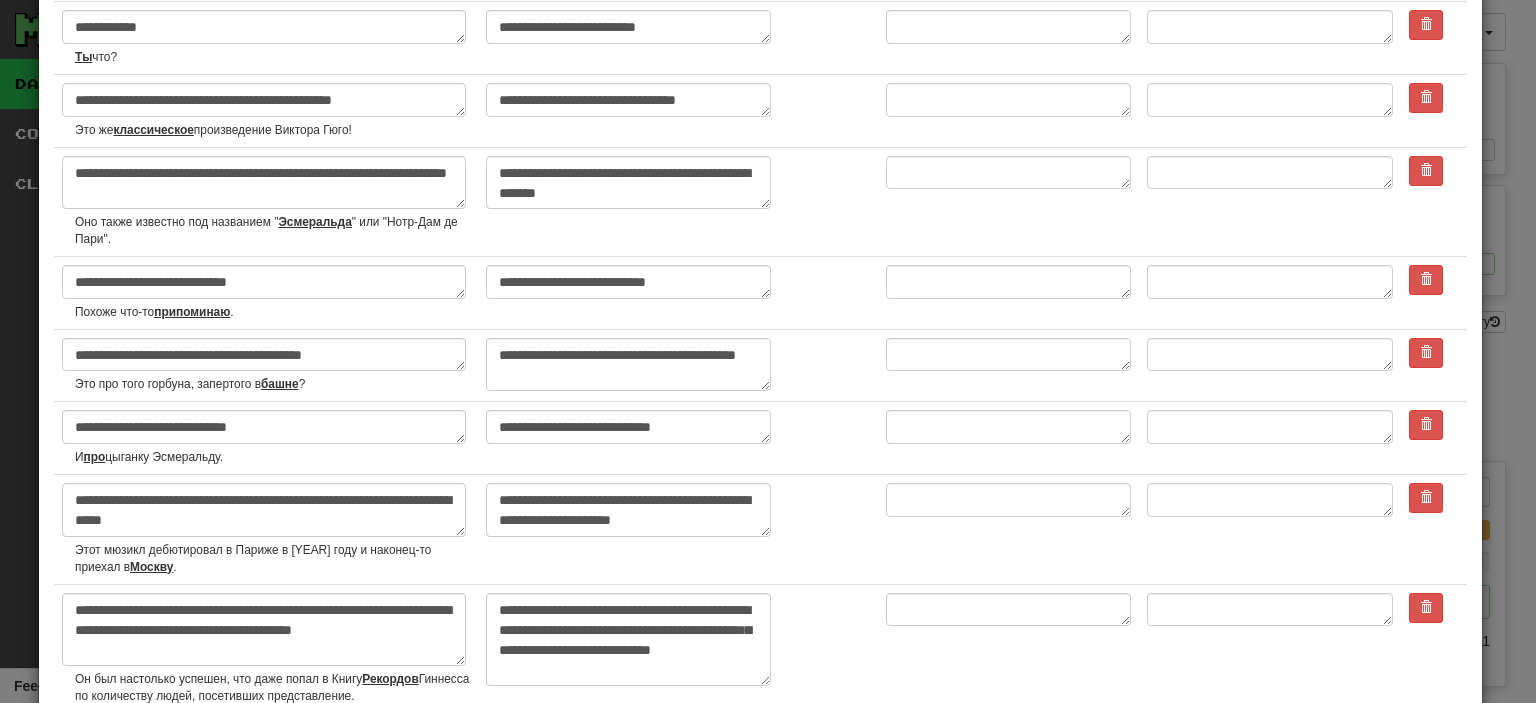 scroll, scrollTop: 500, scrollLeft: 0, axis: vertical 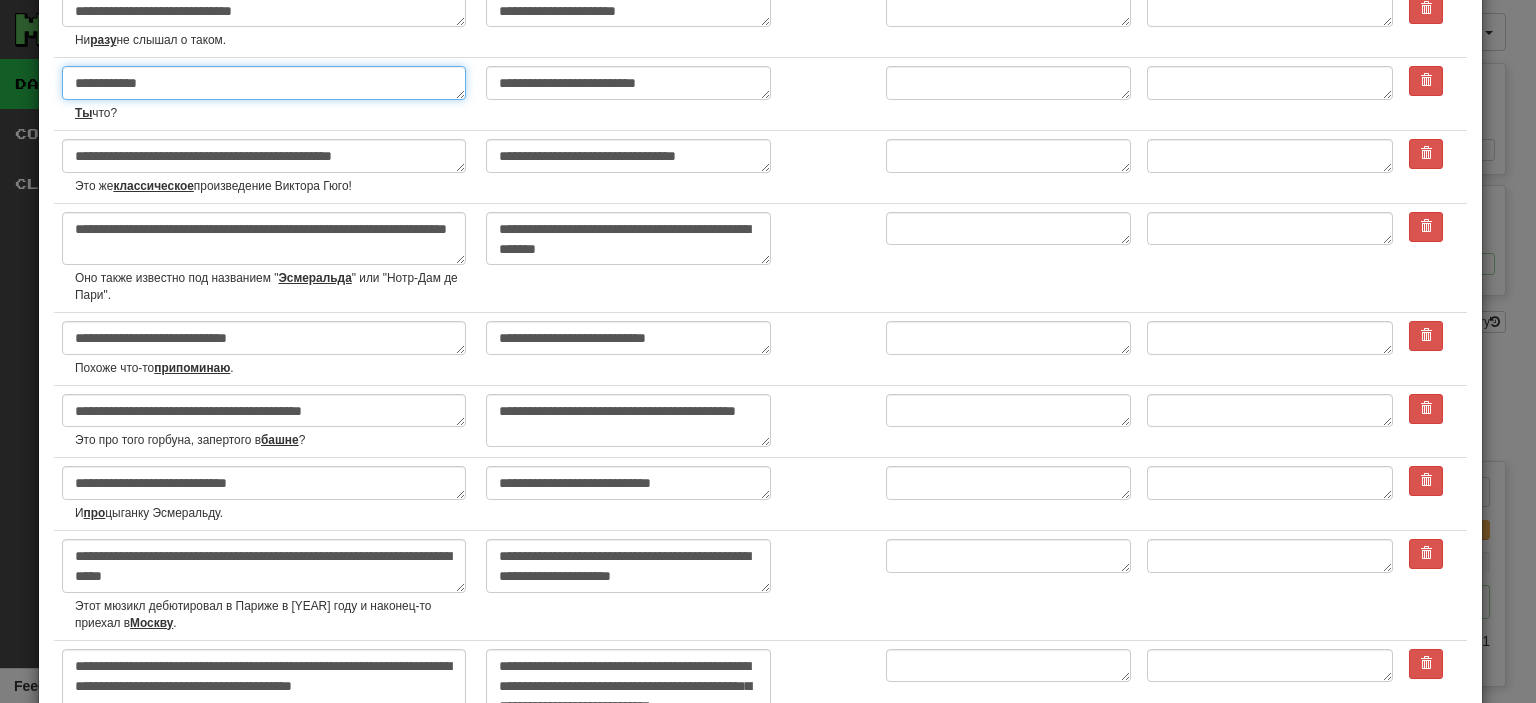 drag, startPoint x: 72, startPoint y: 80, endPoint x: 152, endPoint y: 79, distance: 80.00625 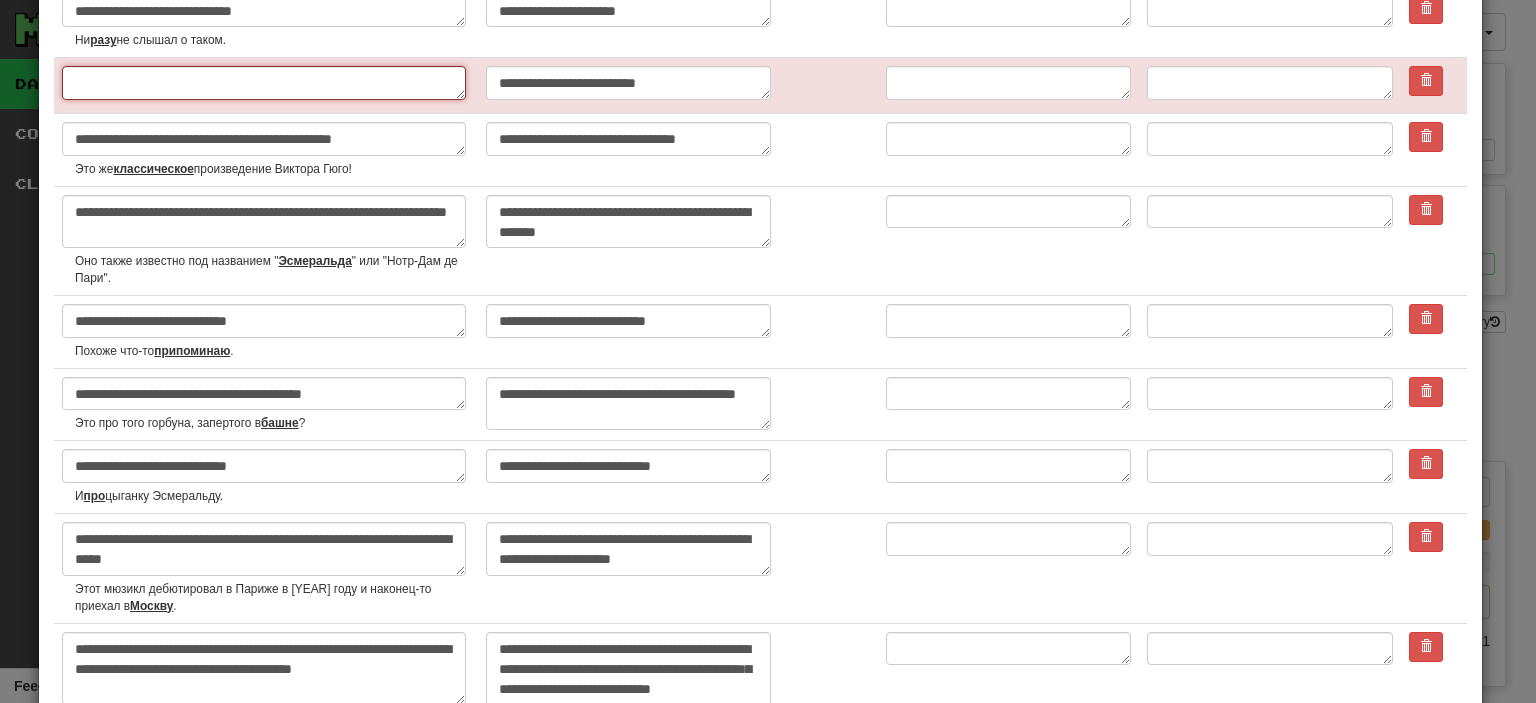 type 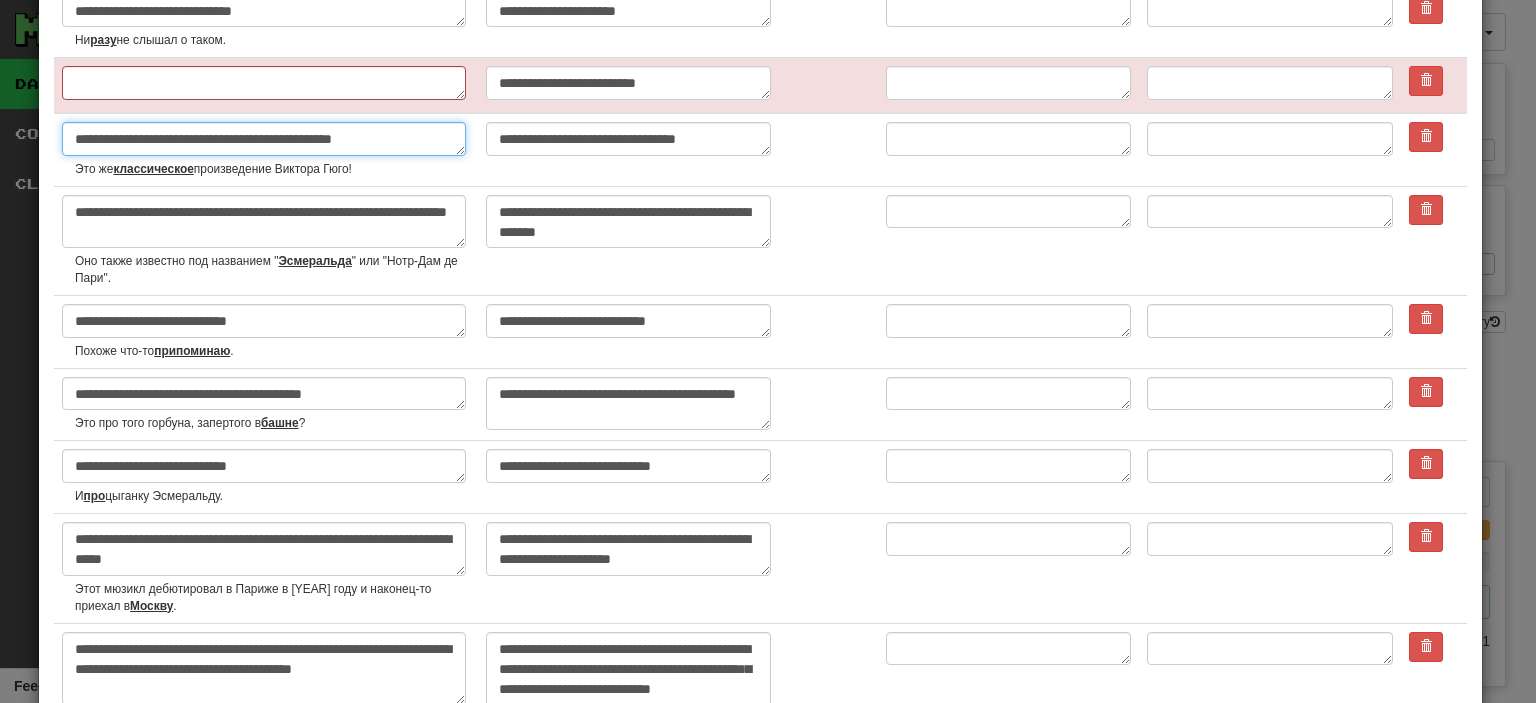 click on "**********" at bounding box center (264, 139) 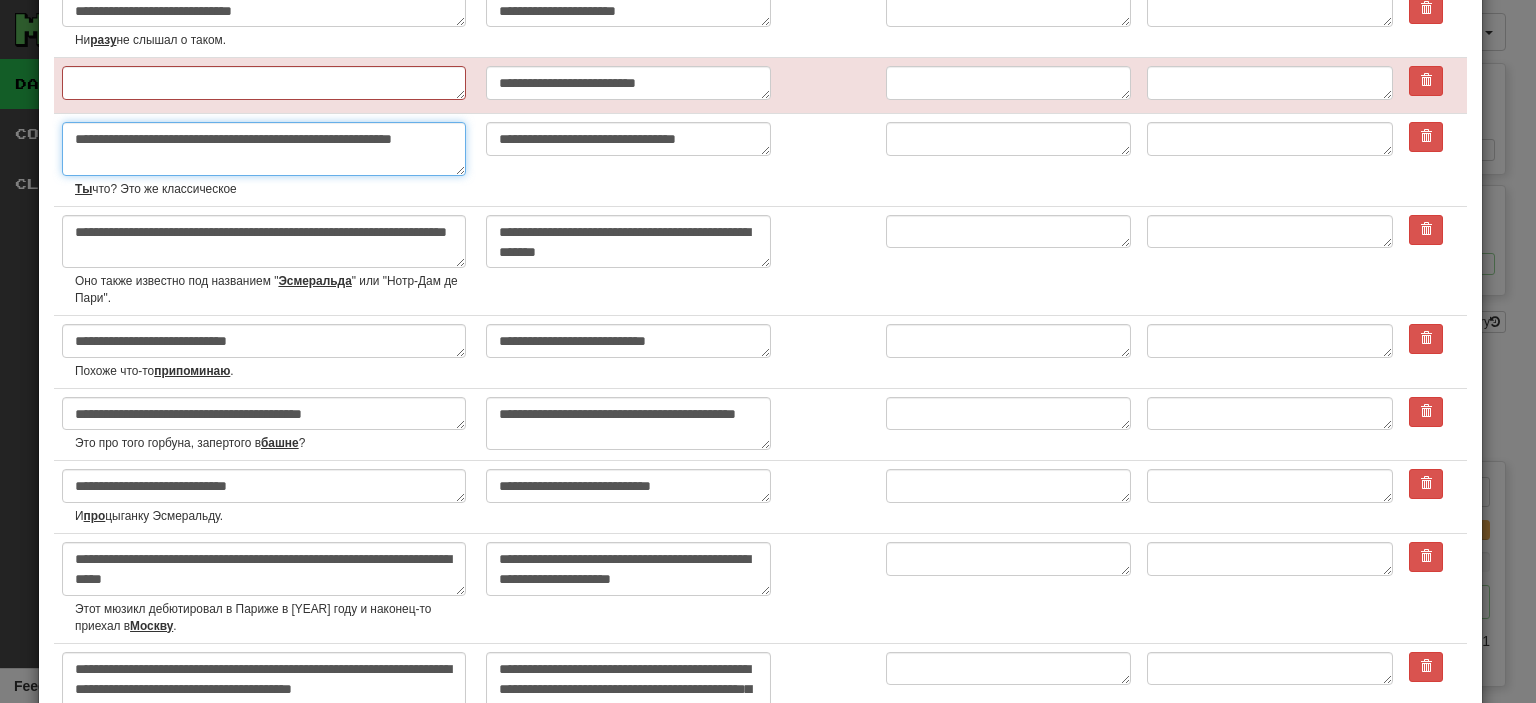 click on "**********" at bounding box center [264, 149] 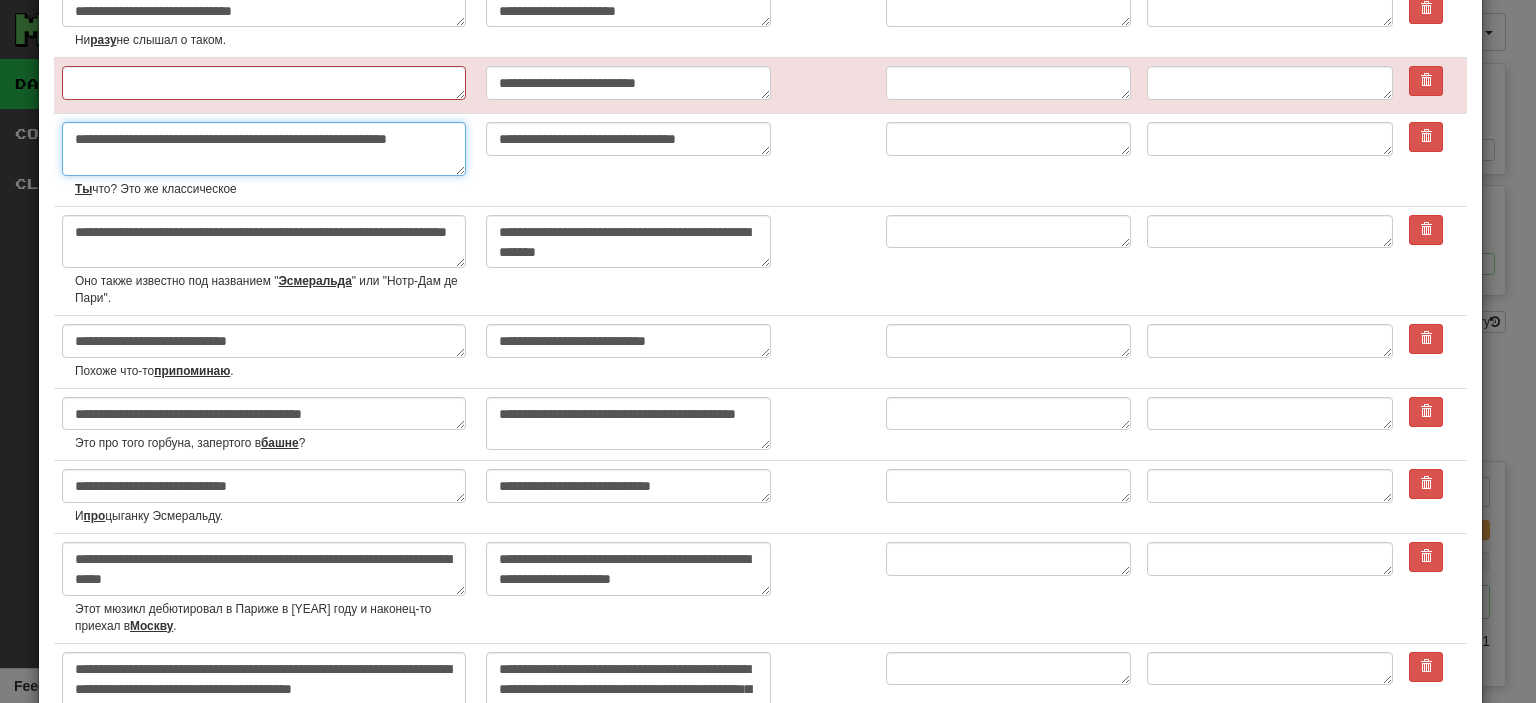 type on "*" 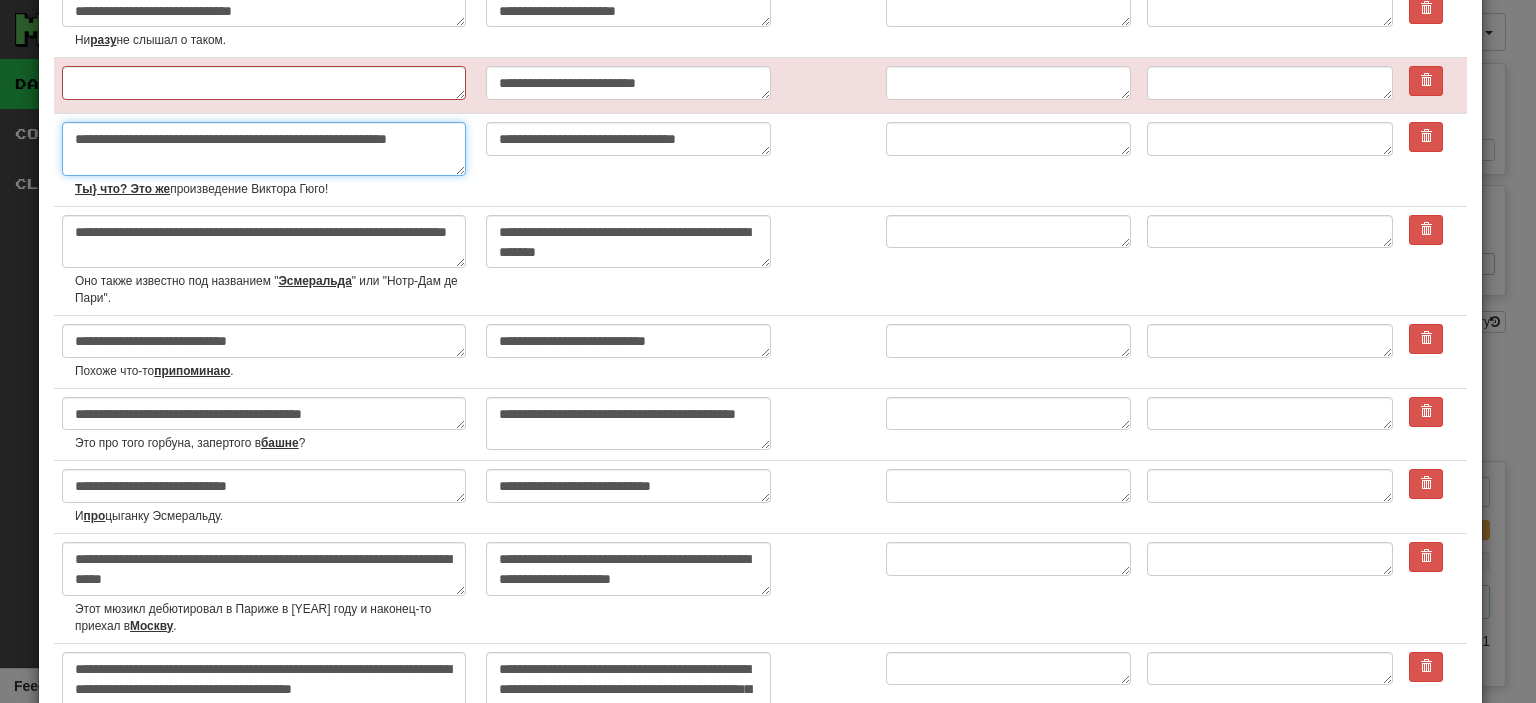 type on "**********" 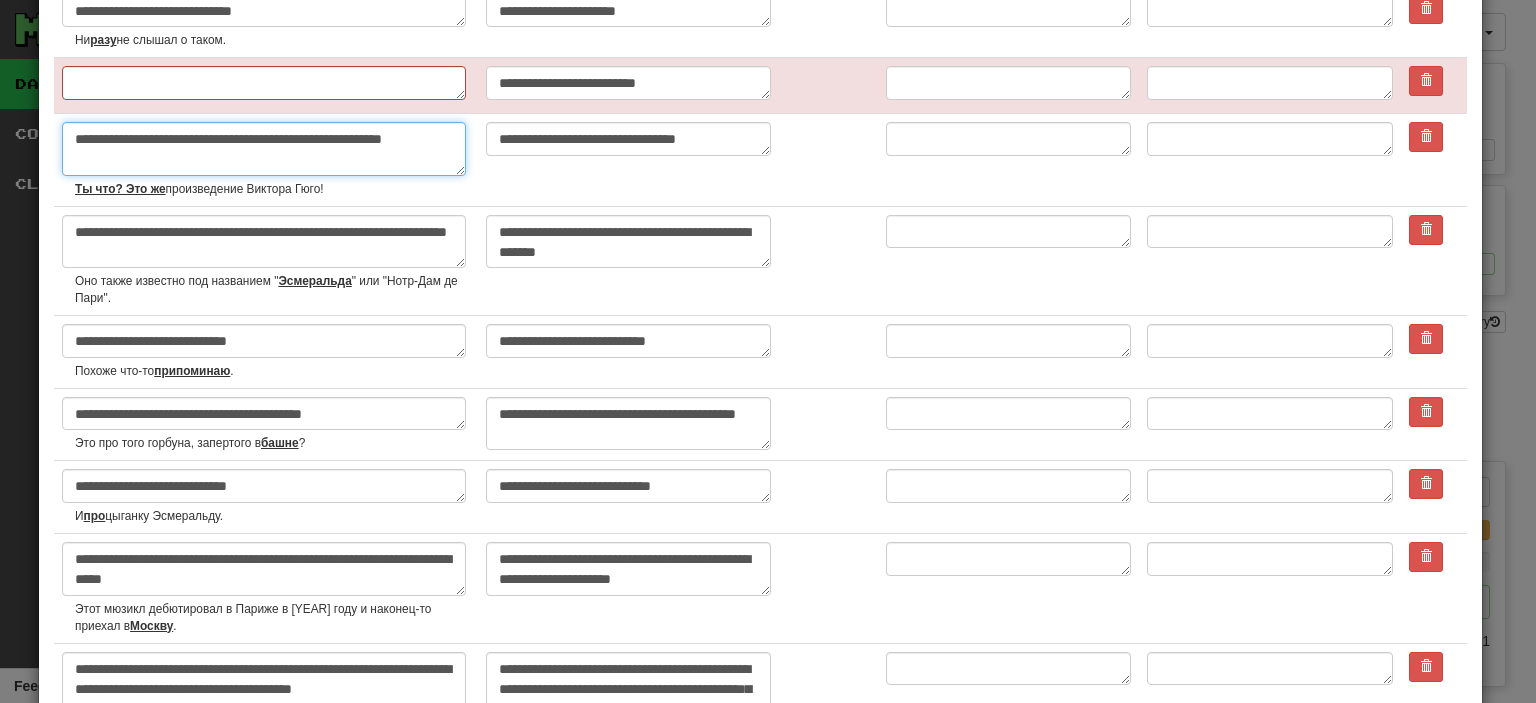 click on "**********" at bounding box center [264, 149] 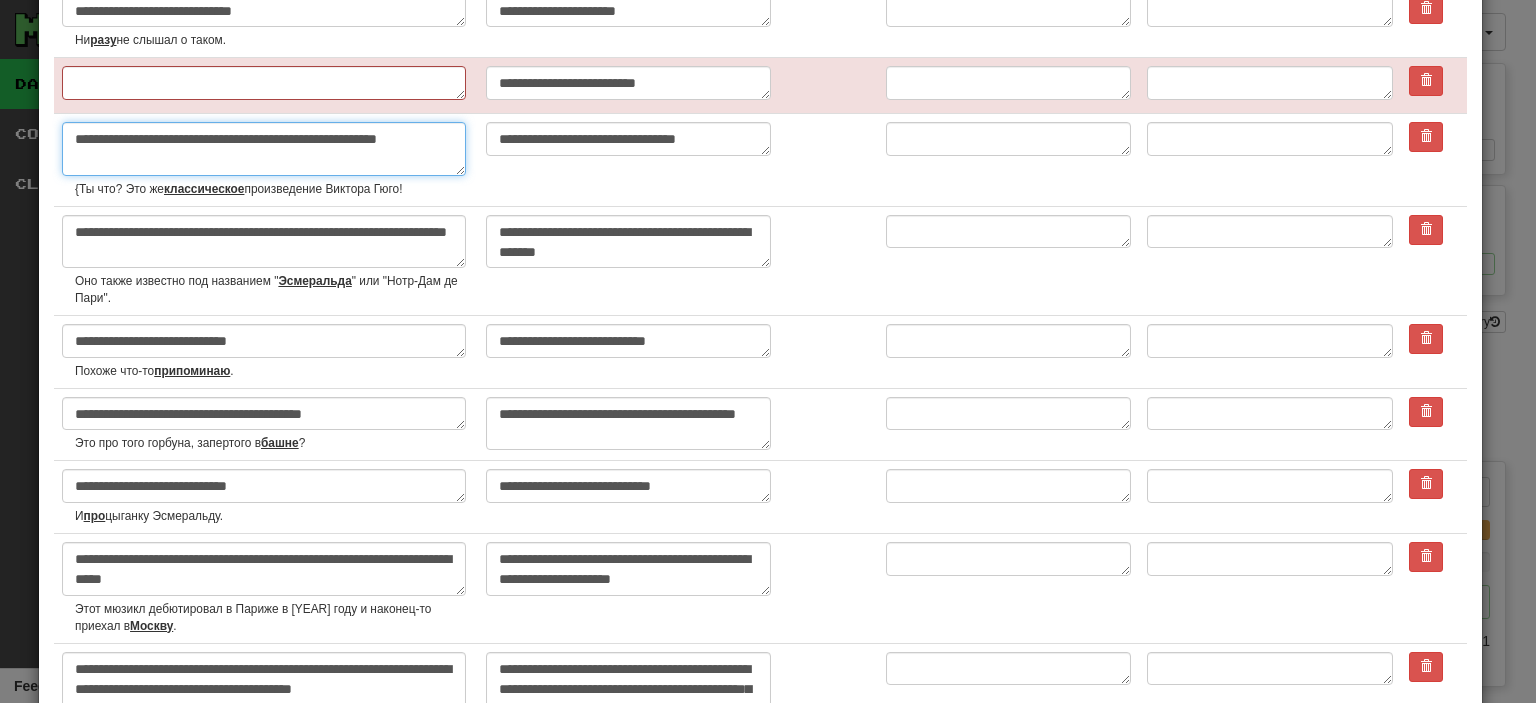 type on "*" 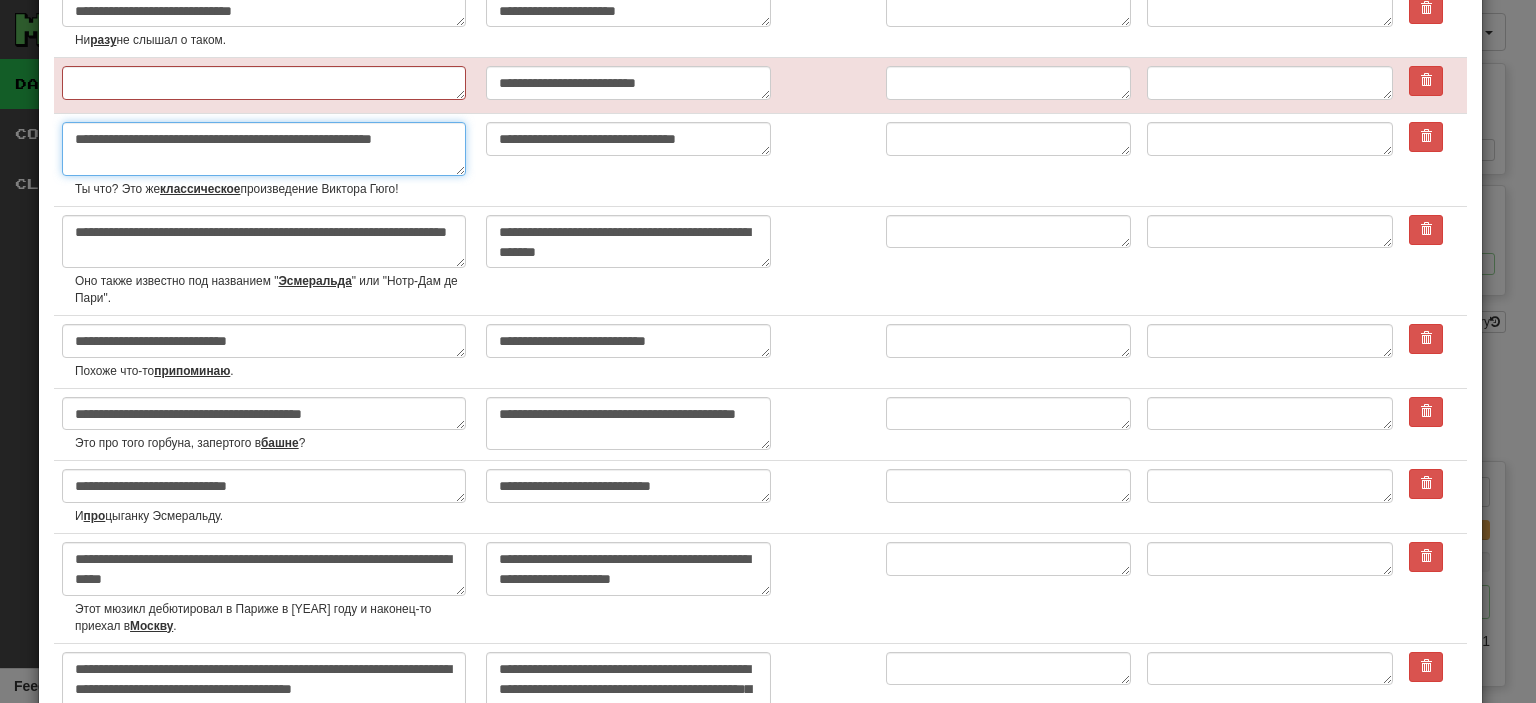 type on "**********" 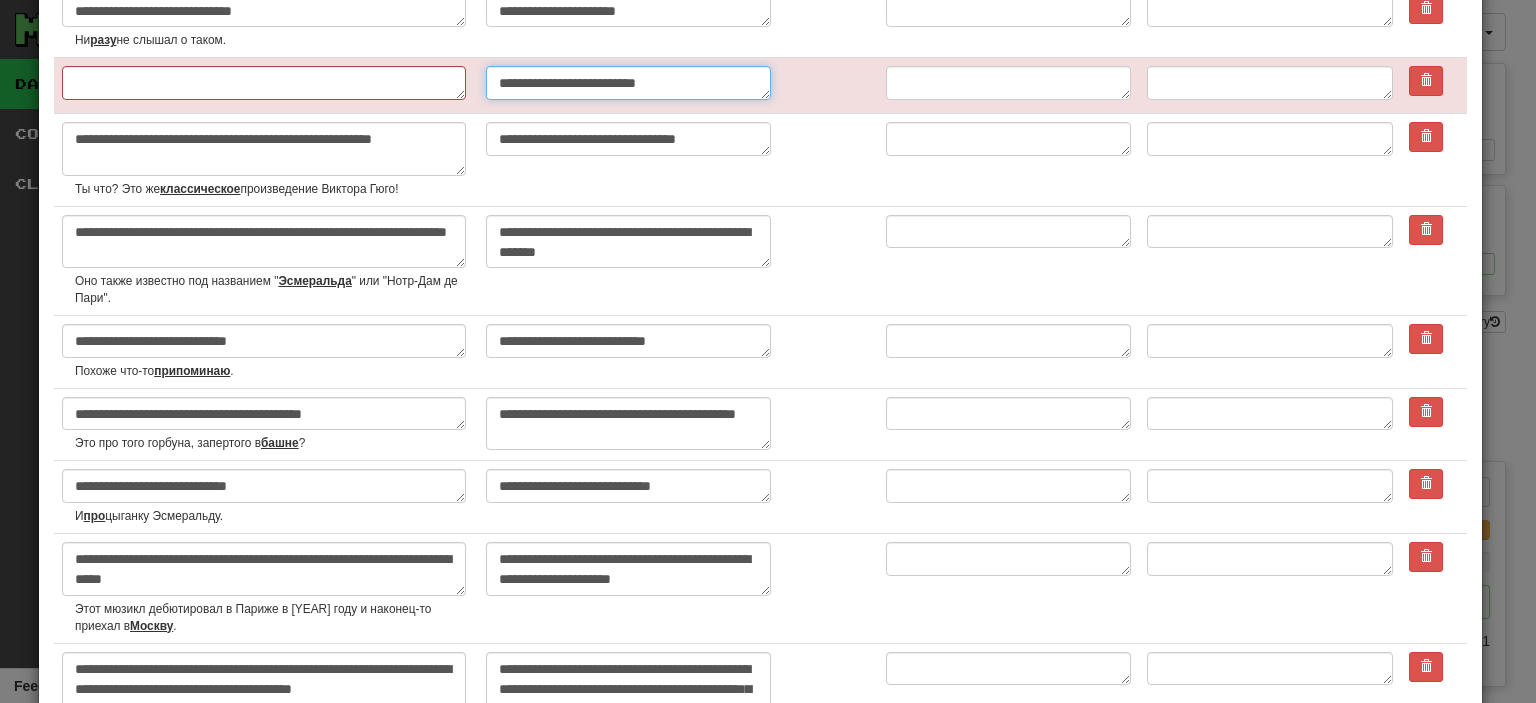 drag, startPoint x: 488, startPoint y: 81, endPoint x: 678, endPoint y: 79, distance: 190.01053 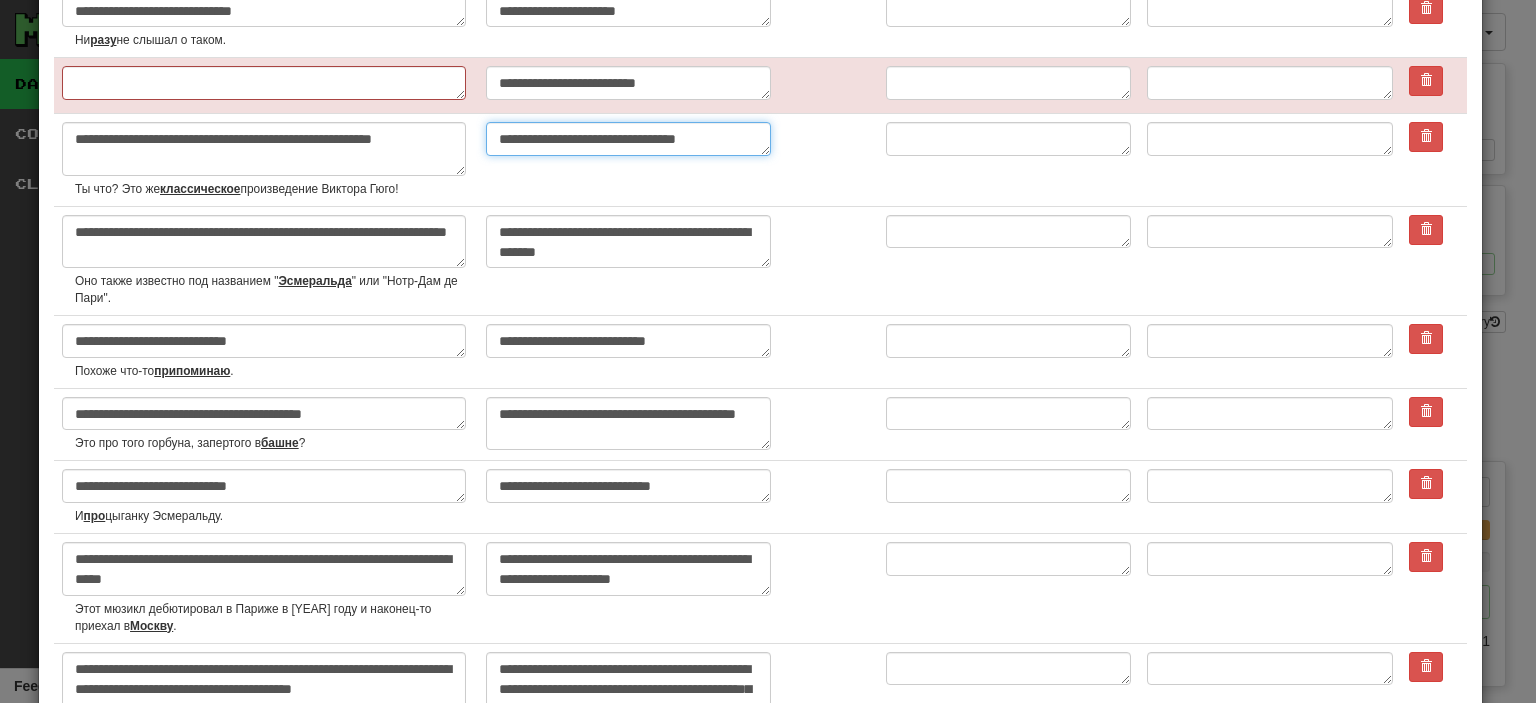 click on "**********" at bounding box center [629, 139] 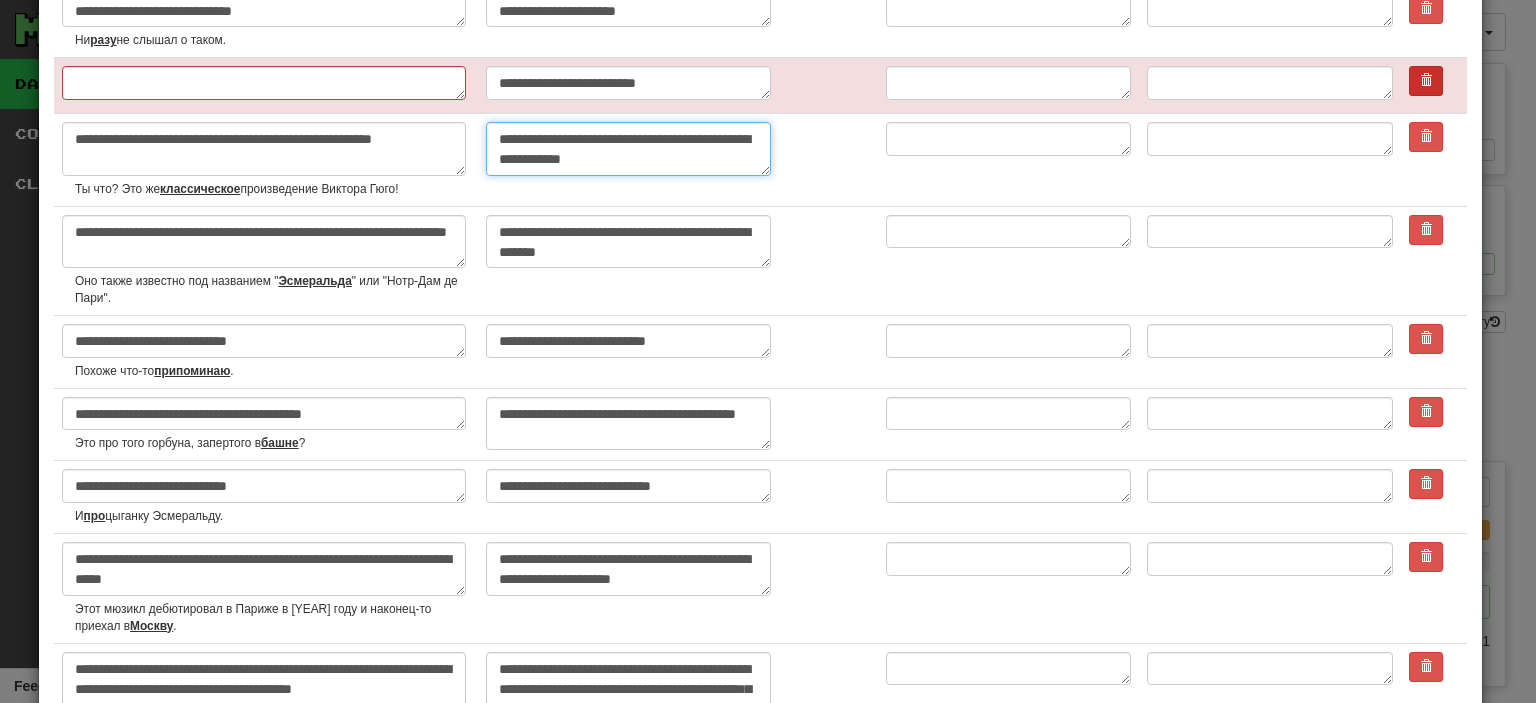 type on "**********" 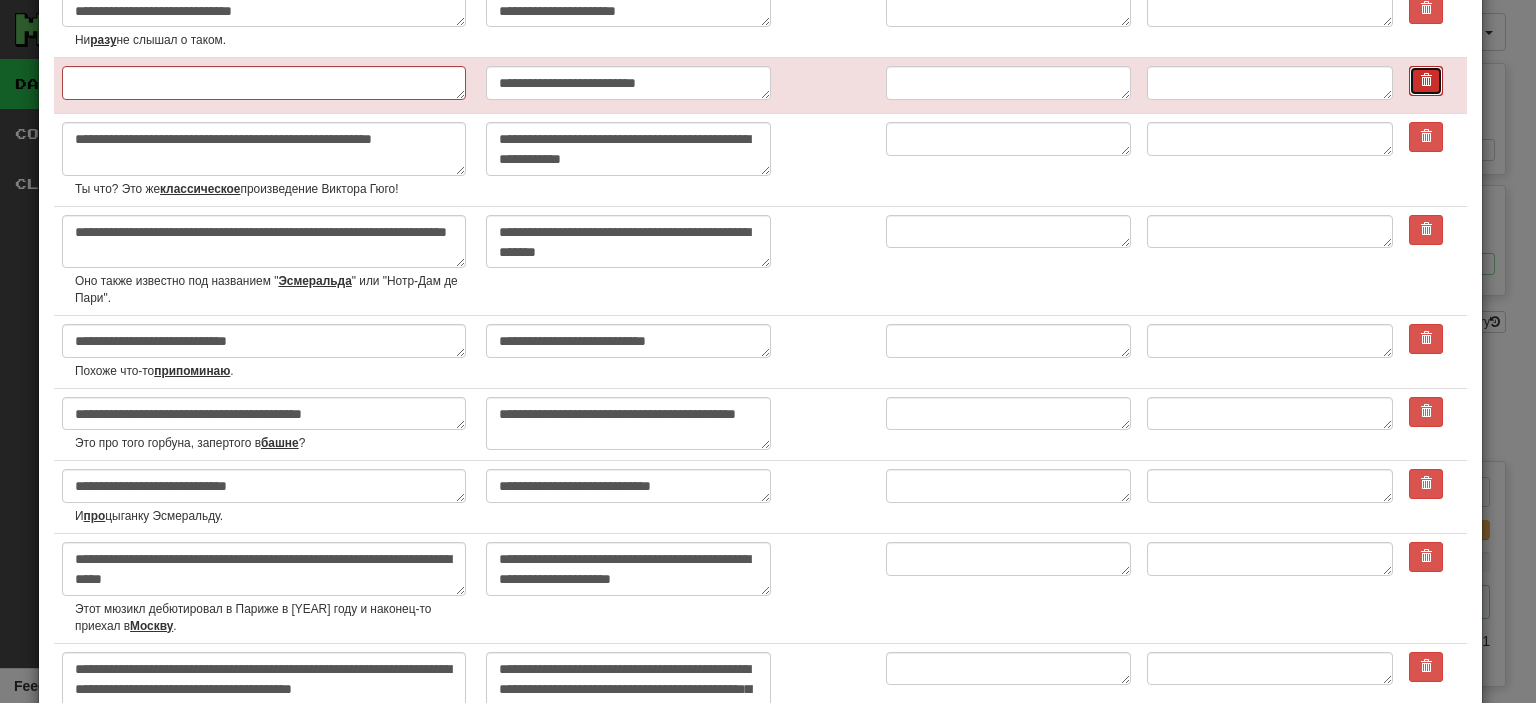 click at bounding box center [1426, 81] 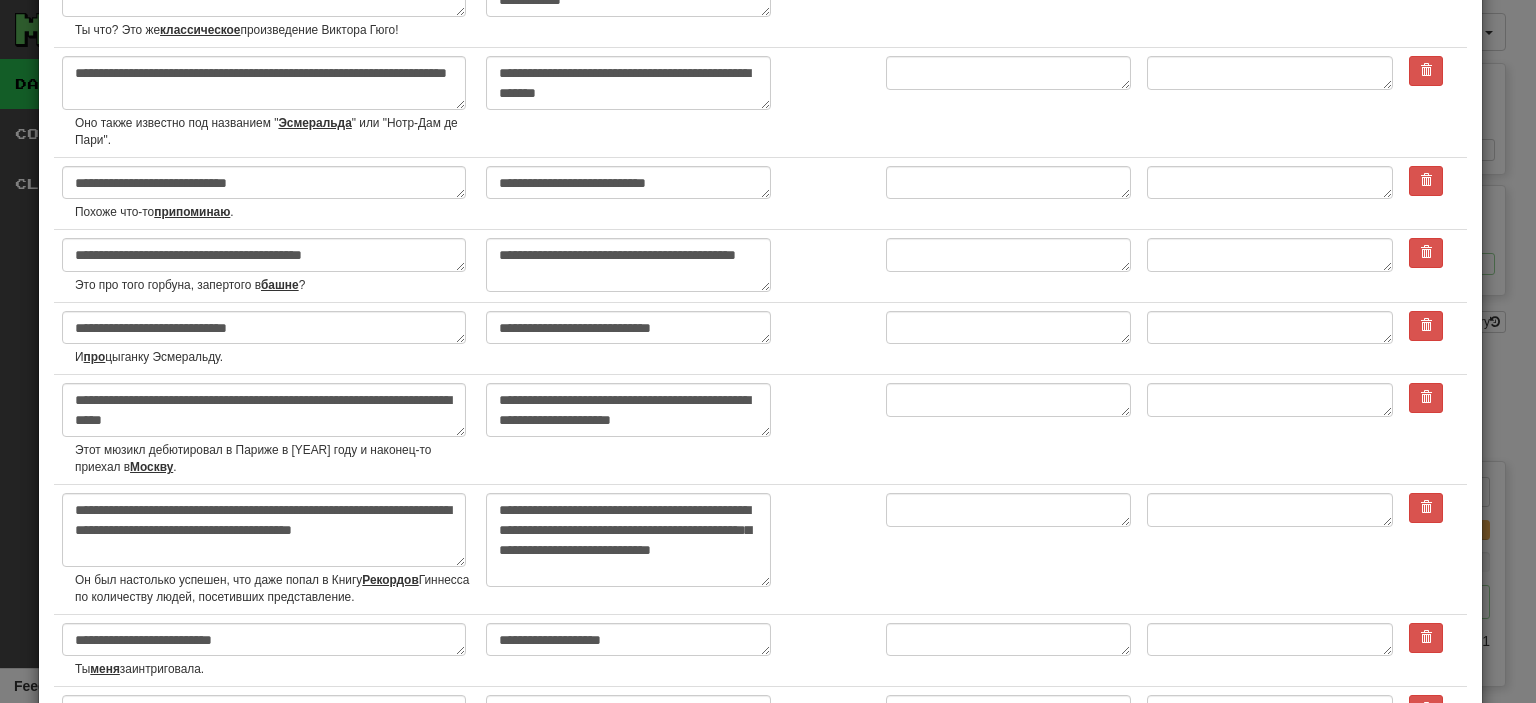 scroll, scrollTop: 546, scrollLeft: 0, axis: vertical 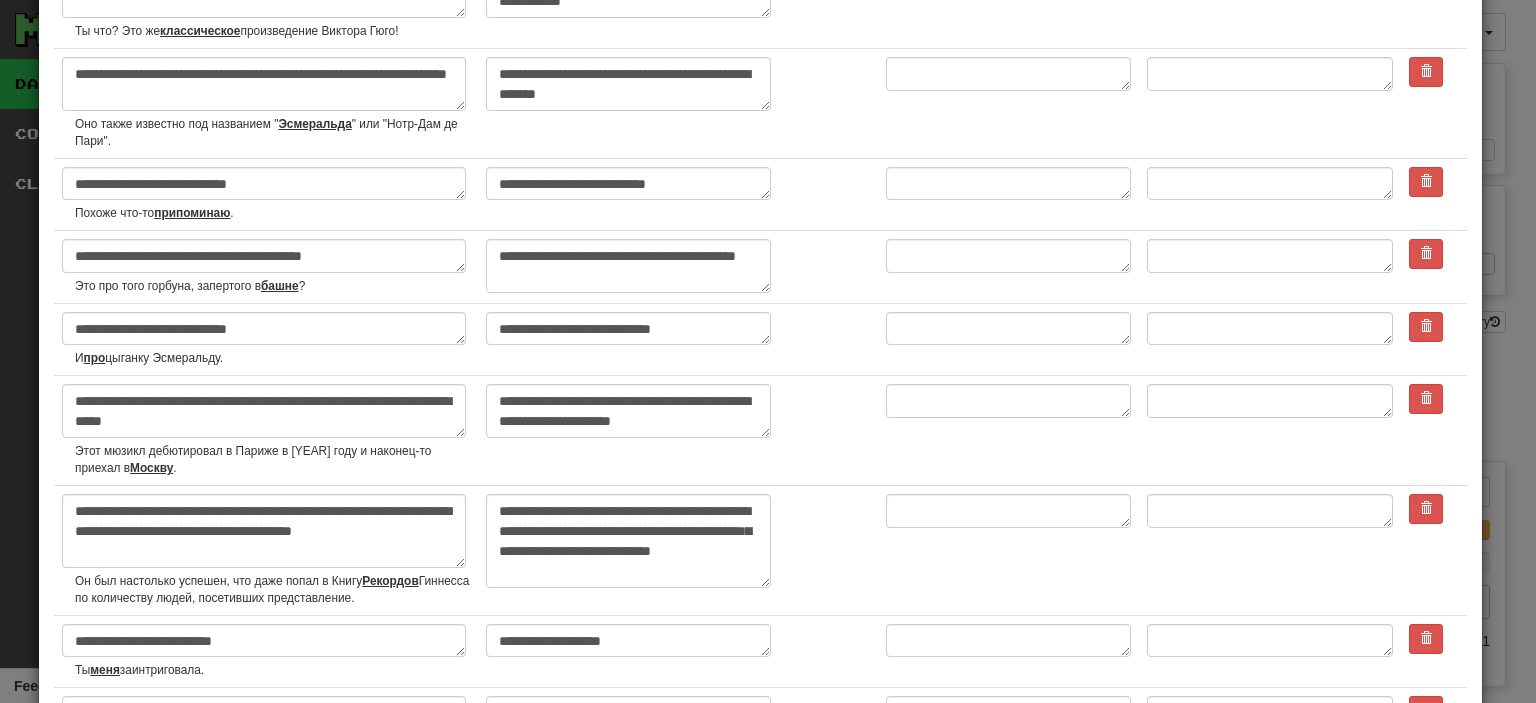 click on "Оно также известно под названием " Эсмеральда " или "Нотр-Дам де Пари"." at bounding box center [272, 133] 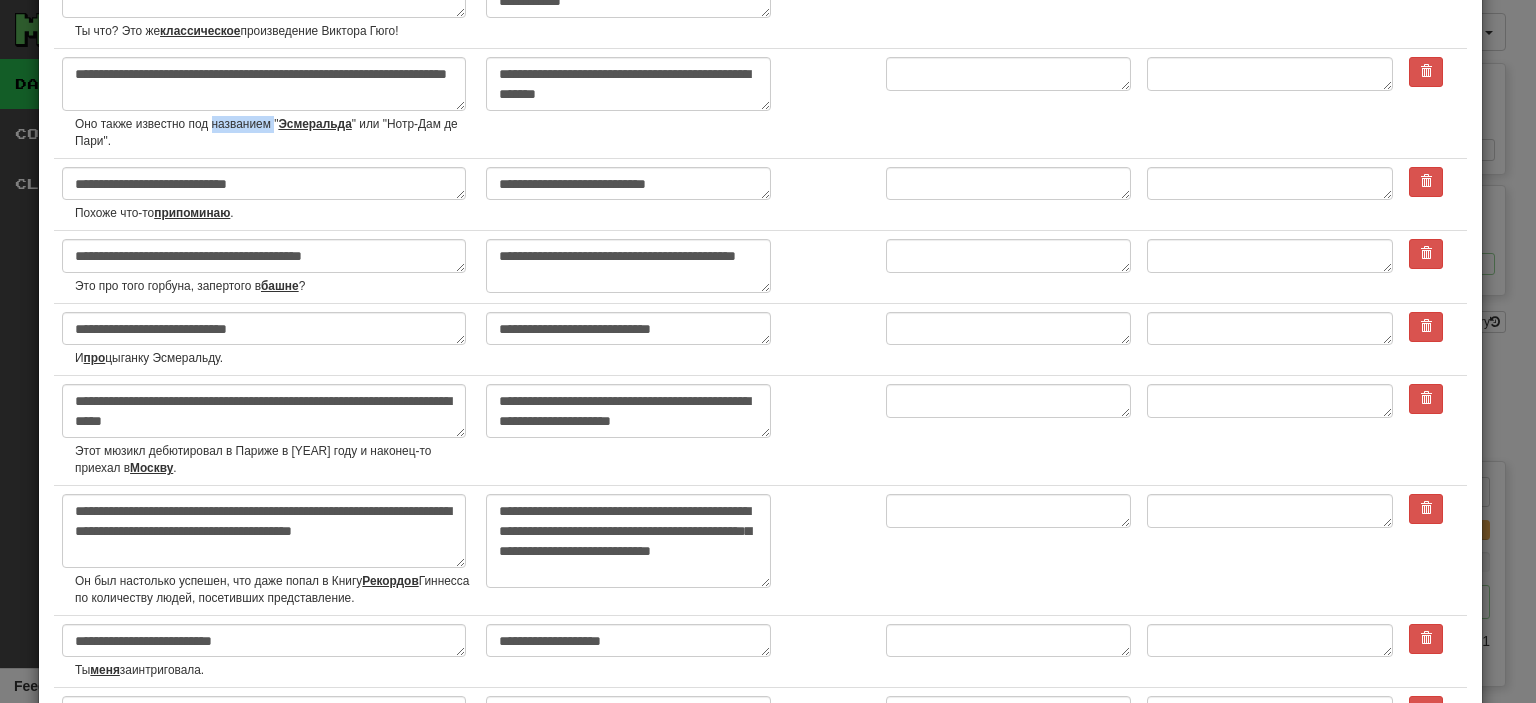 click on "Оно также известно под названием " Эсмеральда " или "Нотр-Дам де Пари"." at bounding box center [272, 133] 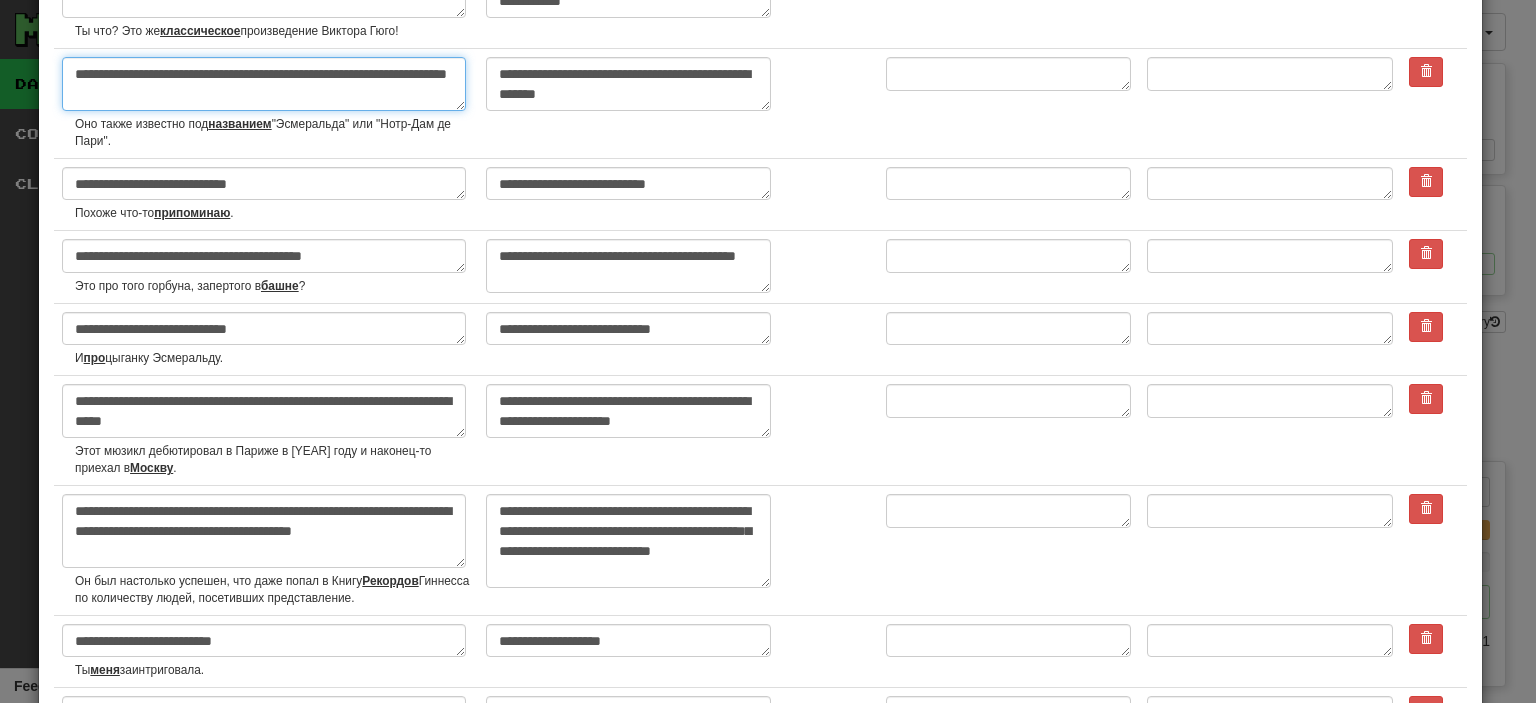 click on "**********" at bounding box center [264, 84] 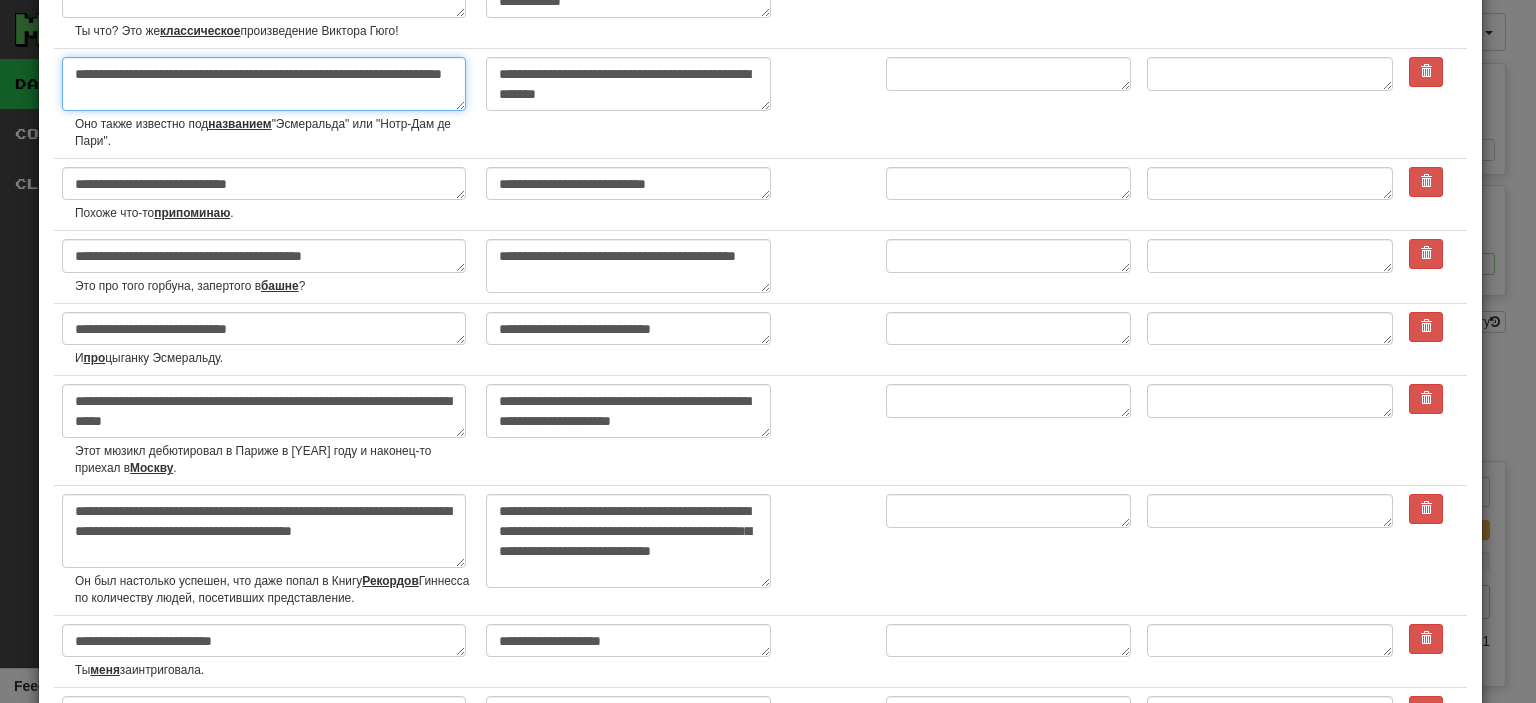 click on "**********" at bounding box center [264, 84] 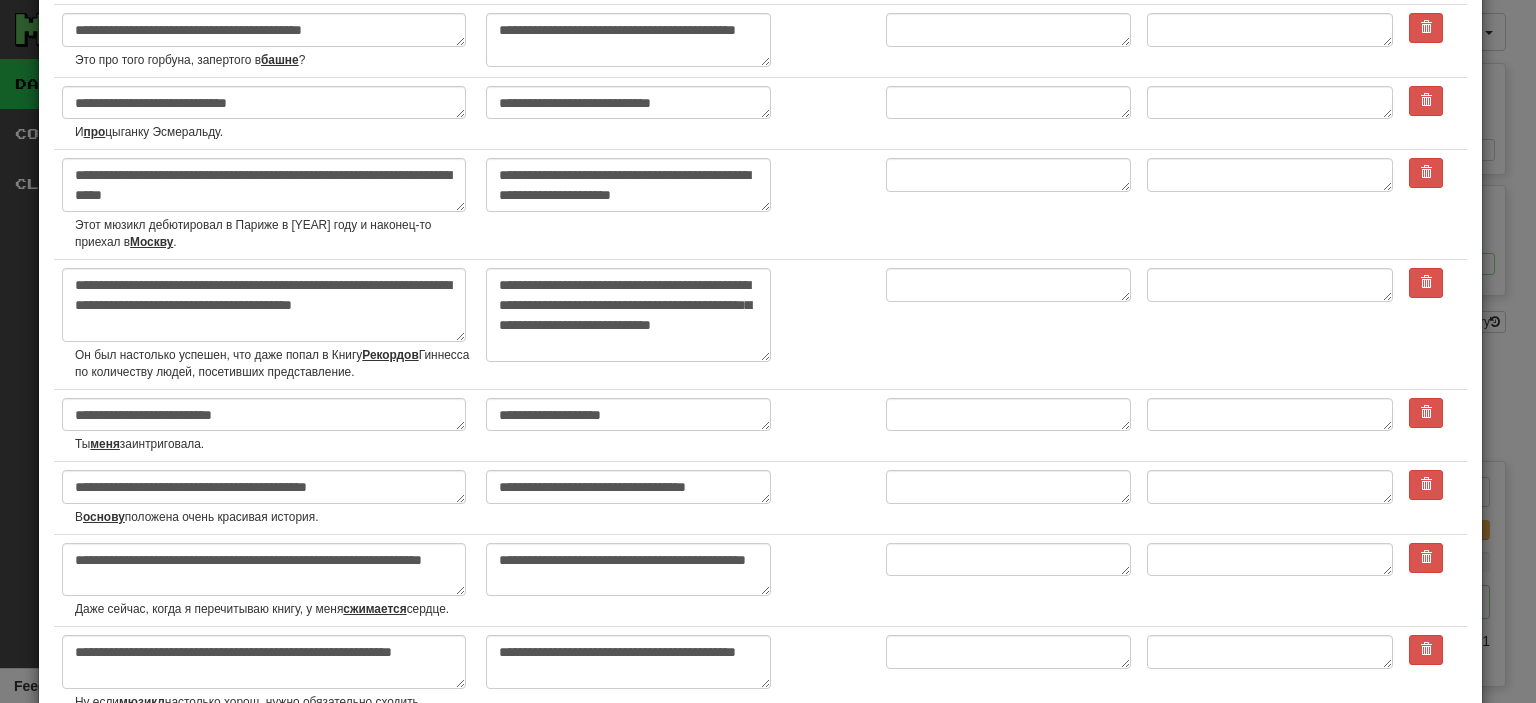 scroll, scrollTop: 776, scrollLeft: 0, axis: vertical 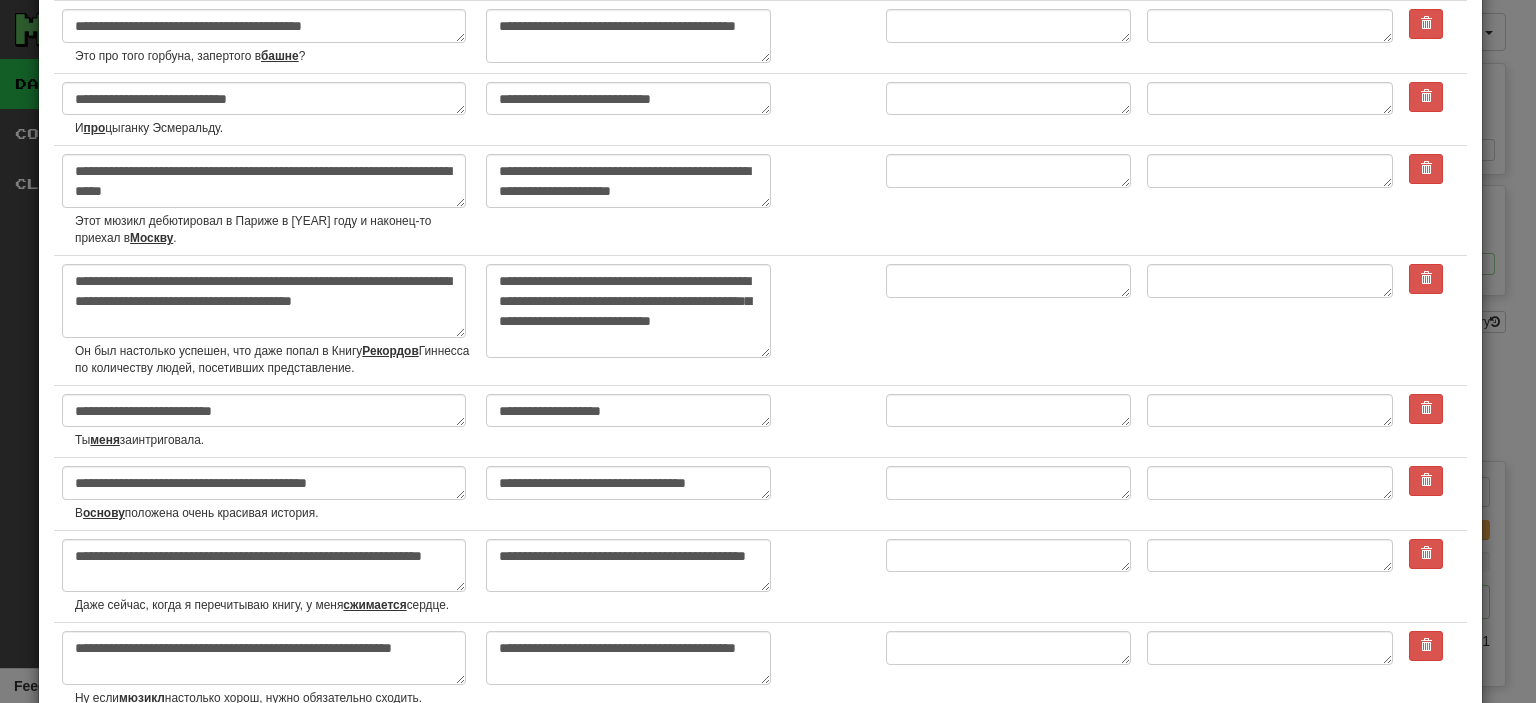 type on "**********" 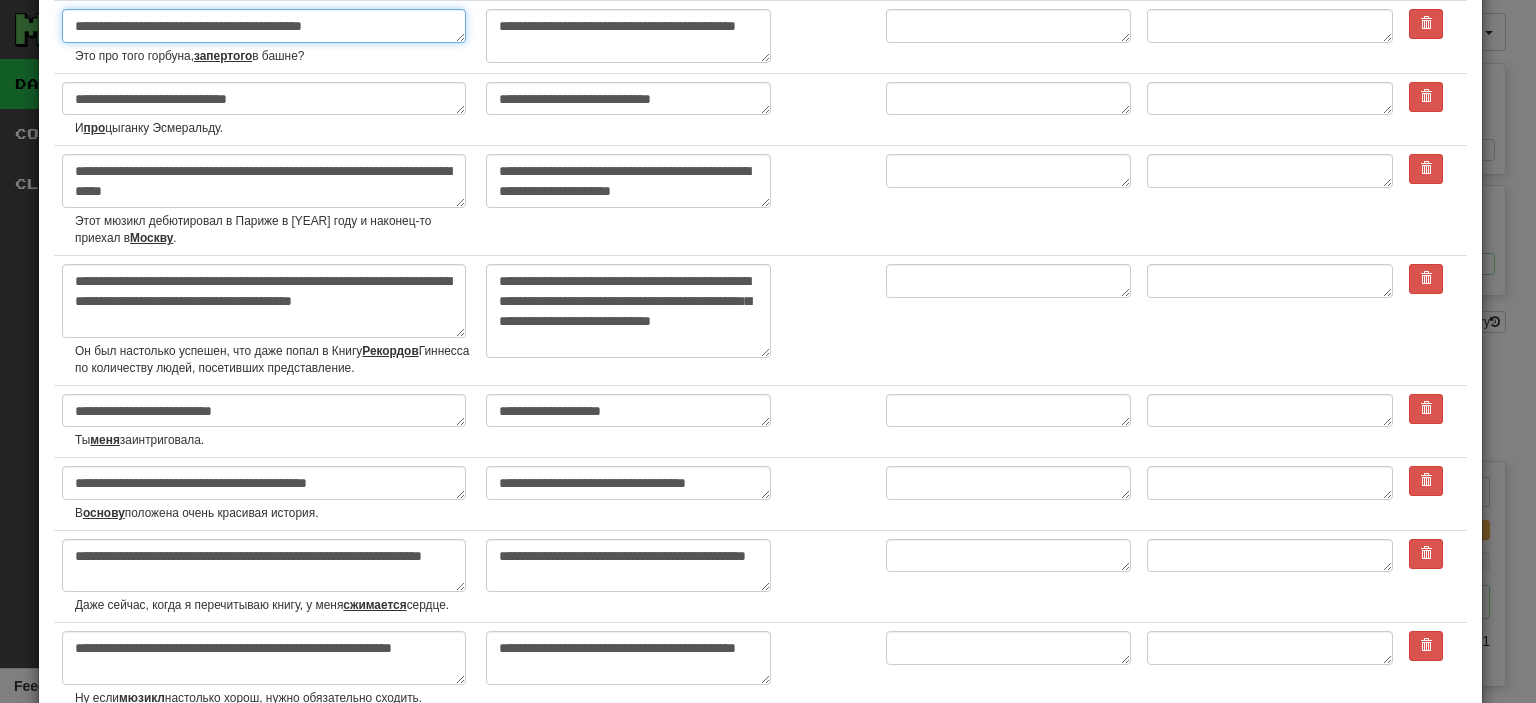 click on "**********" at bounding box center [264, 26] 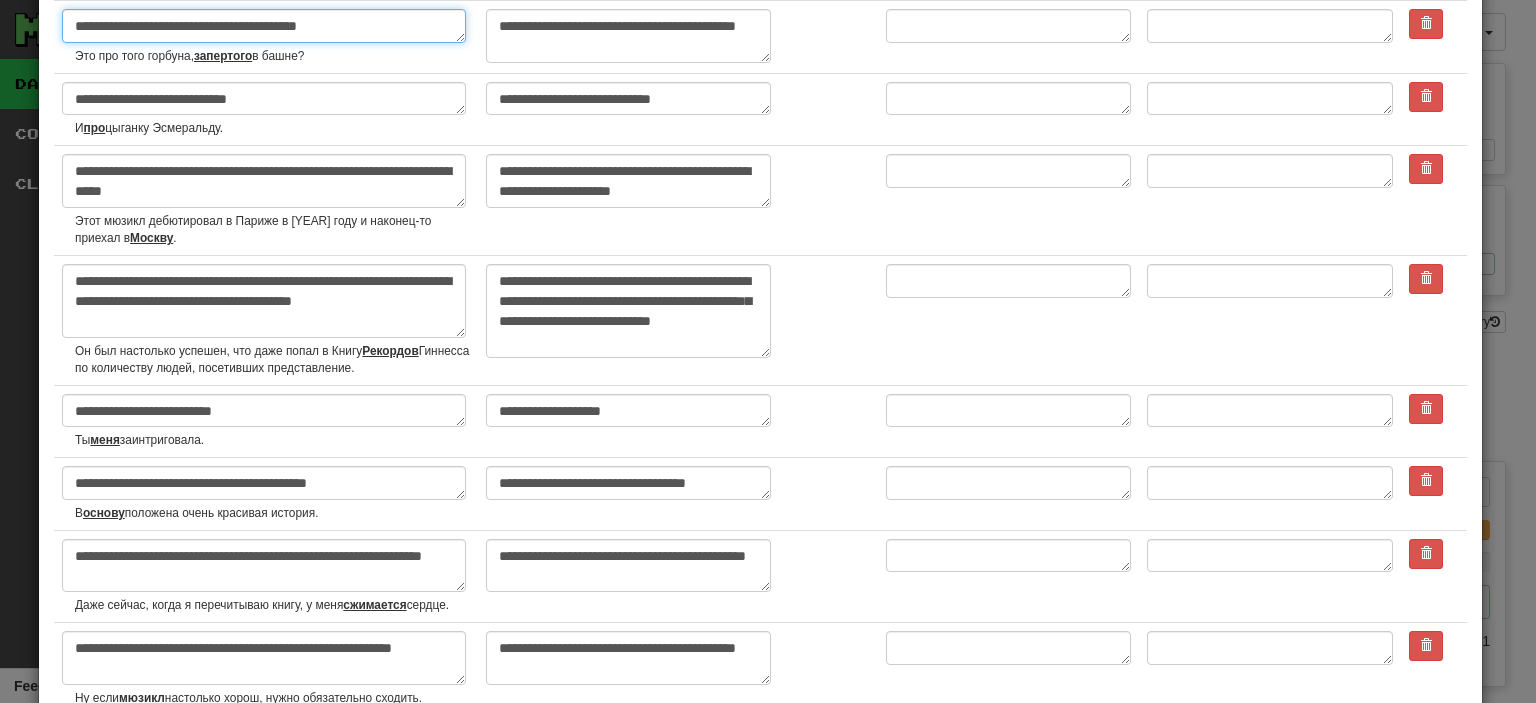 click on "**********" at bounding box center [264, 26] 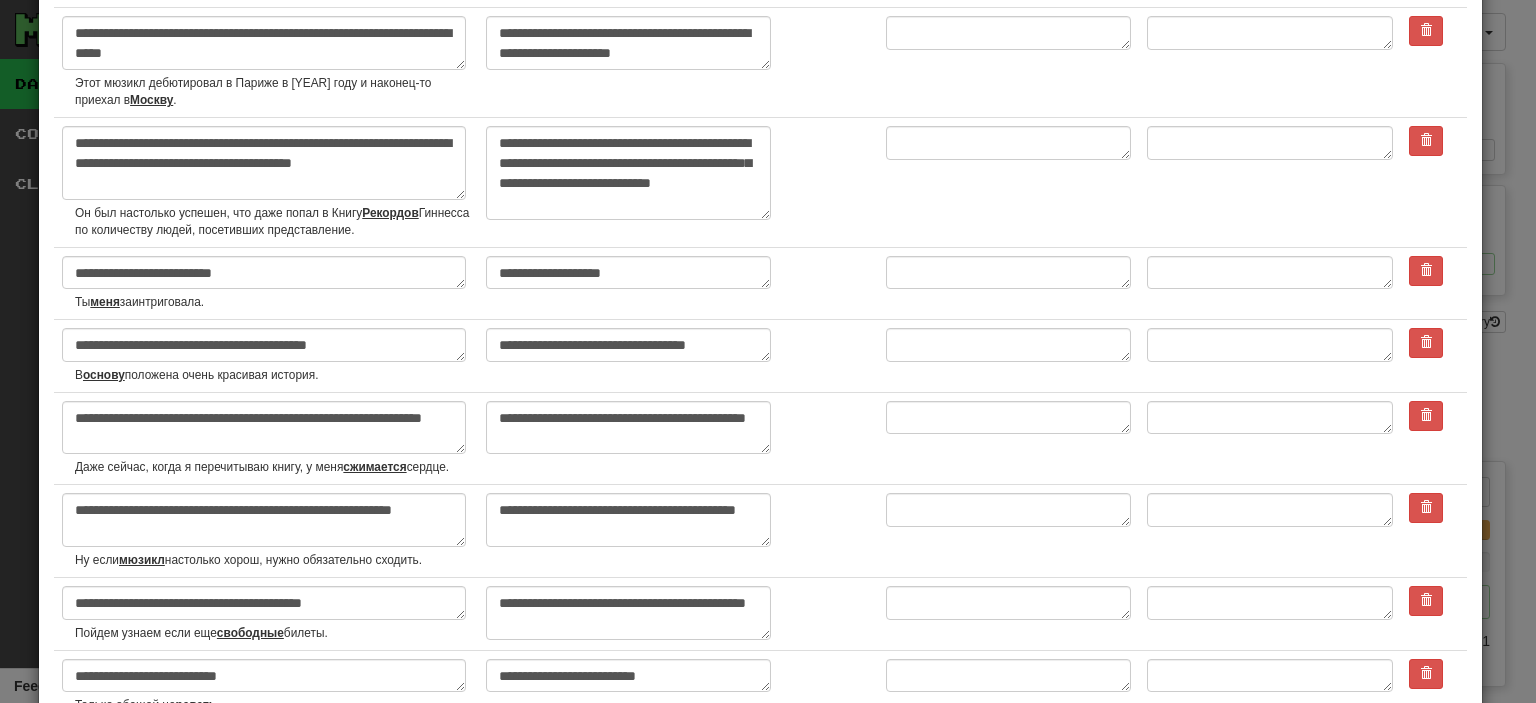 scroll, scrollTop: 915, scrollLeft: 0, axis: vertical 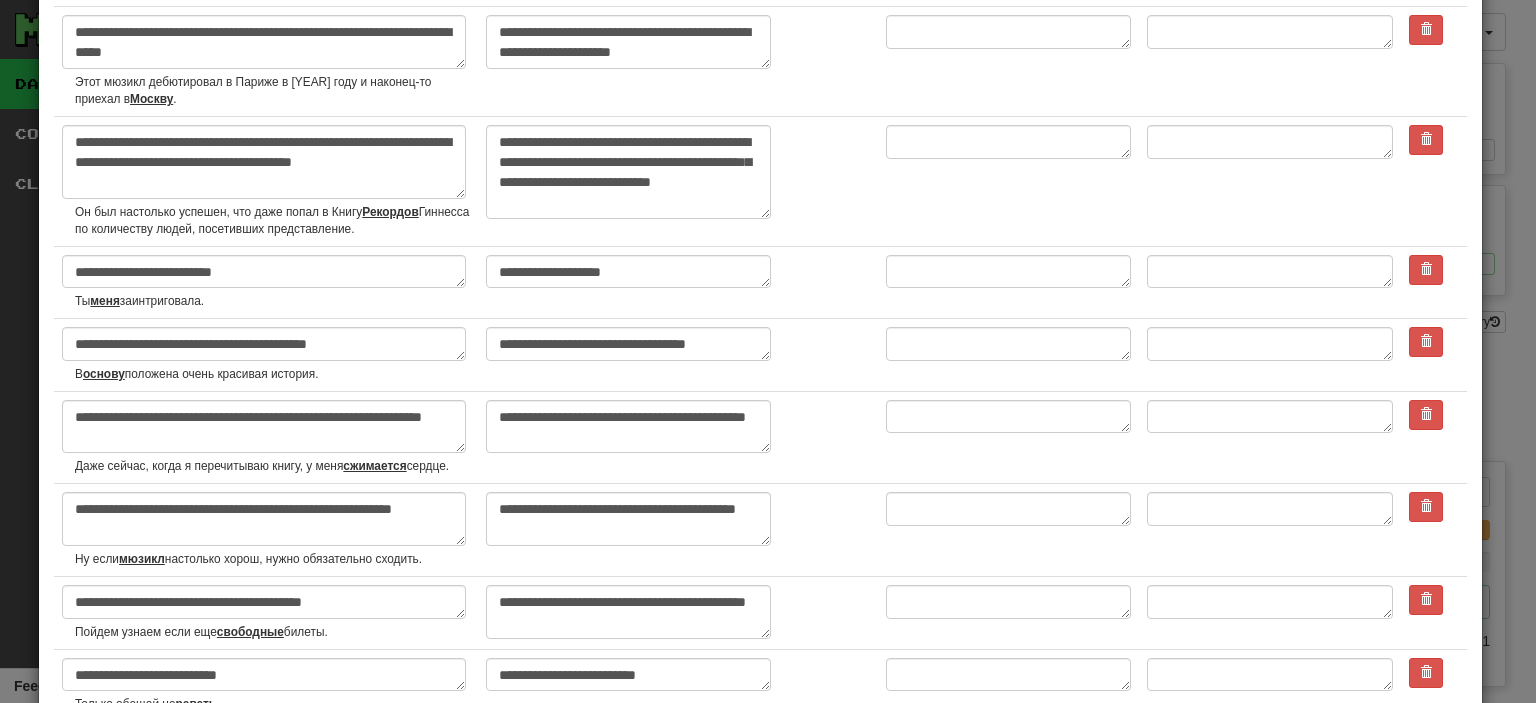 type on "**********" 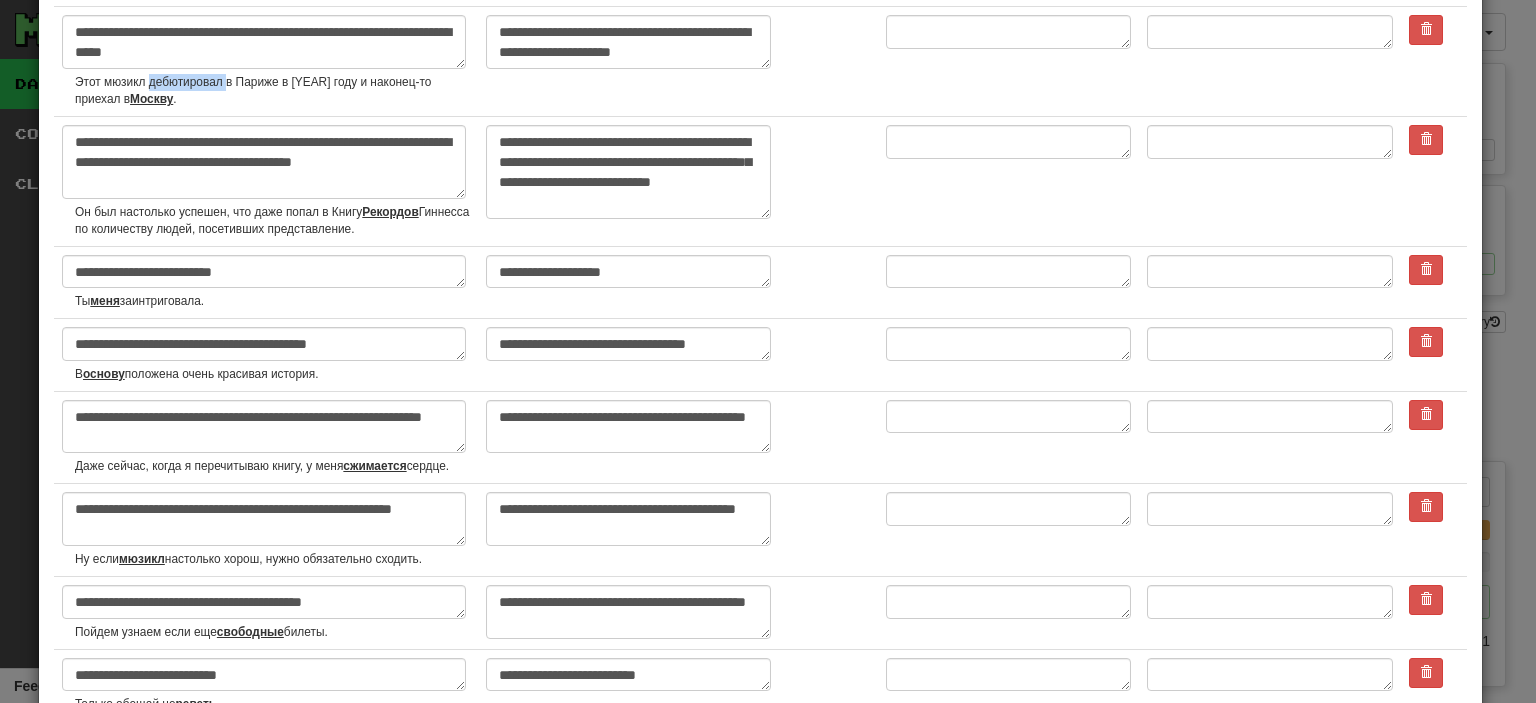 click on "Этот мюзикл дебютировал в Париже в 1998 году и наконец-то приехал в  Москву ." at bounding box center [272, 91] 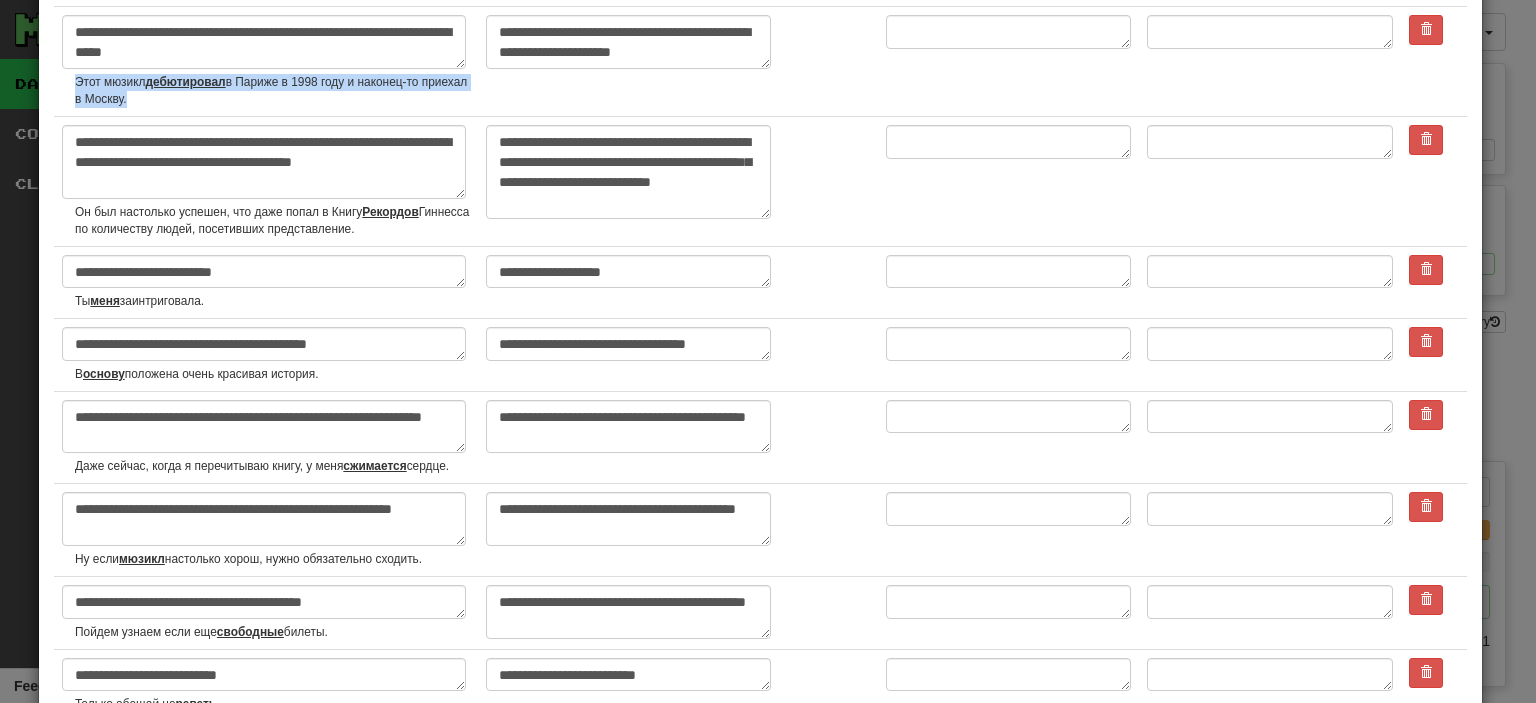 click on "дебютировал" at bounding box center (185, 82) 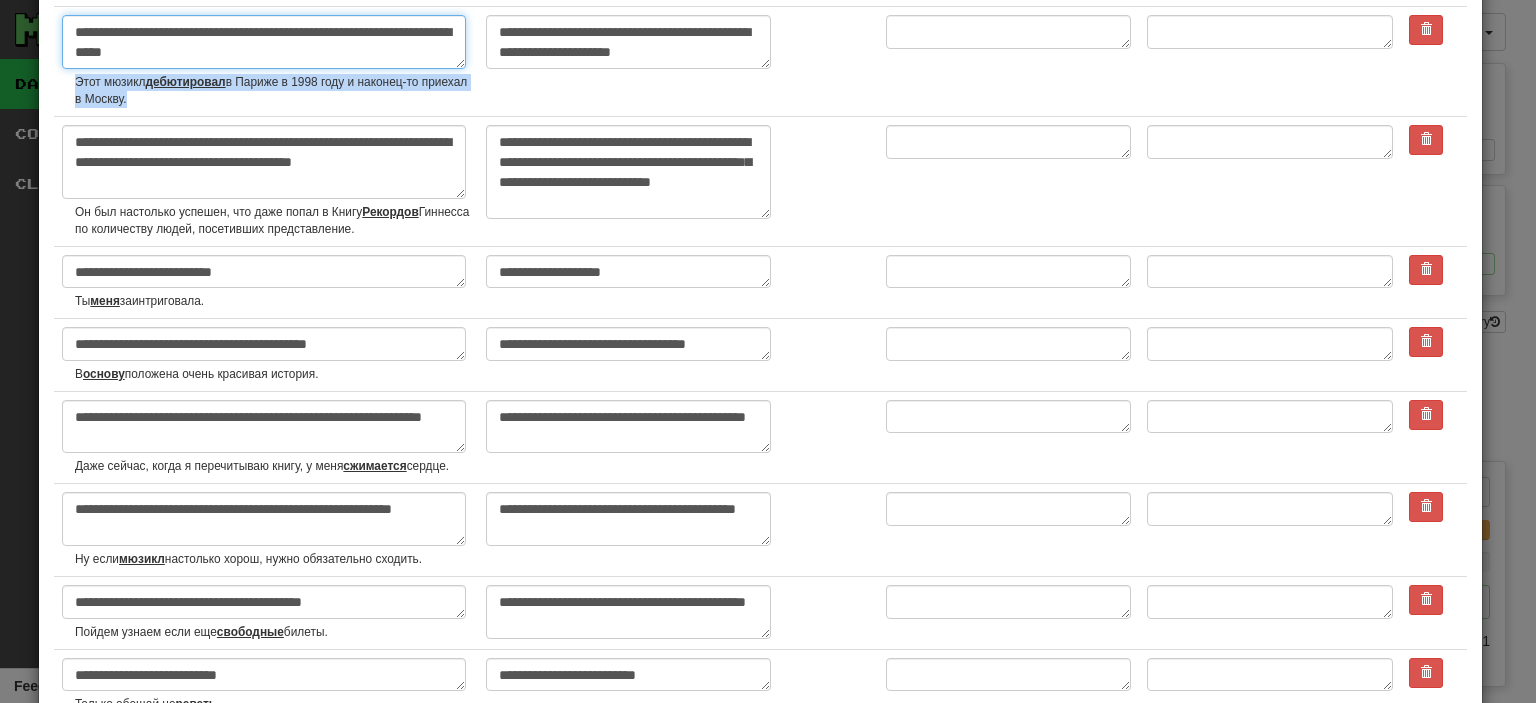 click on "**********" at bounding box center (264, 42) 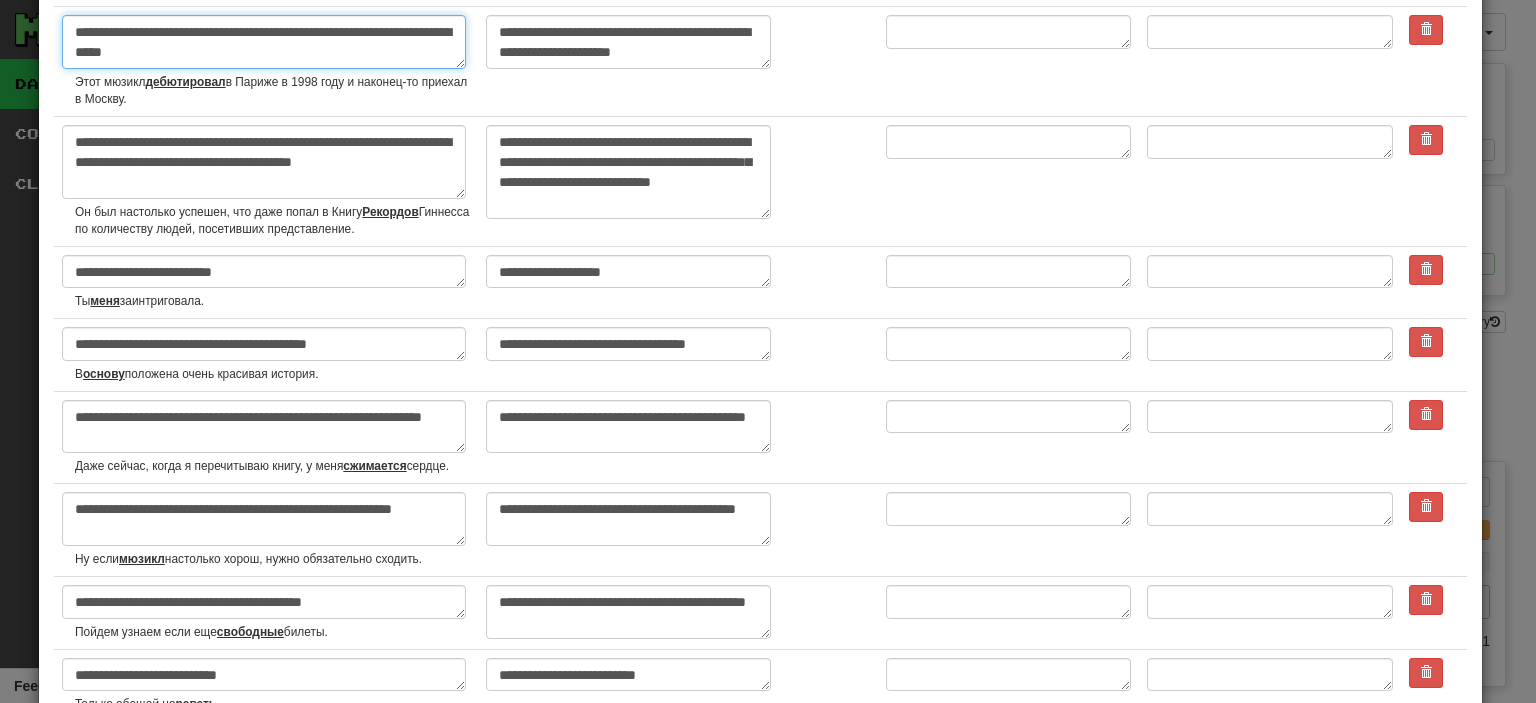 type on "*" 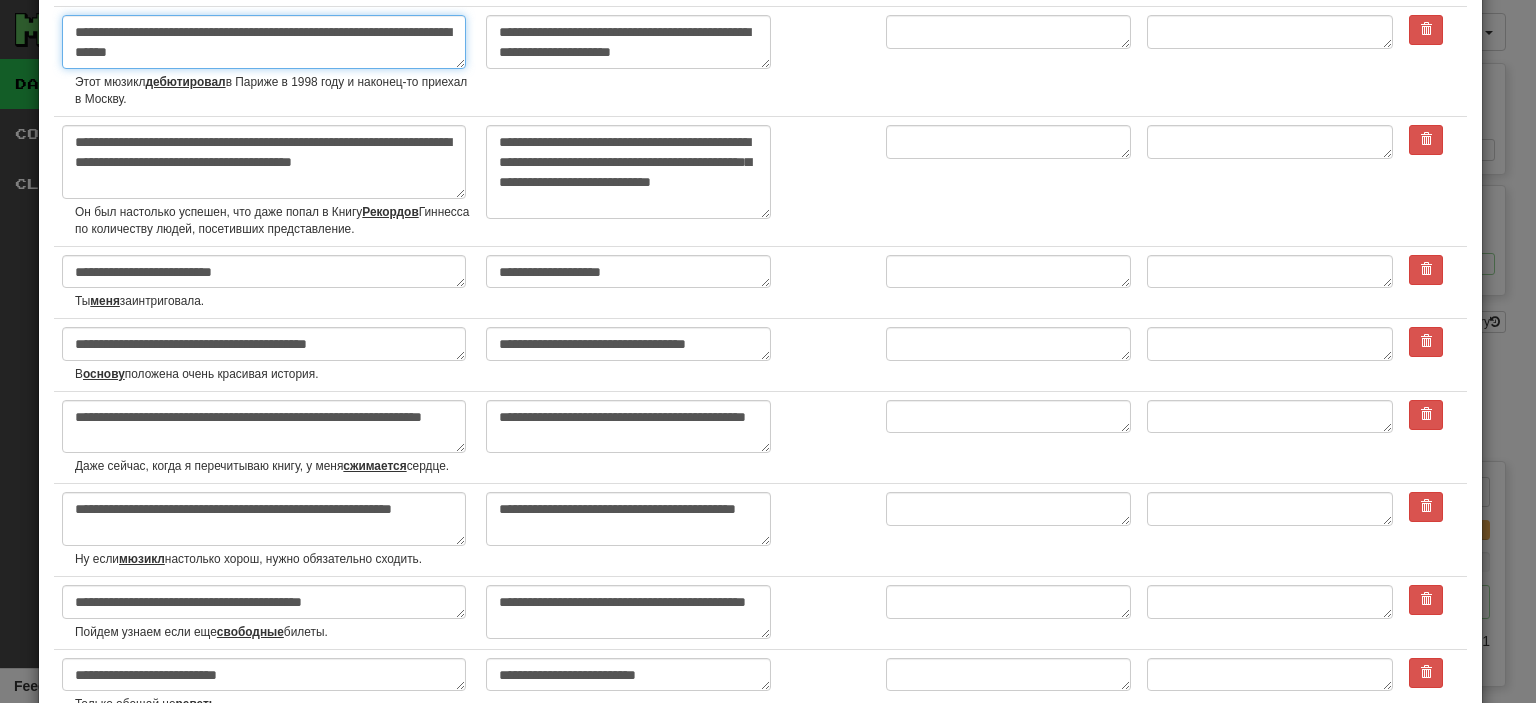type on "**********" 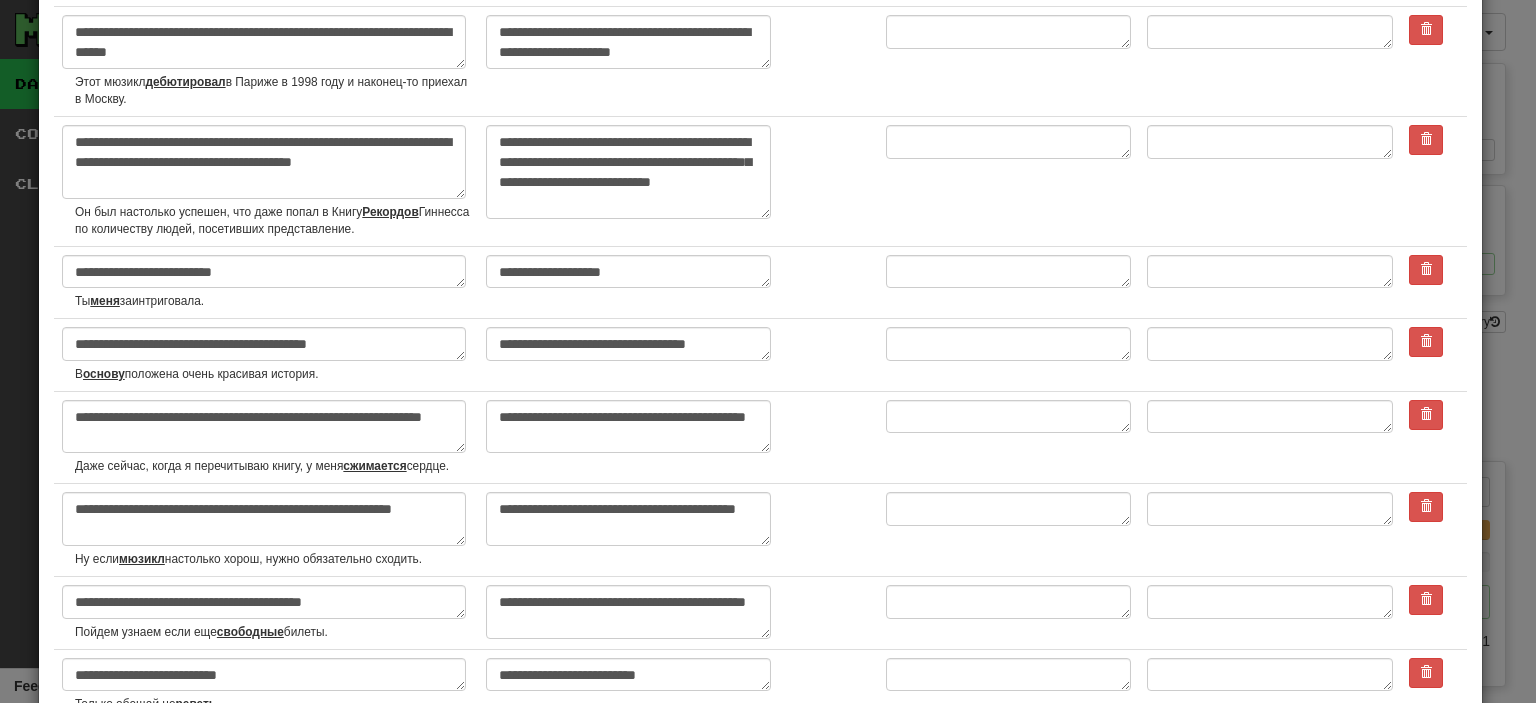 click on "**********" at bounding box center (266, 62) 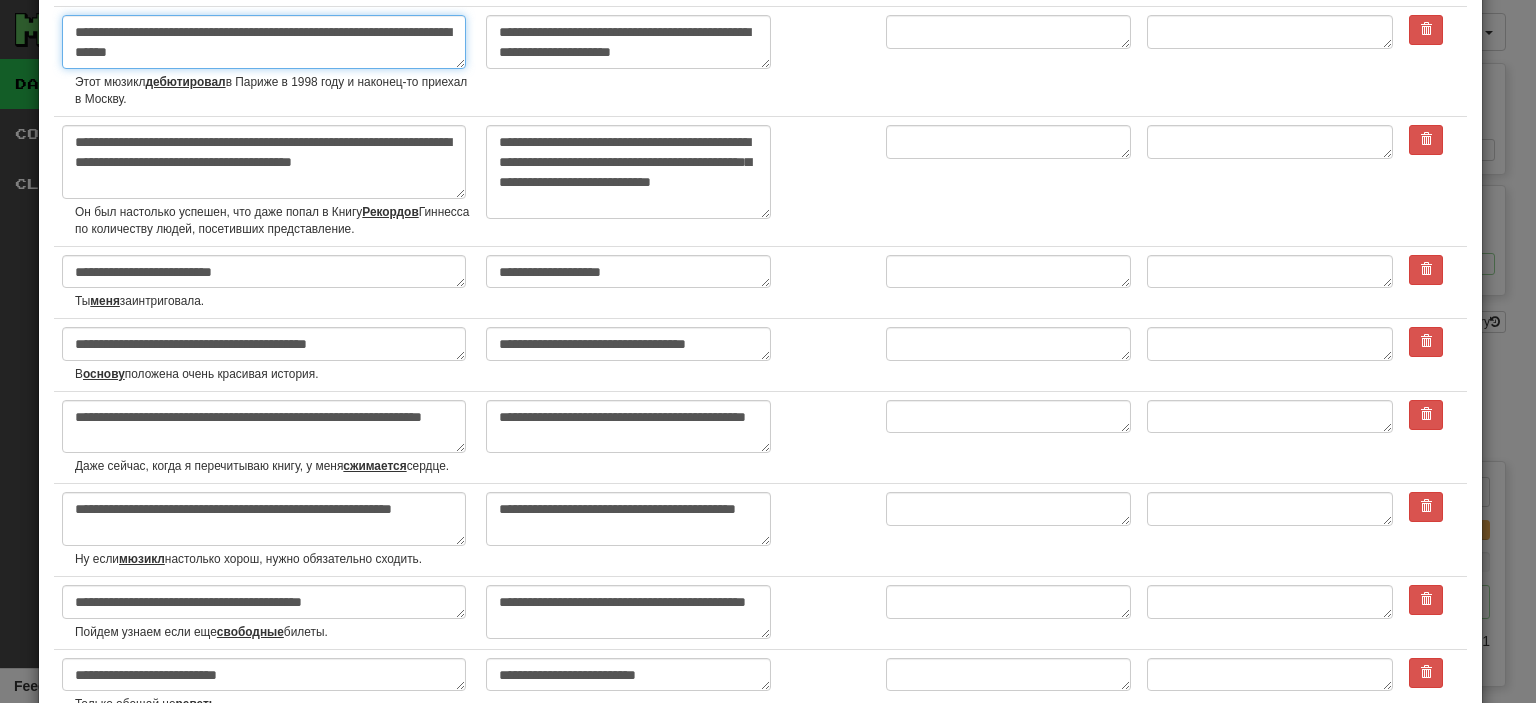 click on "**********" at bounding box center [264, 42] 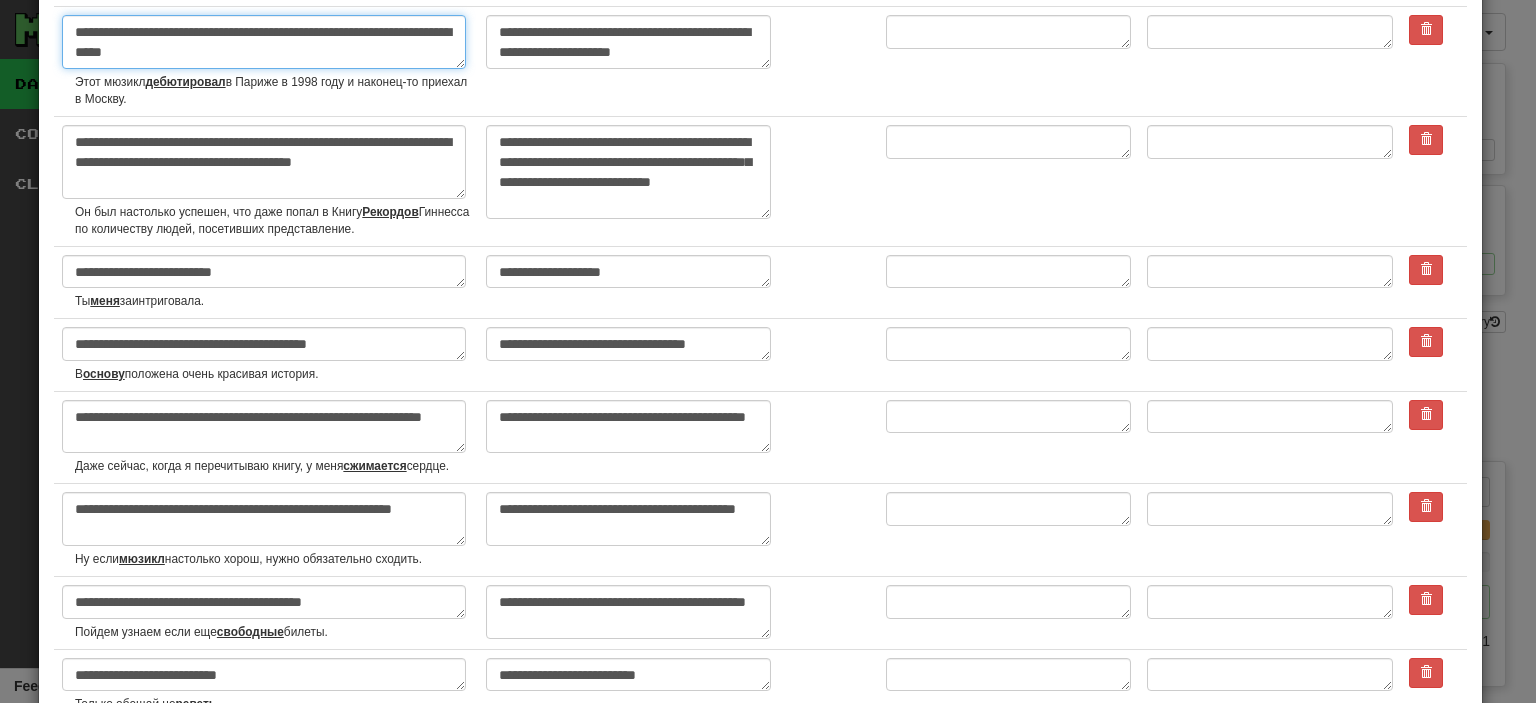 type on "**********" 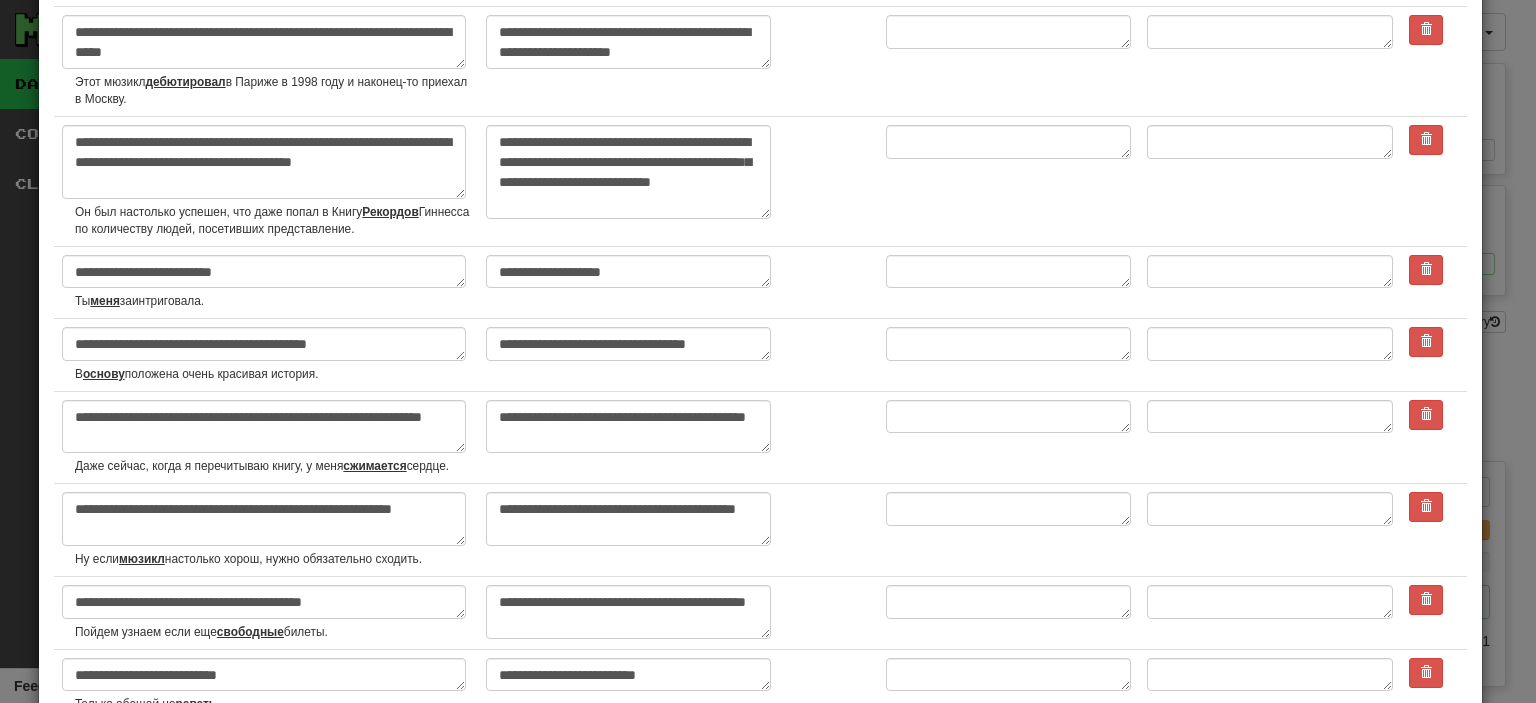 click on "Этот мюзикл  дебютировал  в Париже в 1998 году и наконец-то приехал в Москву." at bounding box center (272, 91) 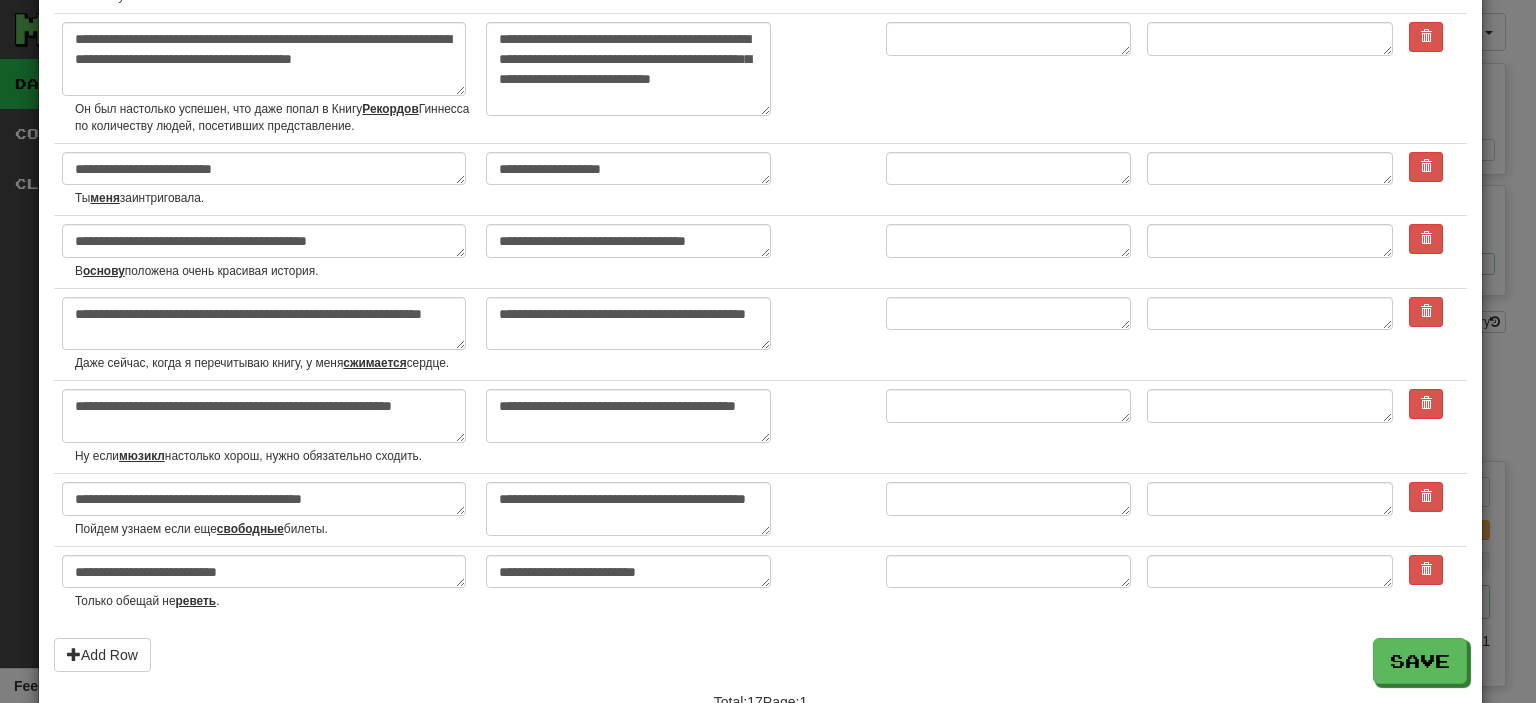 scroll, scrollTop: 1019, scrollLeft: 0, axis: vertical 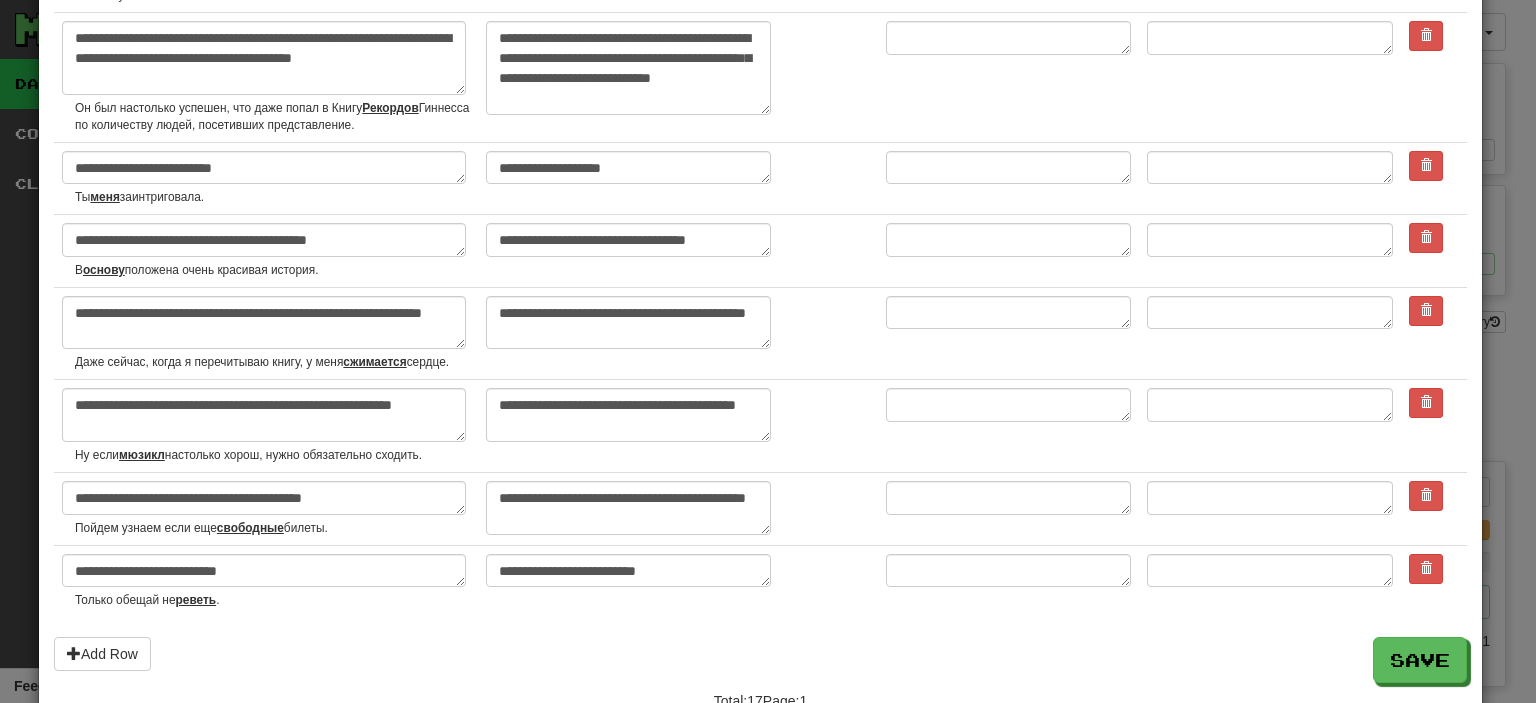 click on "Он был настолько успешен, что даже попал в Книгу  Рекордов  Гиннесса по количеству людей, посетивших представление." at bounding box center (272, 117) 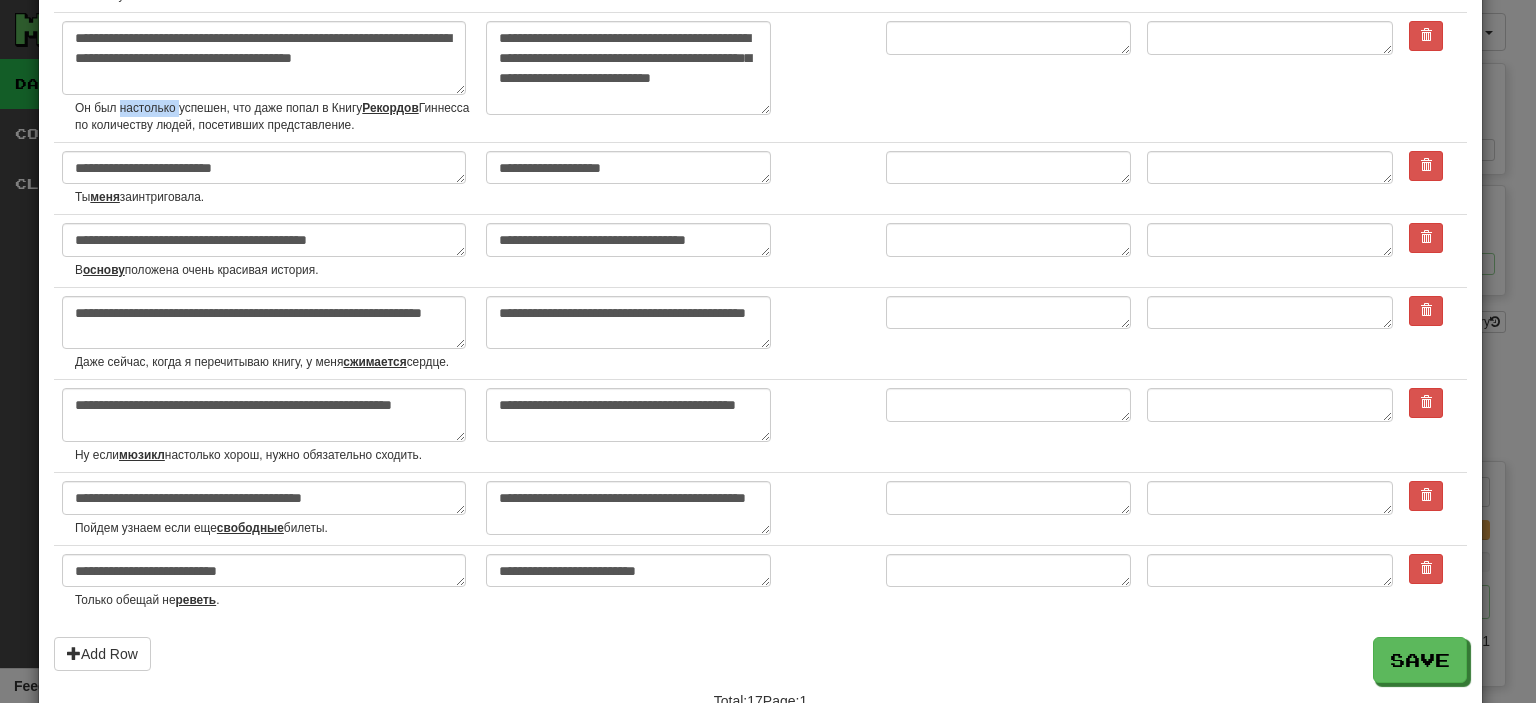 click on "Он был настолько успешен, что даже попал в Книгу  Рекордов  Гиннесса по количеству людей, посетивших представление." at bounding box center (272, 117) 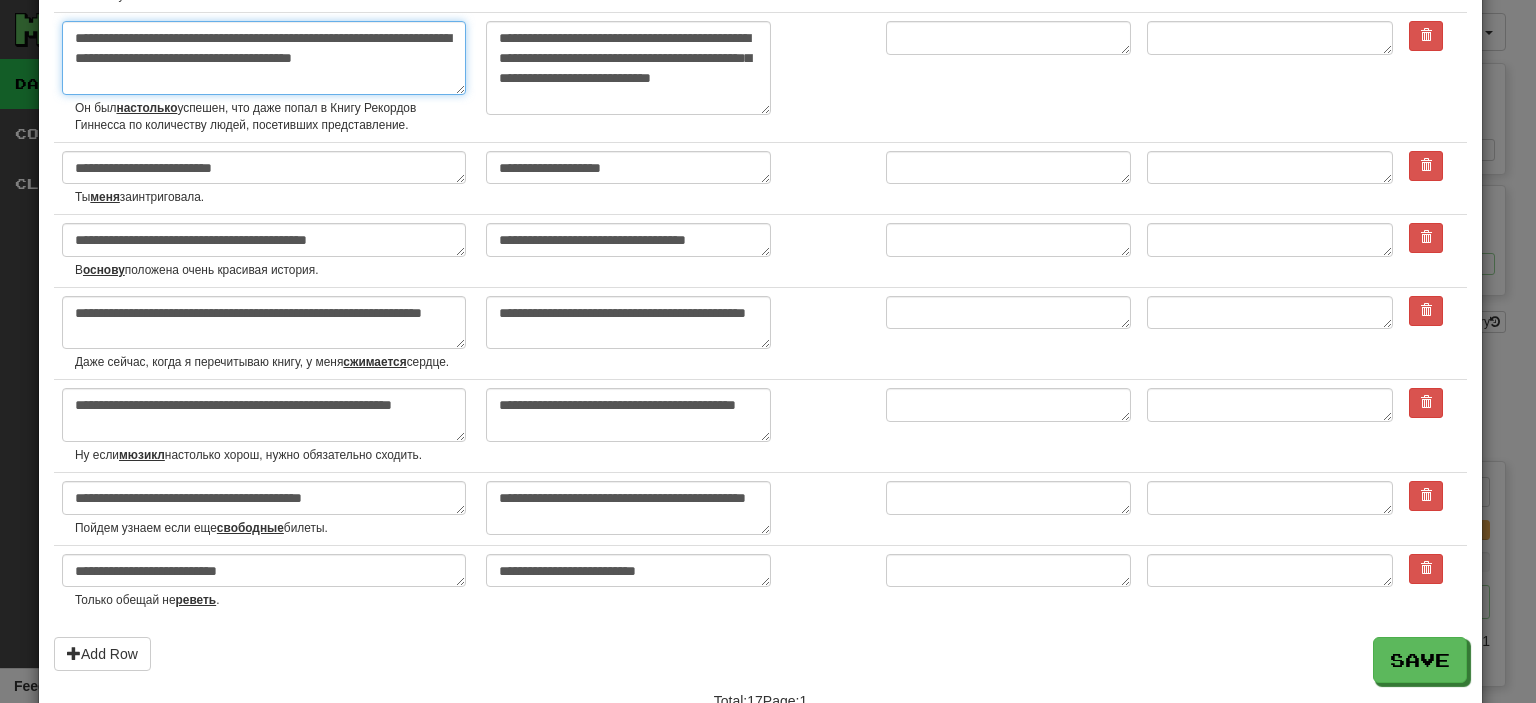 click on "**********" at bounding box center [264, 58] 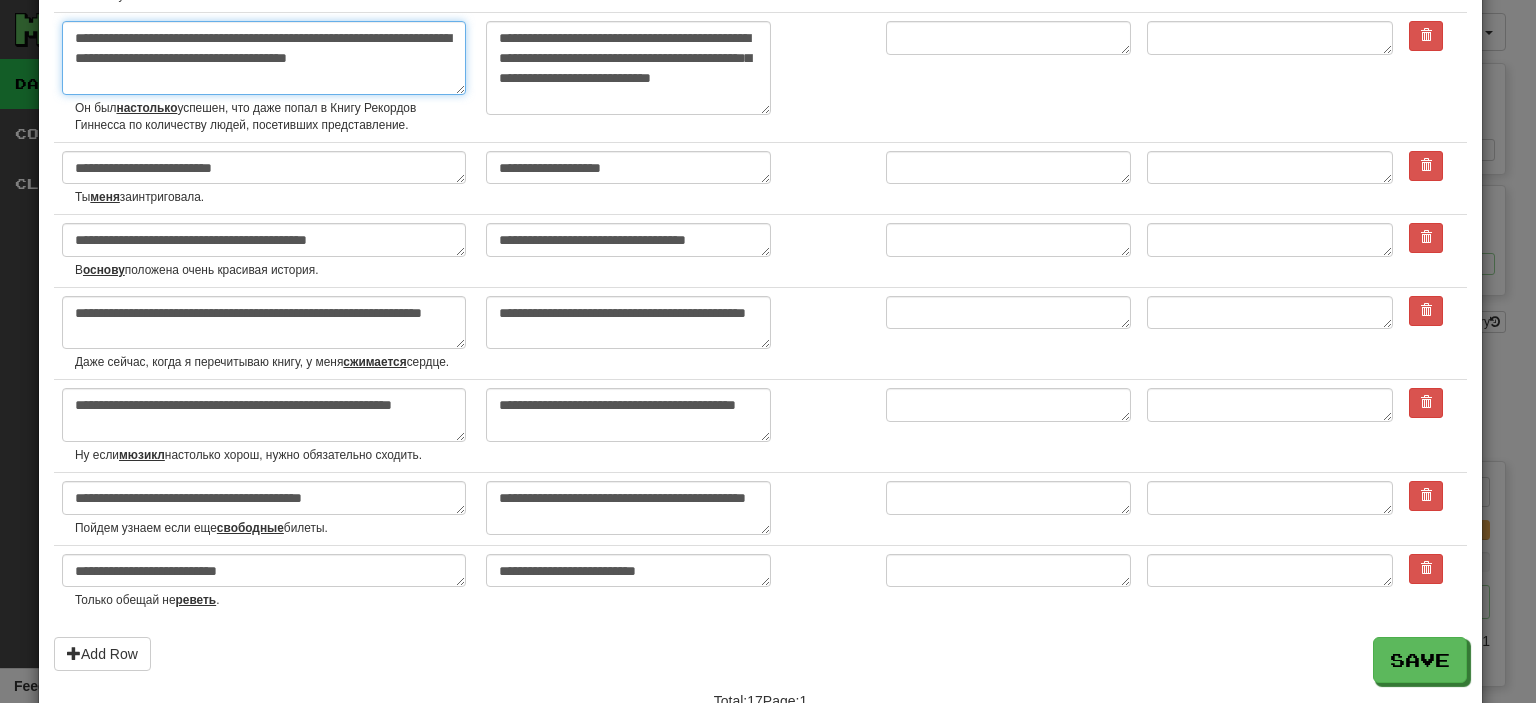 click on "**********" at bounding box center [264, 58] 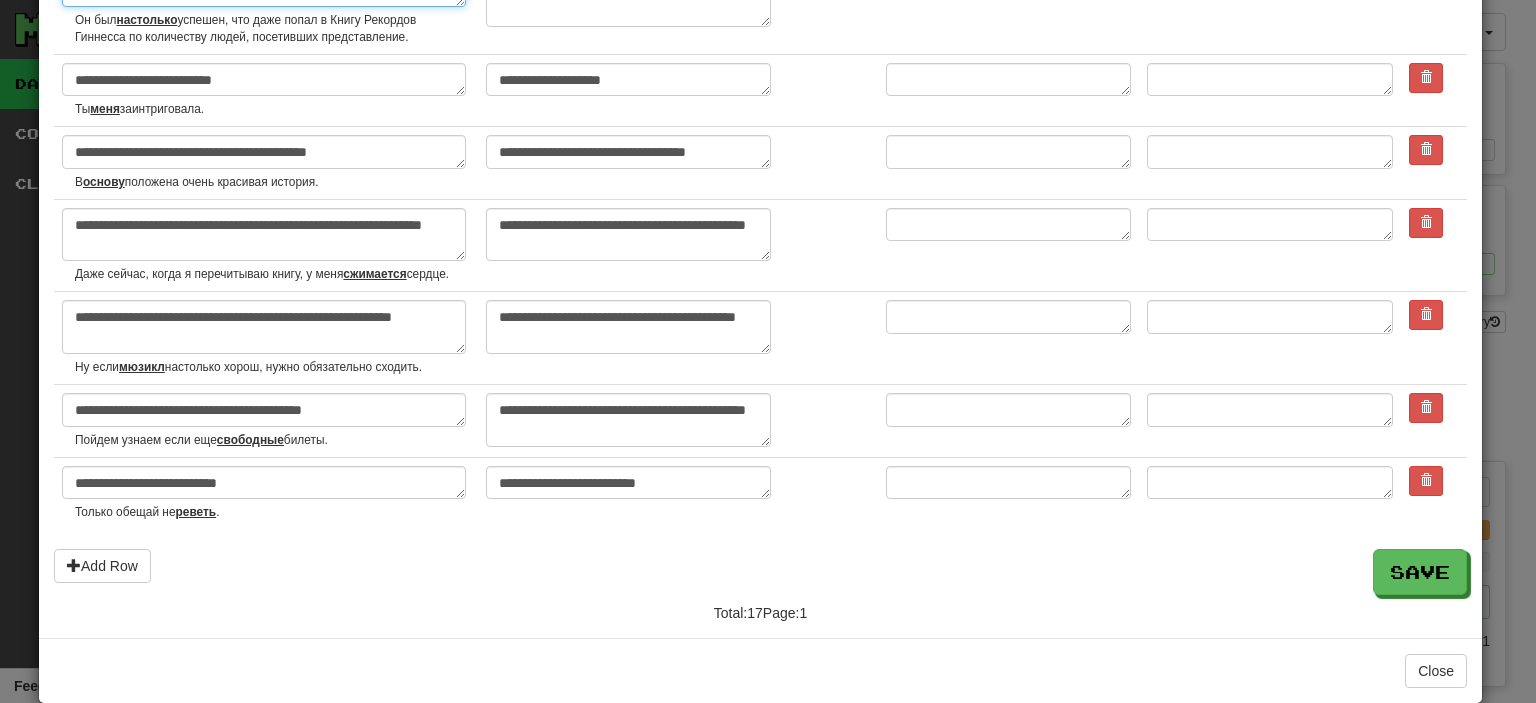 scroll, scrollTop: 1108, scrollLeft: 0, axis: vertical 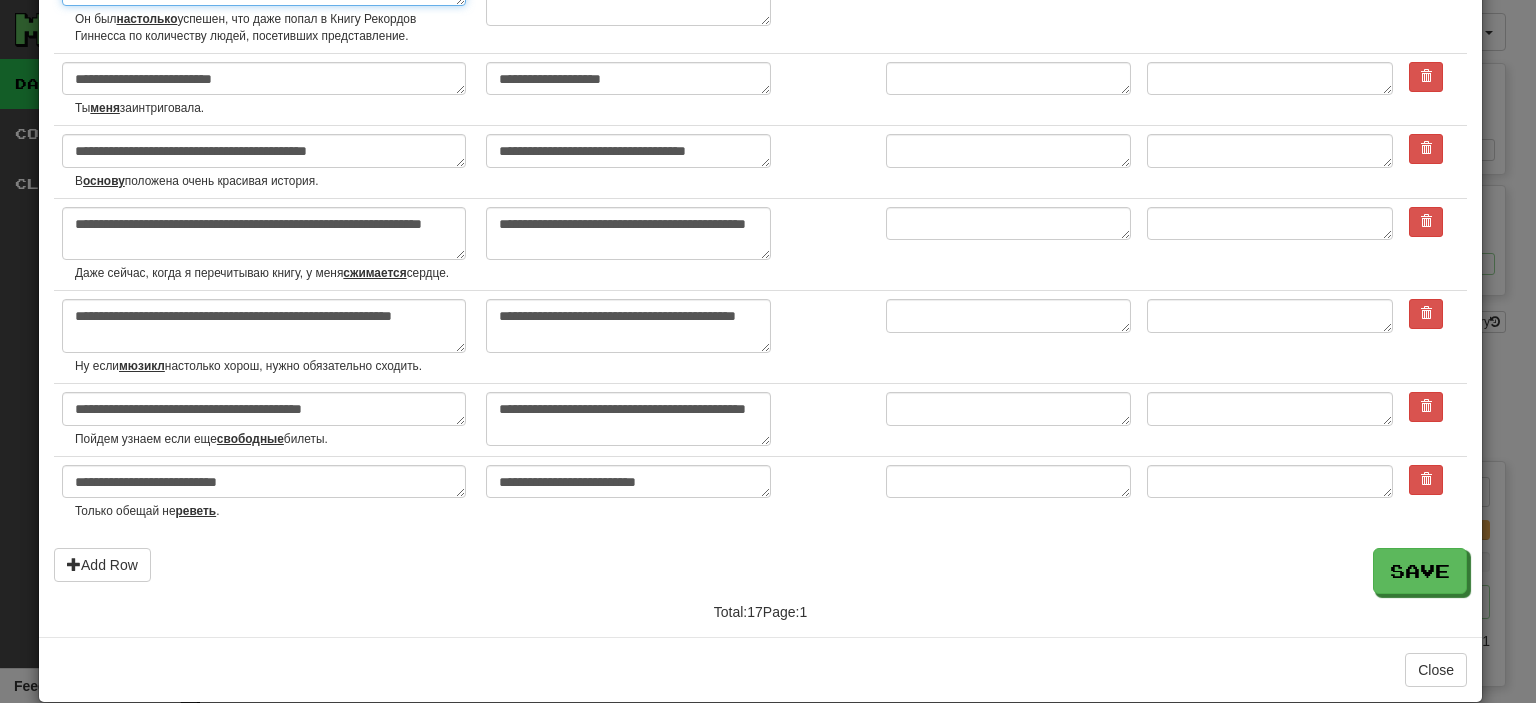 type on "**********" 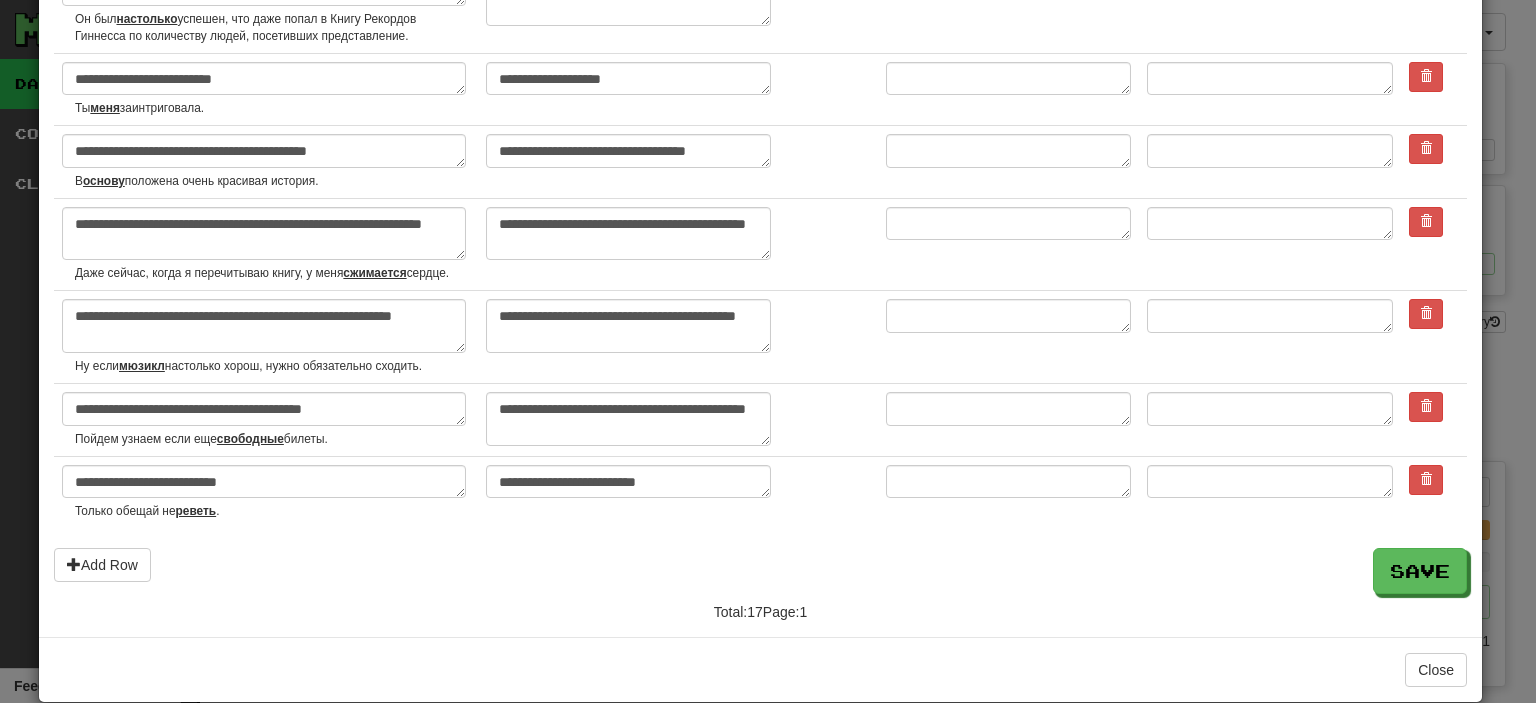 click on "Ты  меня  заинтриговала." at bounding box center (272, 108) 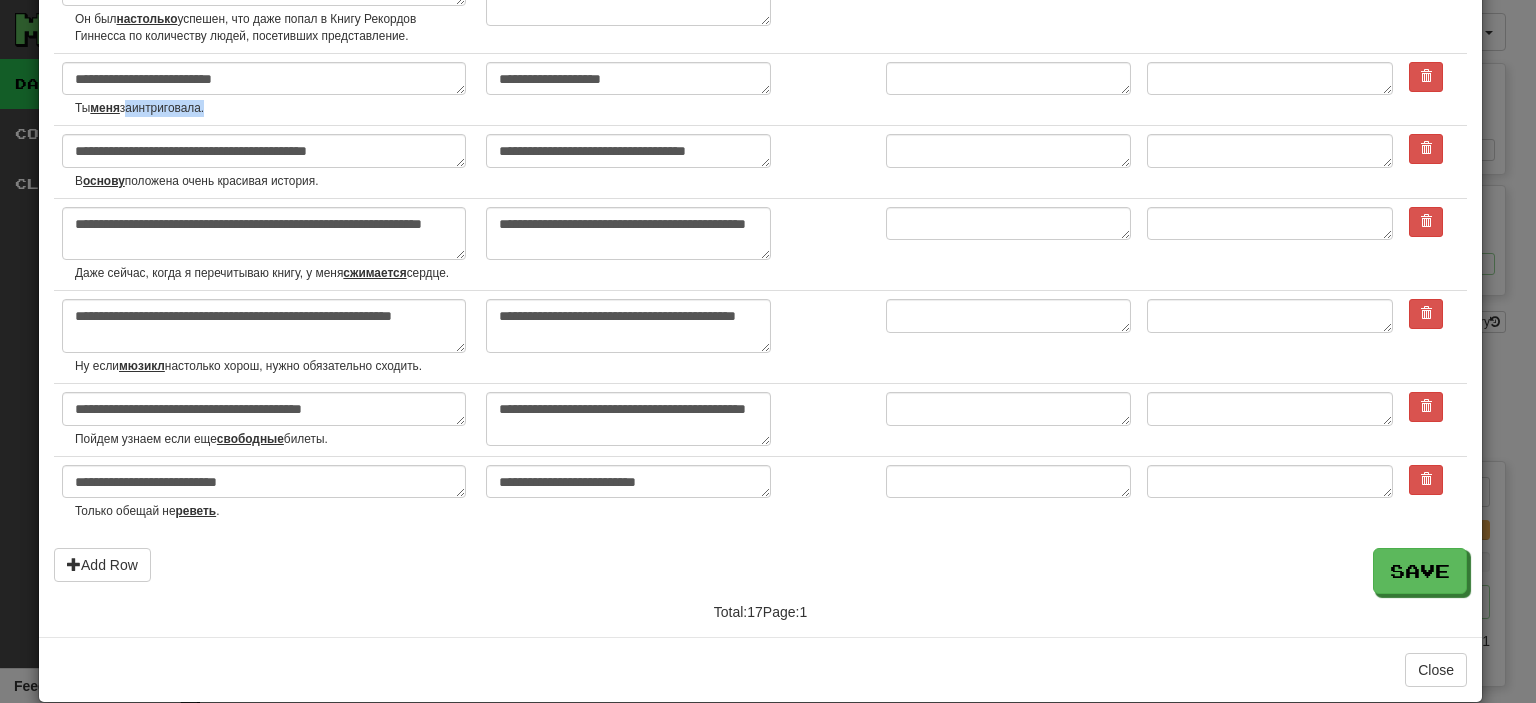 click on "Ты  меня  заинтриговала." at bounding box center (272, 108) 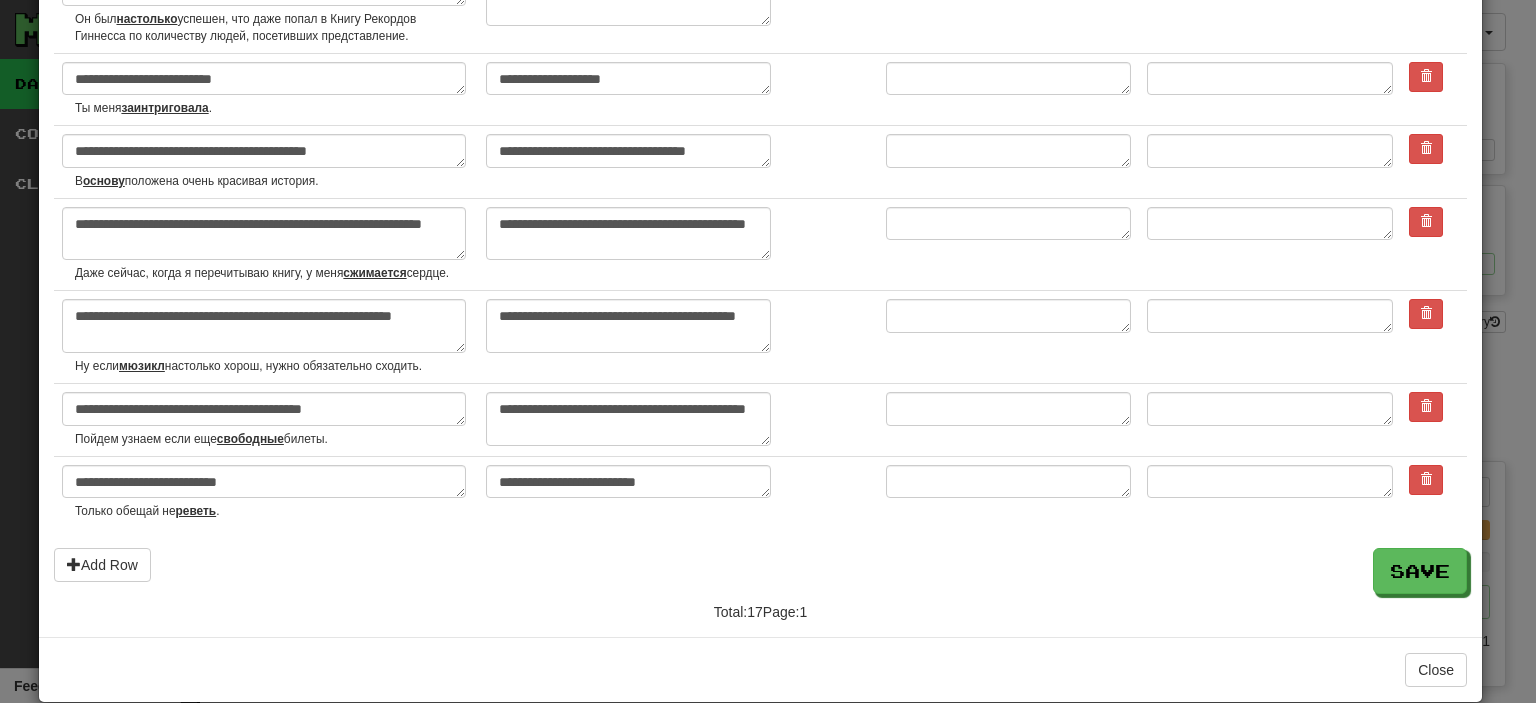 scroll, scrollTop: 1132, scrollLeft: 0, axis: vertical 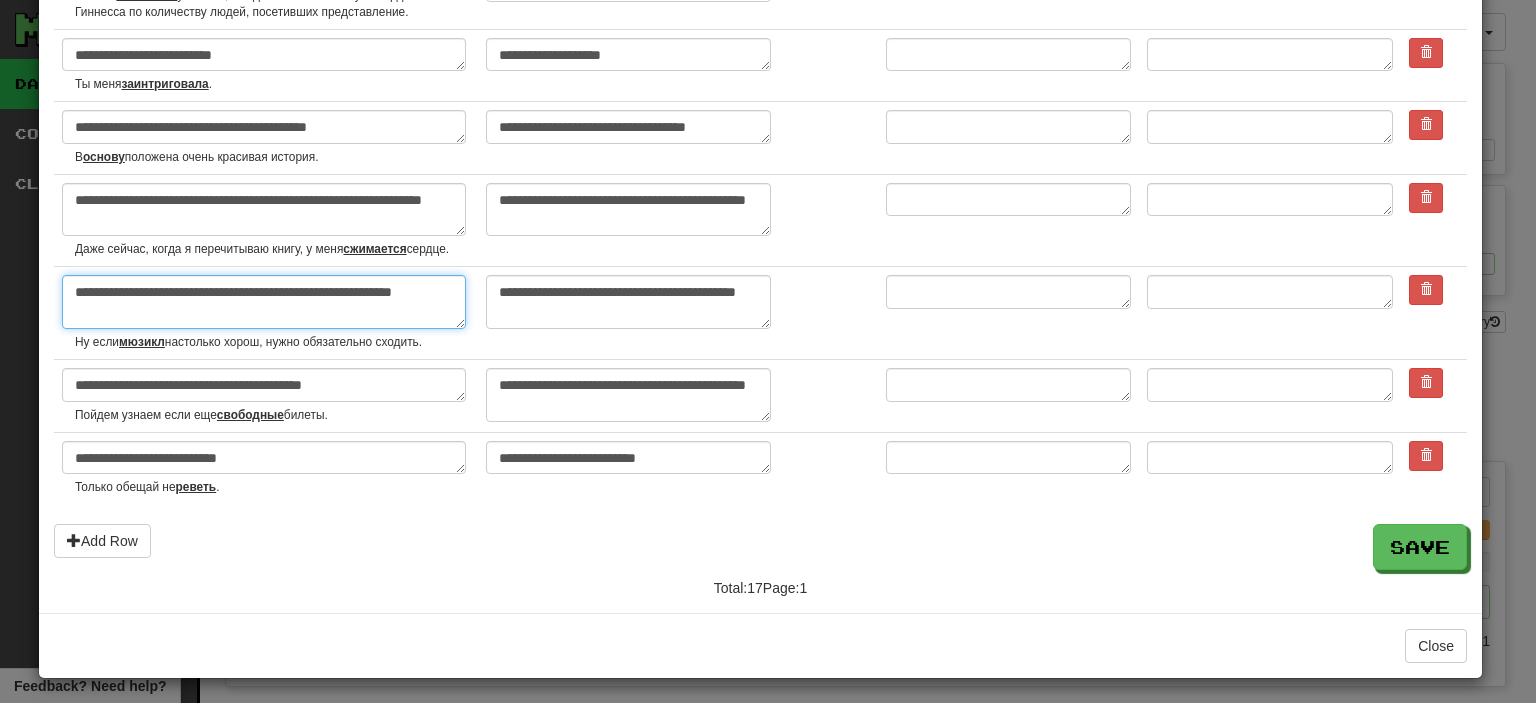 click on "**********" at bounding box center [264, 302] 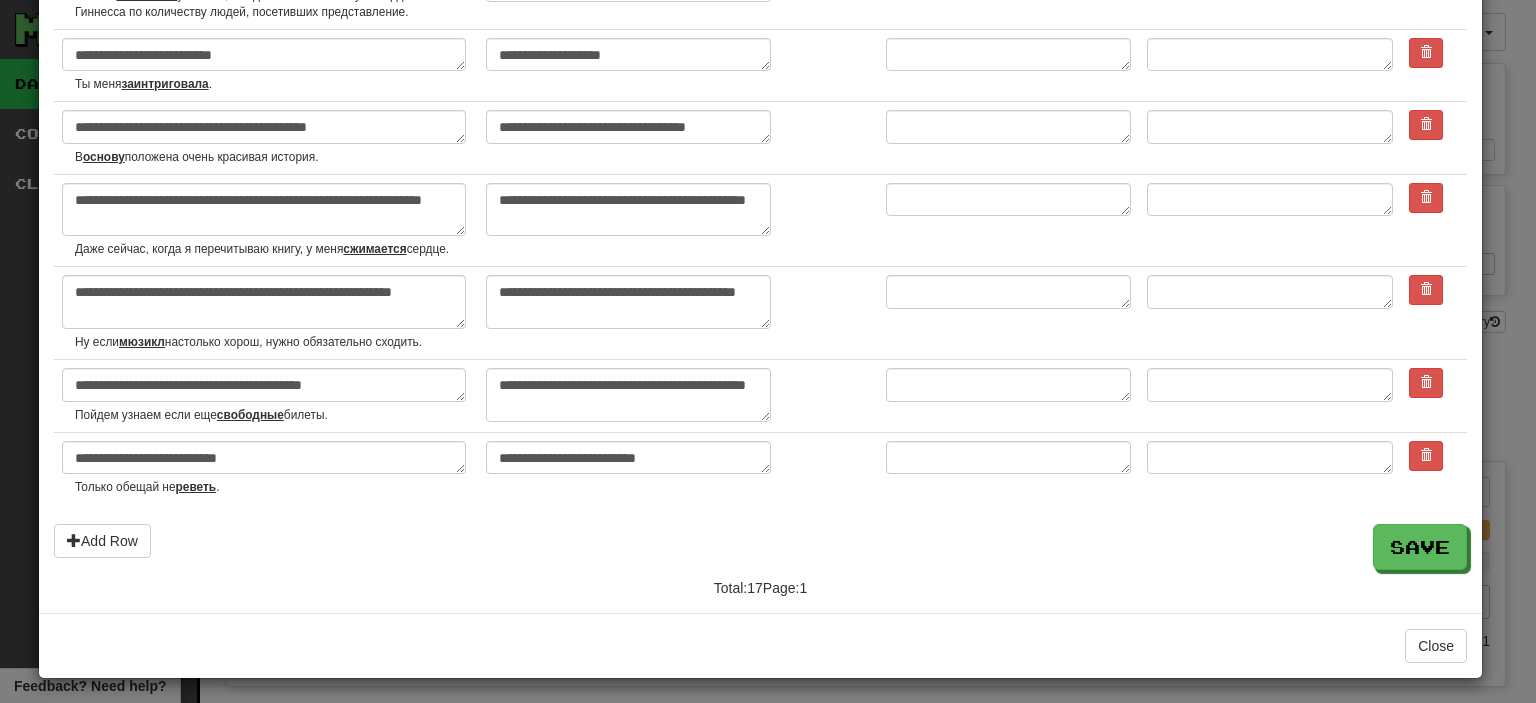 click on "Ну если  мюзикл  настолько хорош, нужно обязательно сходить." at bounding box center [272, 342] 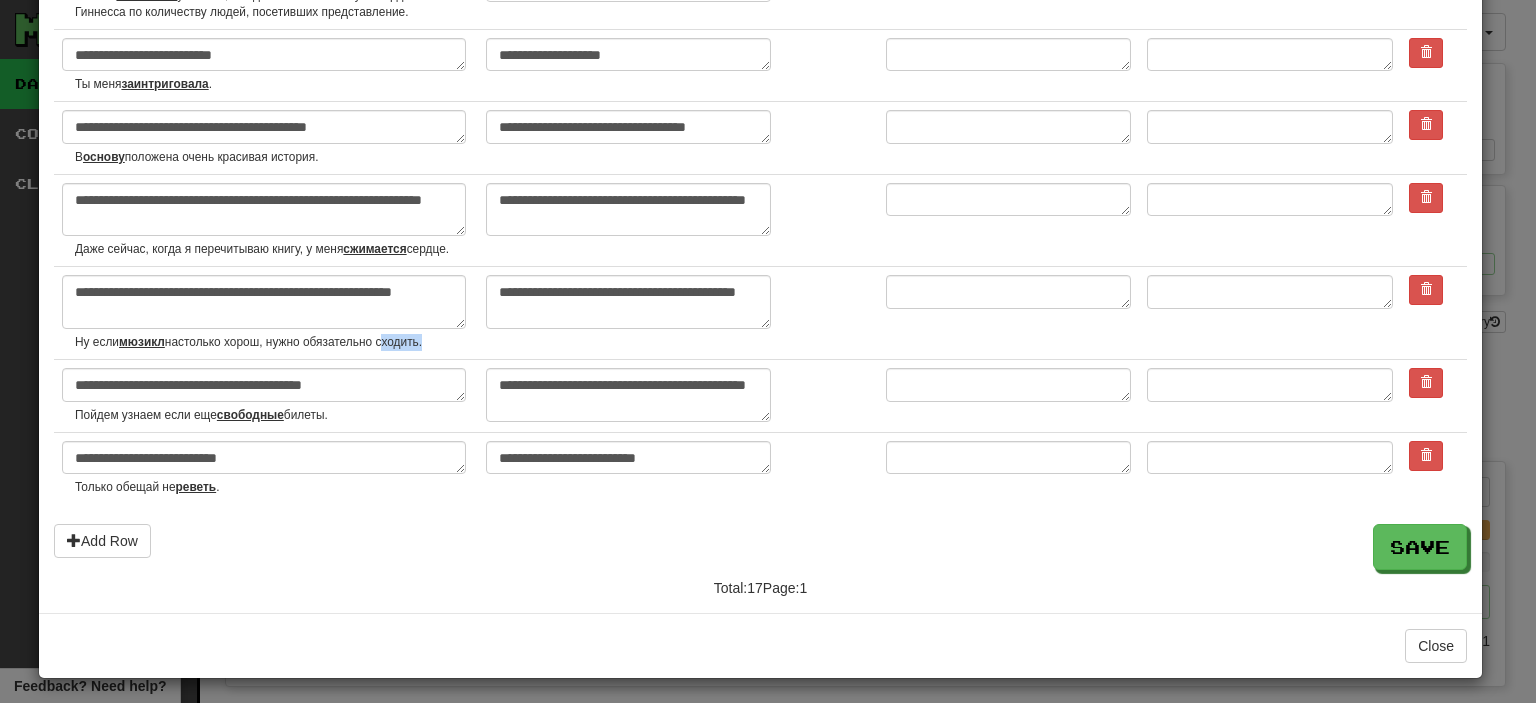 click on "Ну если  мюзикл  настолько хорош, нужно обязательно сходить." at bounding box center (272, 342) 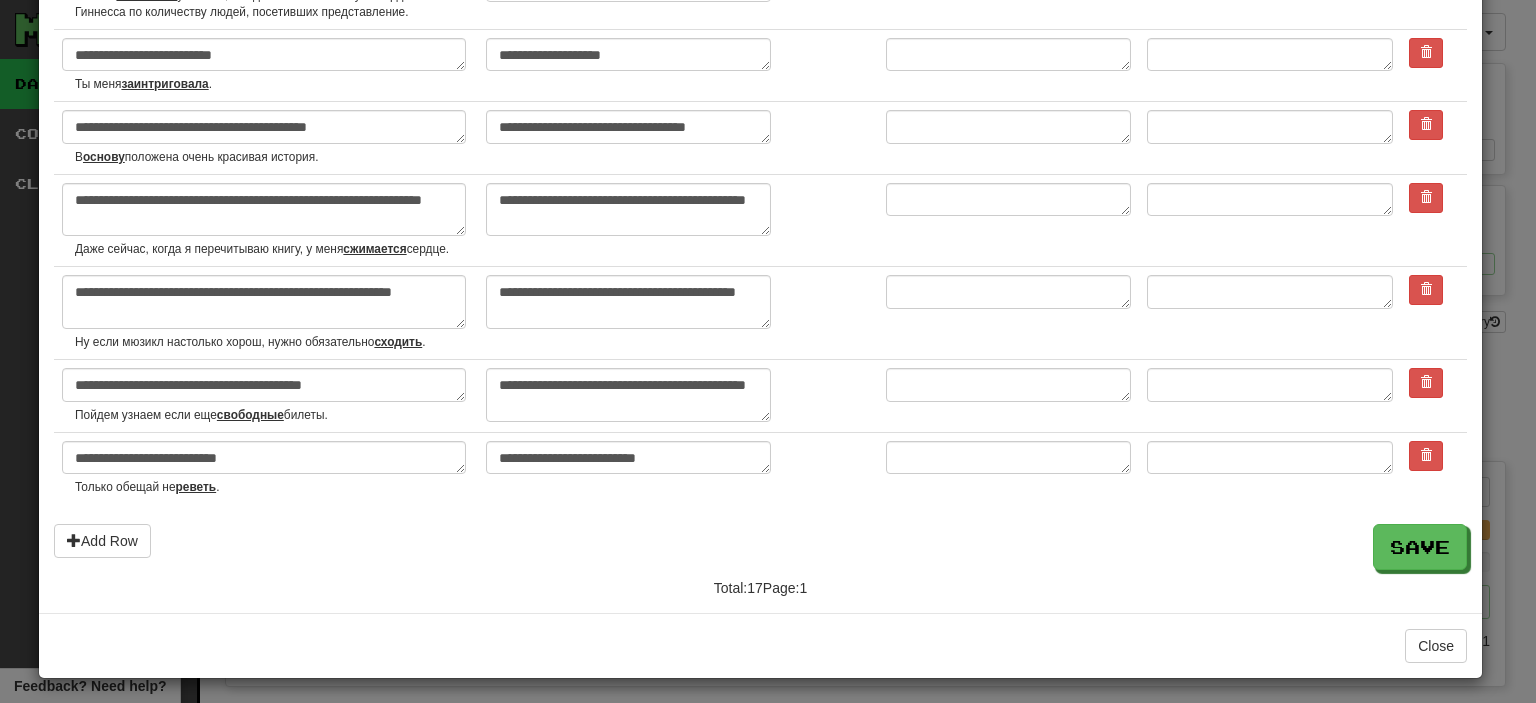 click on "Пойдем узнаем если еще  свободные  билеты." at bounding box center (272, 415) 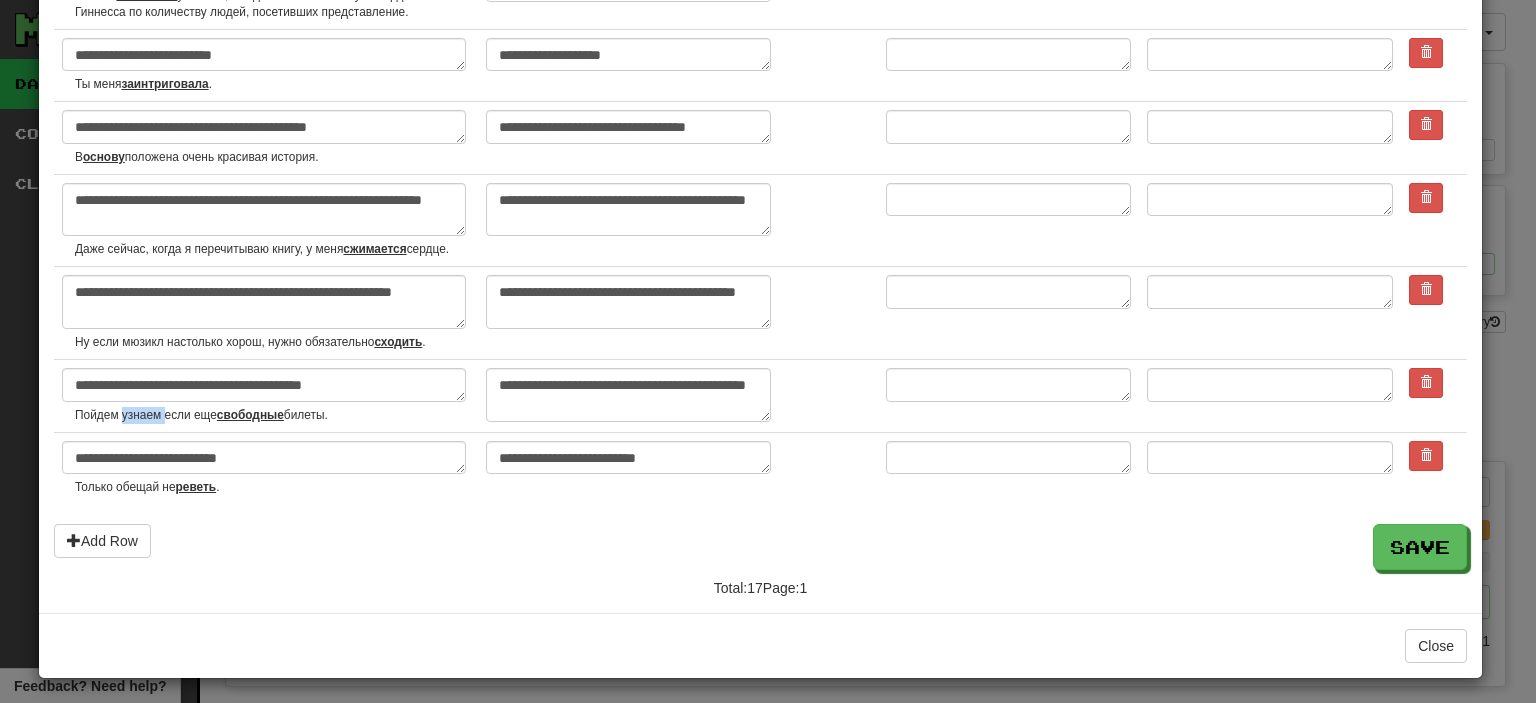 click on "Пойдем узнаем если еще  свободные  билеты." at bounding box center (272, 415) 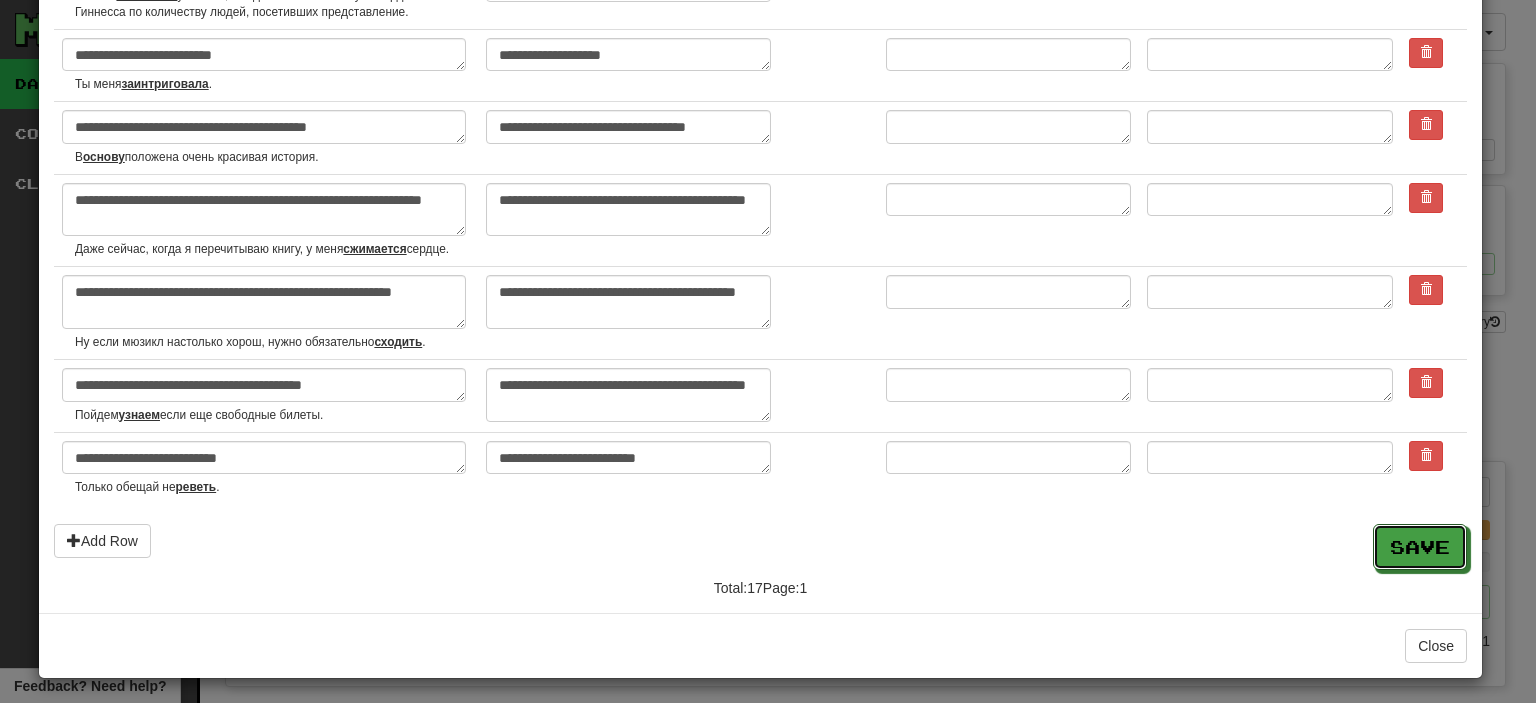 drag, startPoint x: 1401, startPoint y: 533, endPoint x: 1503, endPoint y: 521, distance: 102.70345 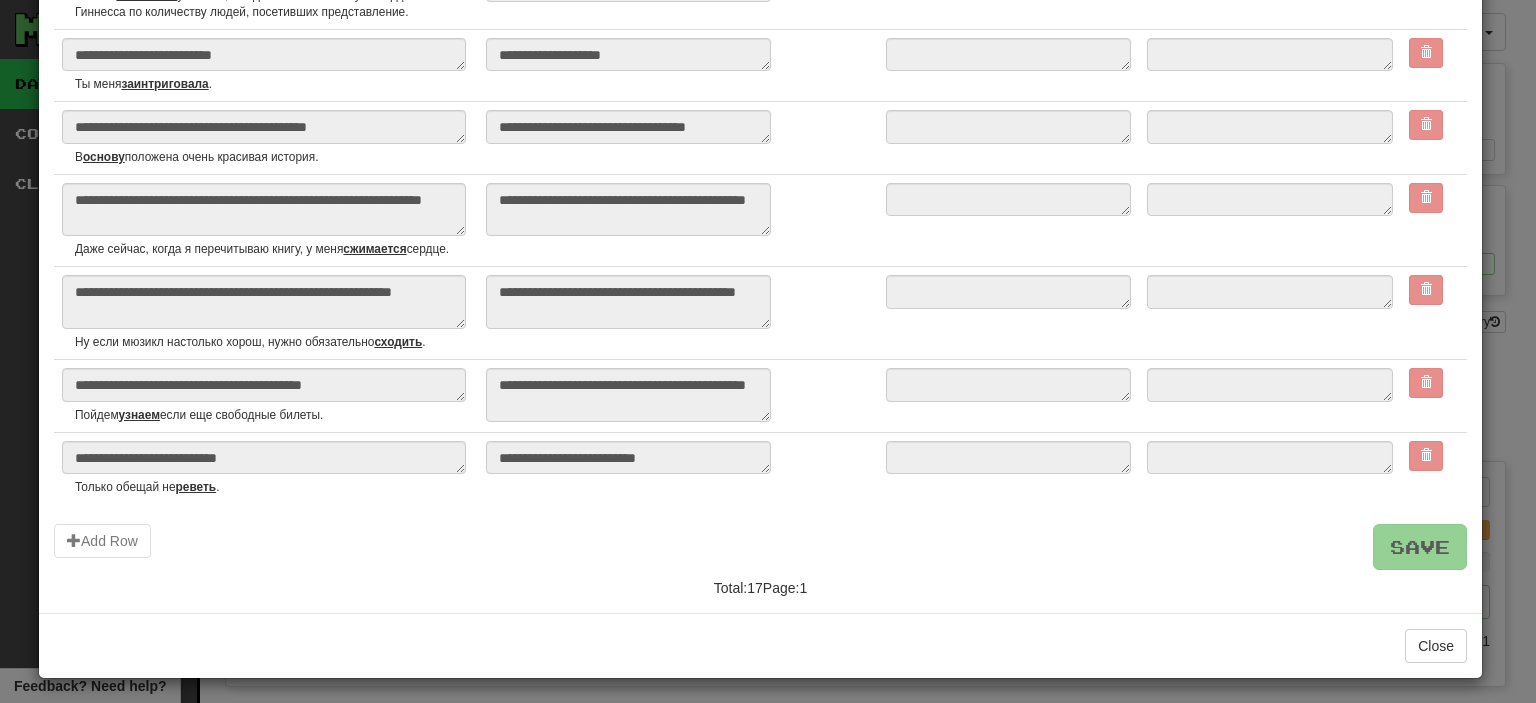 type on "*" 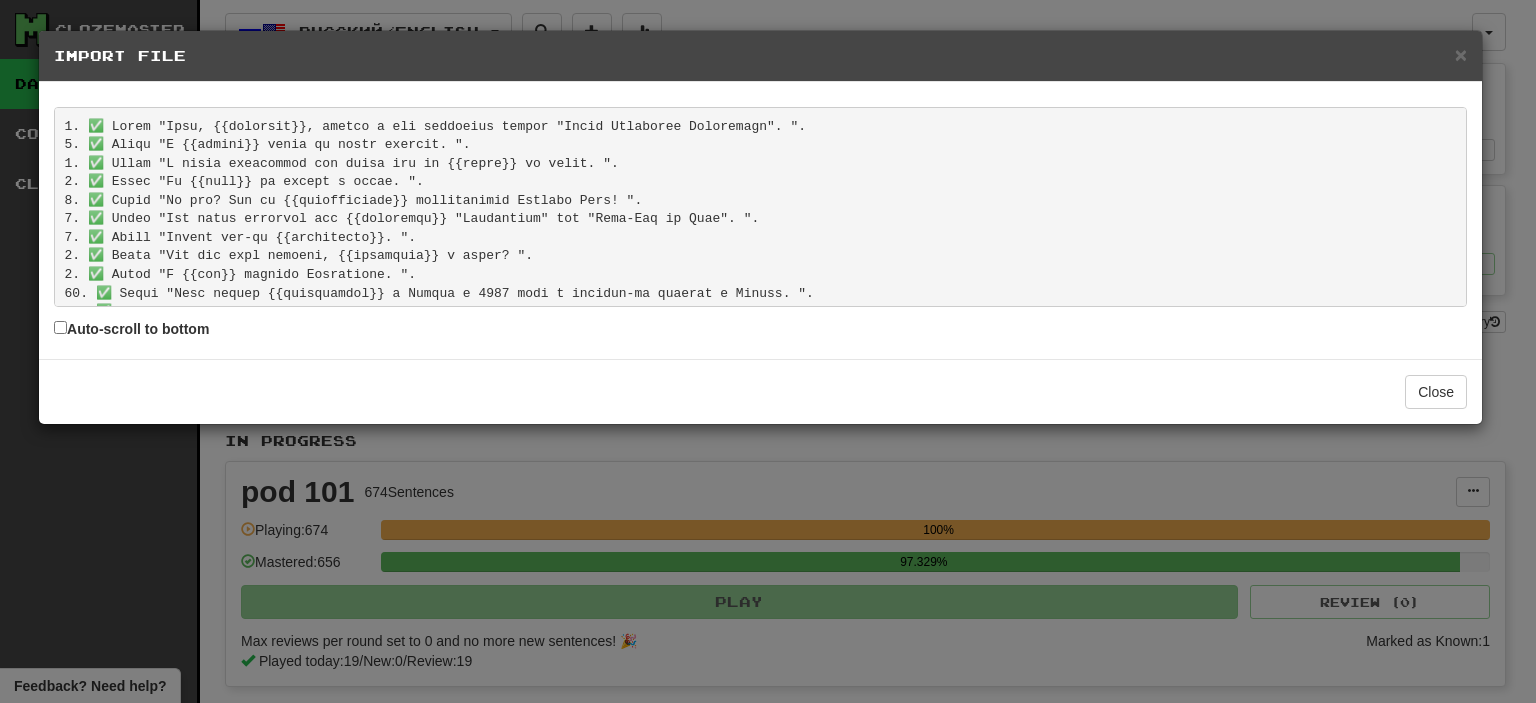 scroll, scrollTop: 0, scrollLeft: 0, axis: both 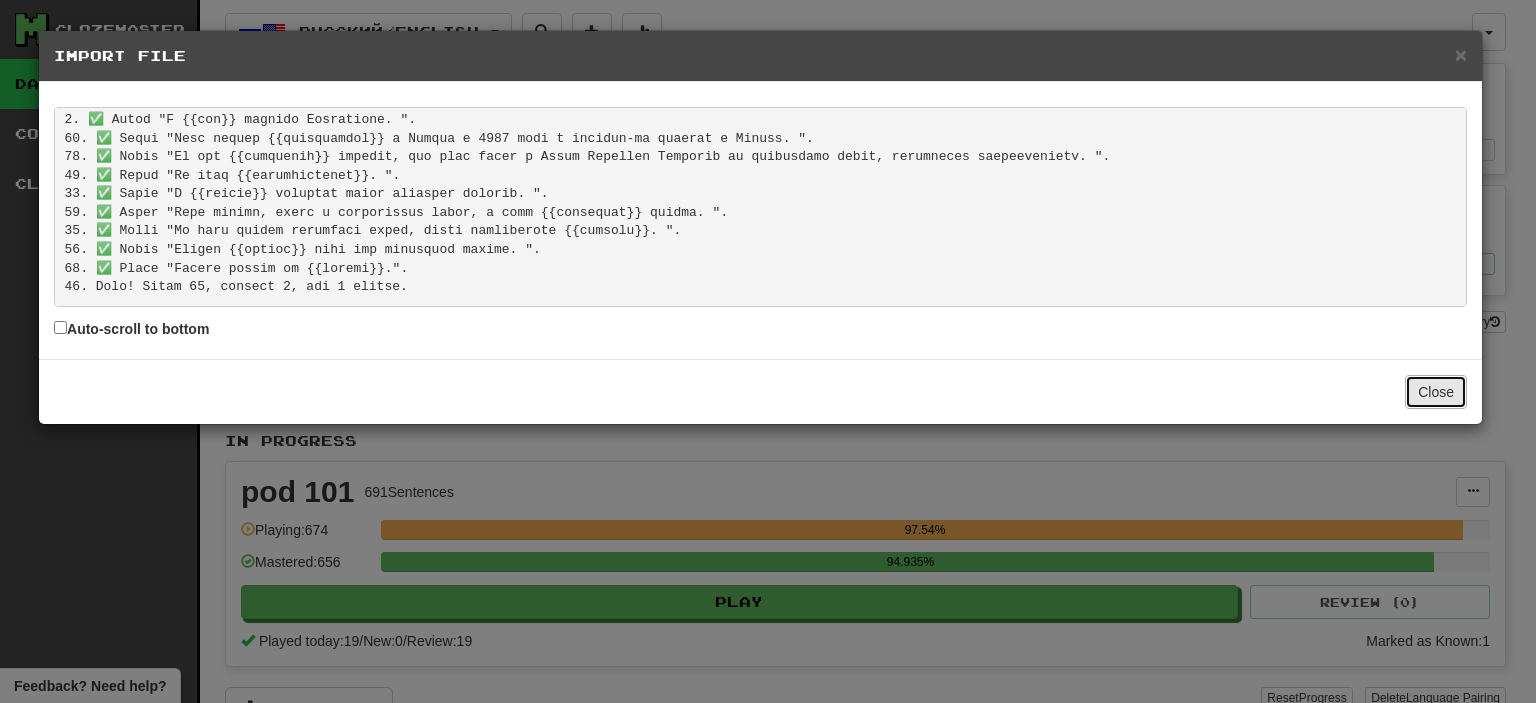 click on "Close" at bounding box center [1436, 392] 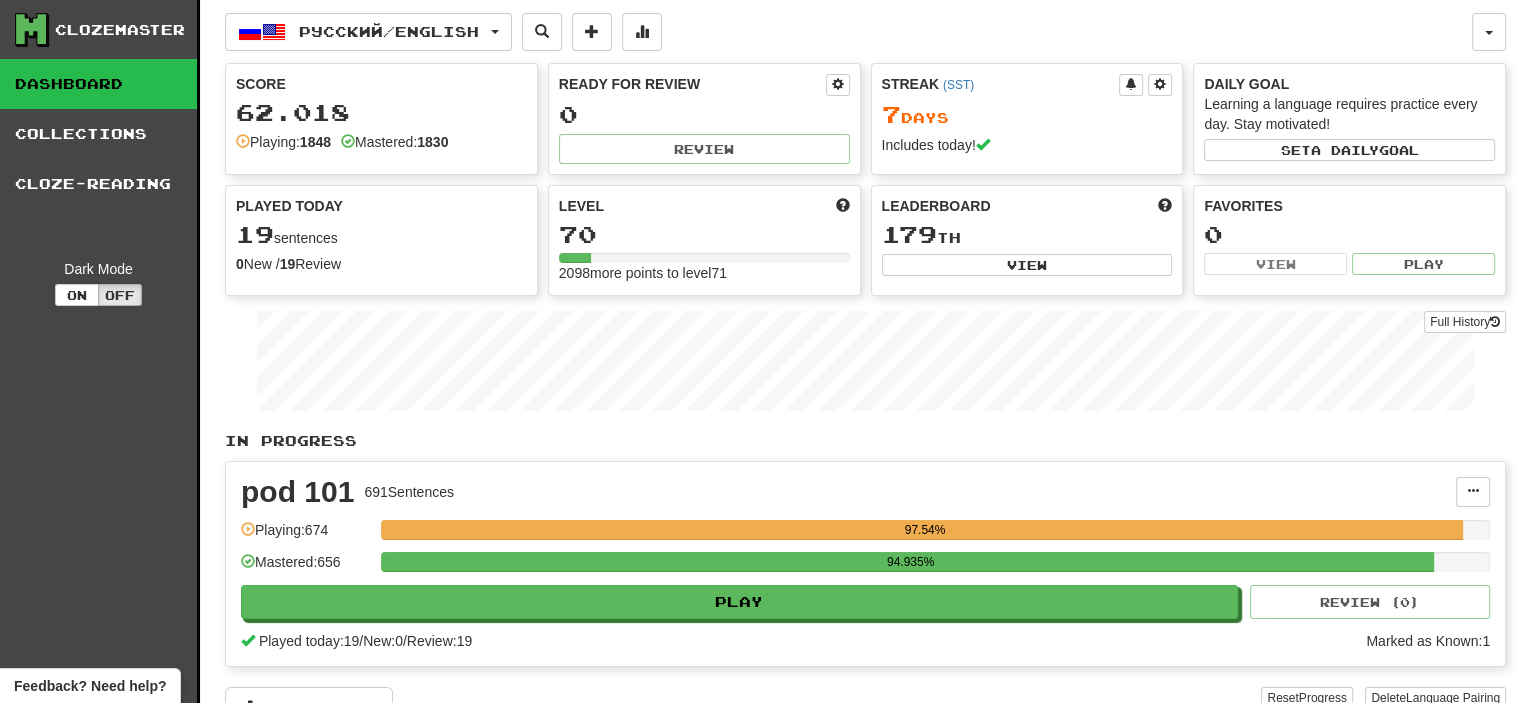 click on "pod 101 691  Sentences Add Sentences Manage Sentences Edit Collection Unpin from Dashboard  Playing:  674 97.54%  Mastered:  656 94.935% Play Review ( 0 )   Played today:  19  /  New:  0  /  Review:  19 Marked as Known:  1" at bounding box center [865, 564] 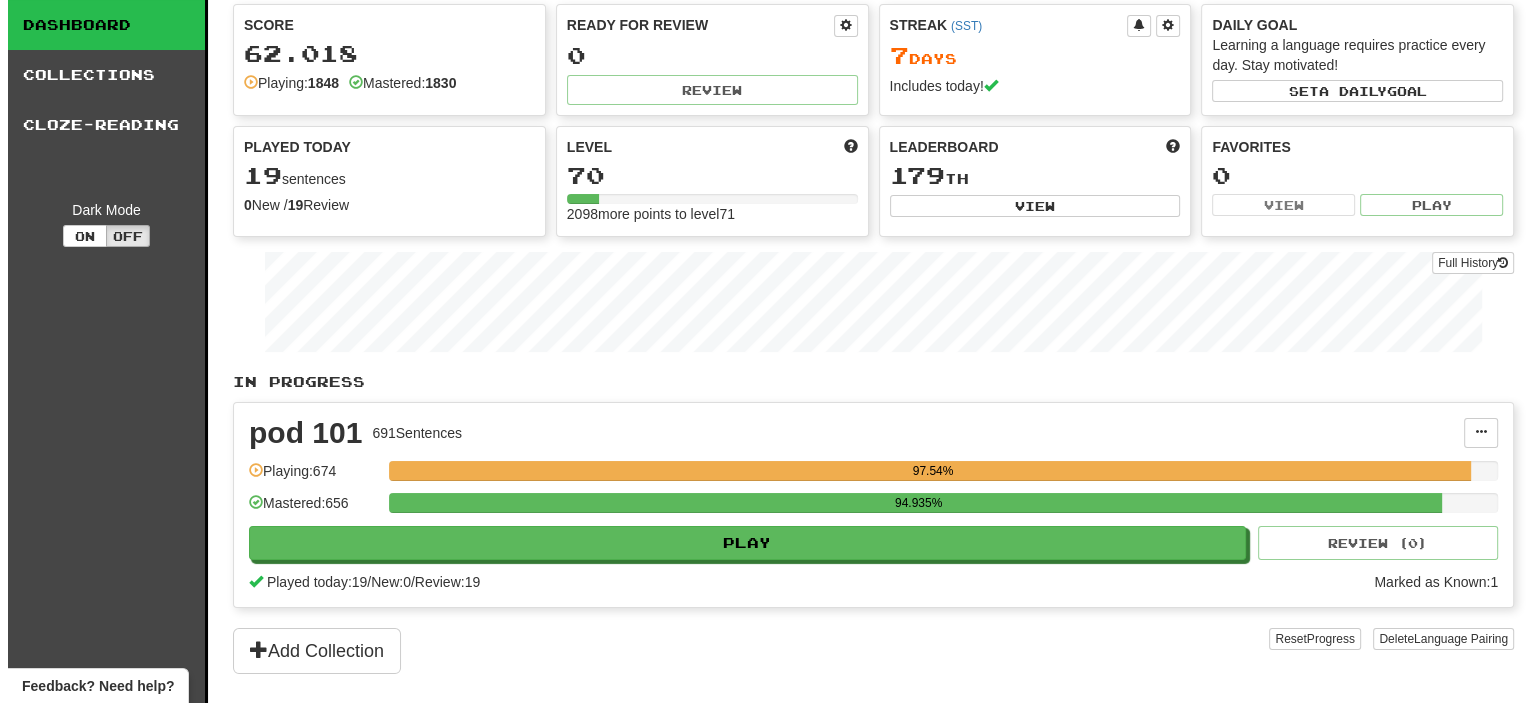 scroll, scrollTop: 0, scrollLeft: 0, axis: both 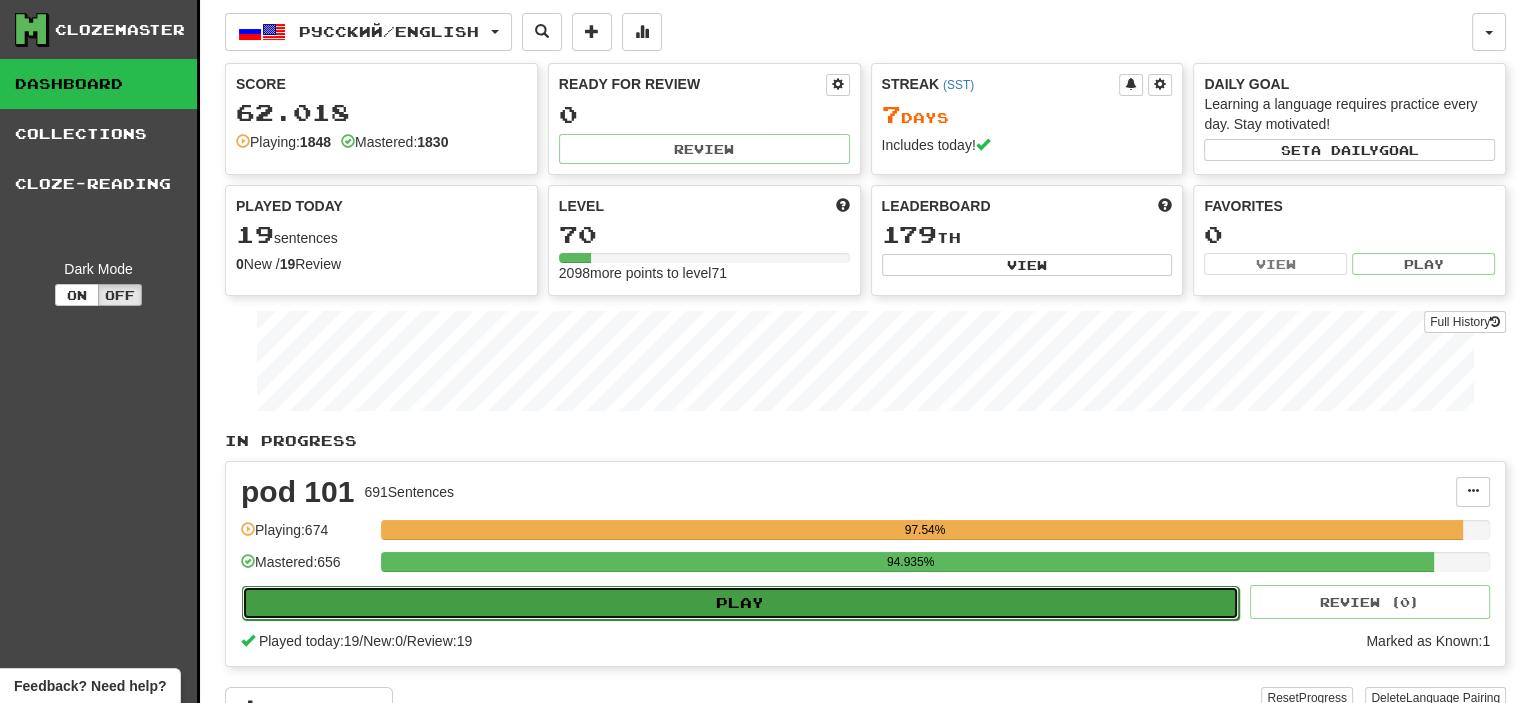 click on "Play" at bounding box center [740, 603] 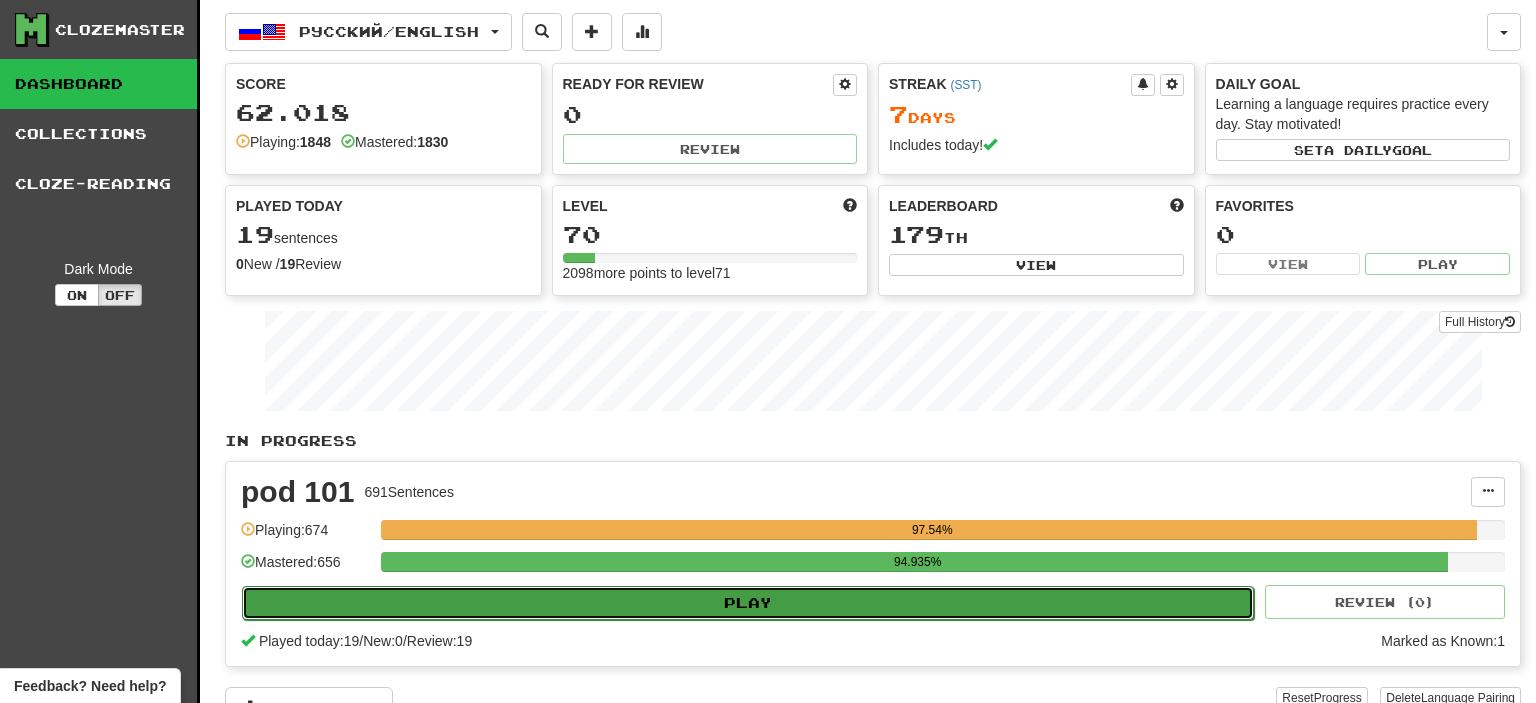 select on "**" 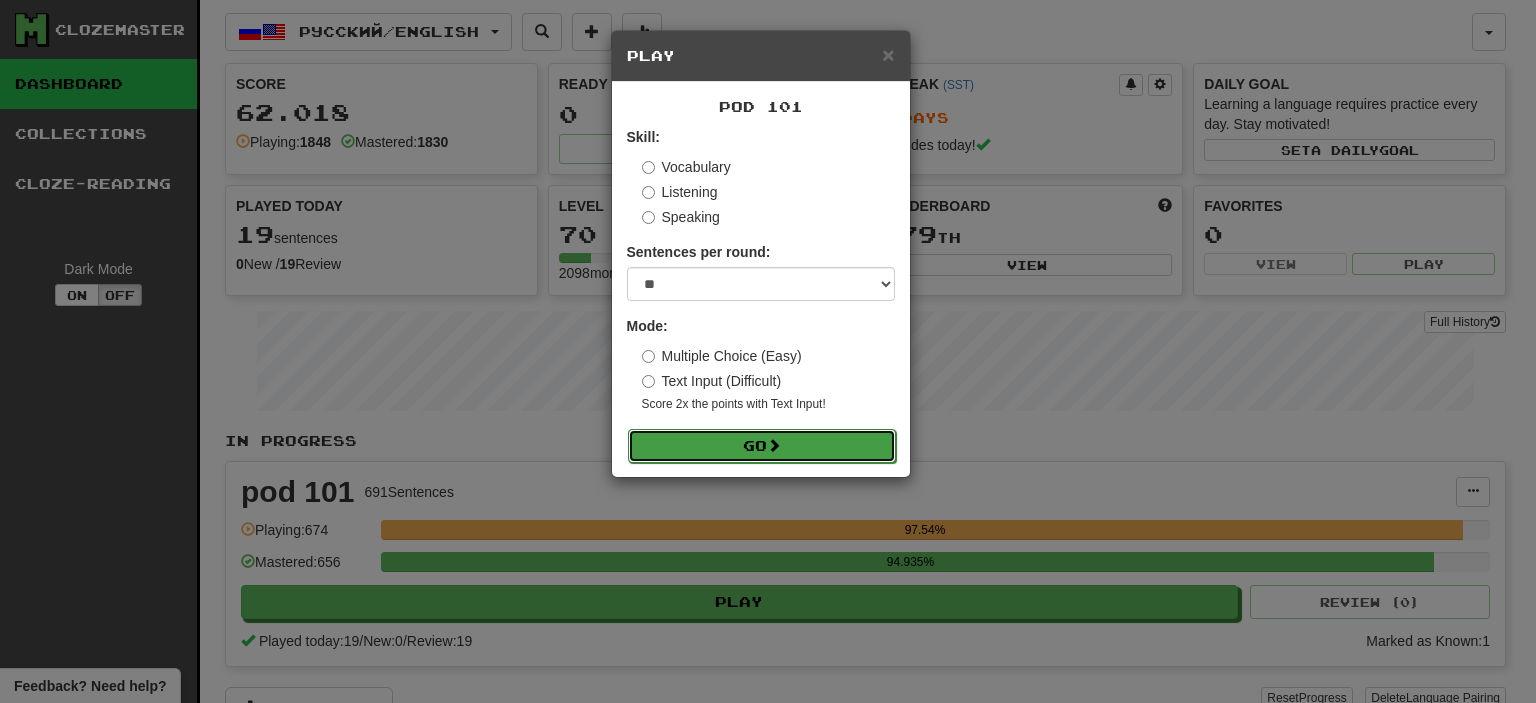 click on "Go" at bounding box center (762, 446) 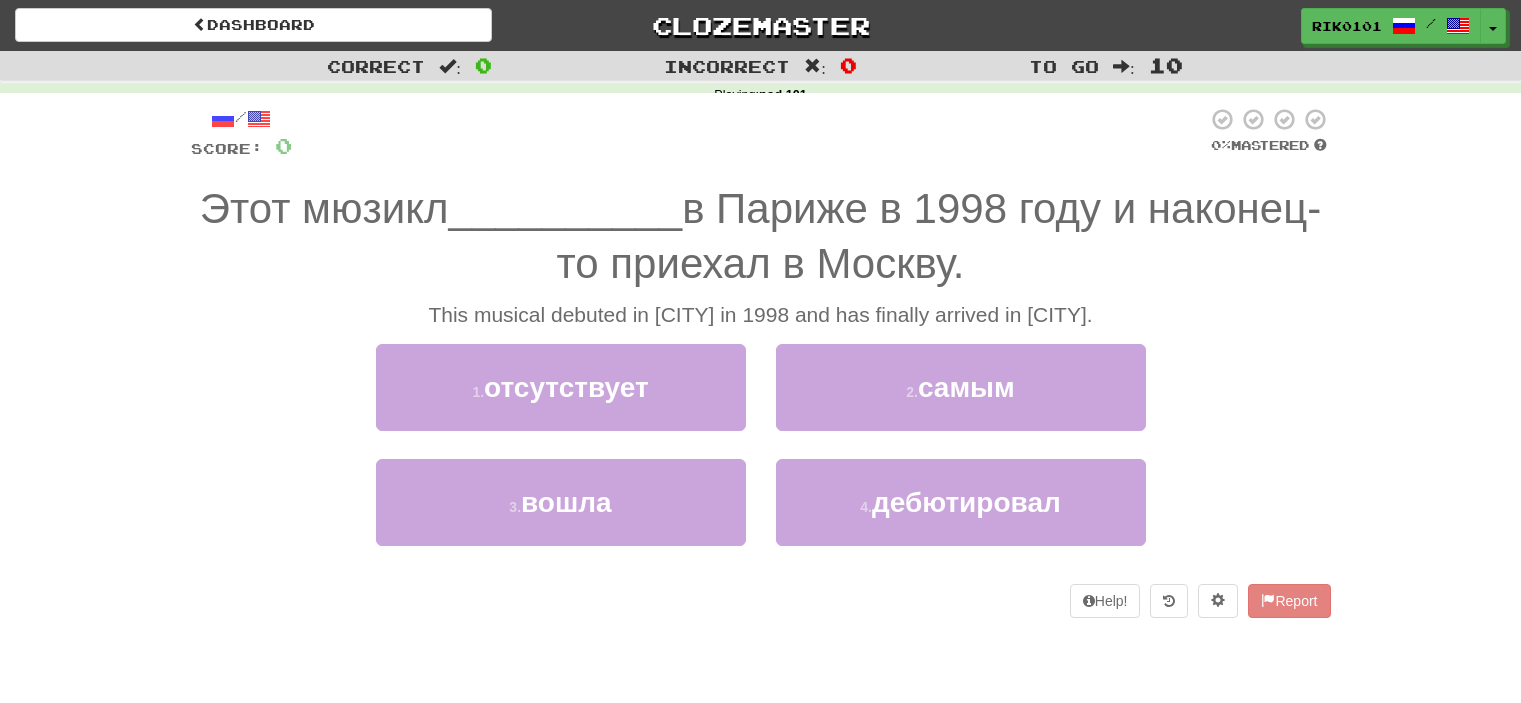 scroll, scrollTop: 0, scrollLeft: 0, axis: both 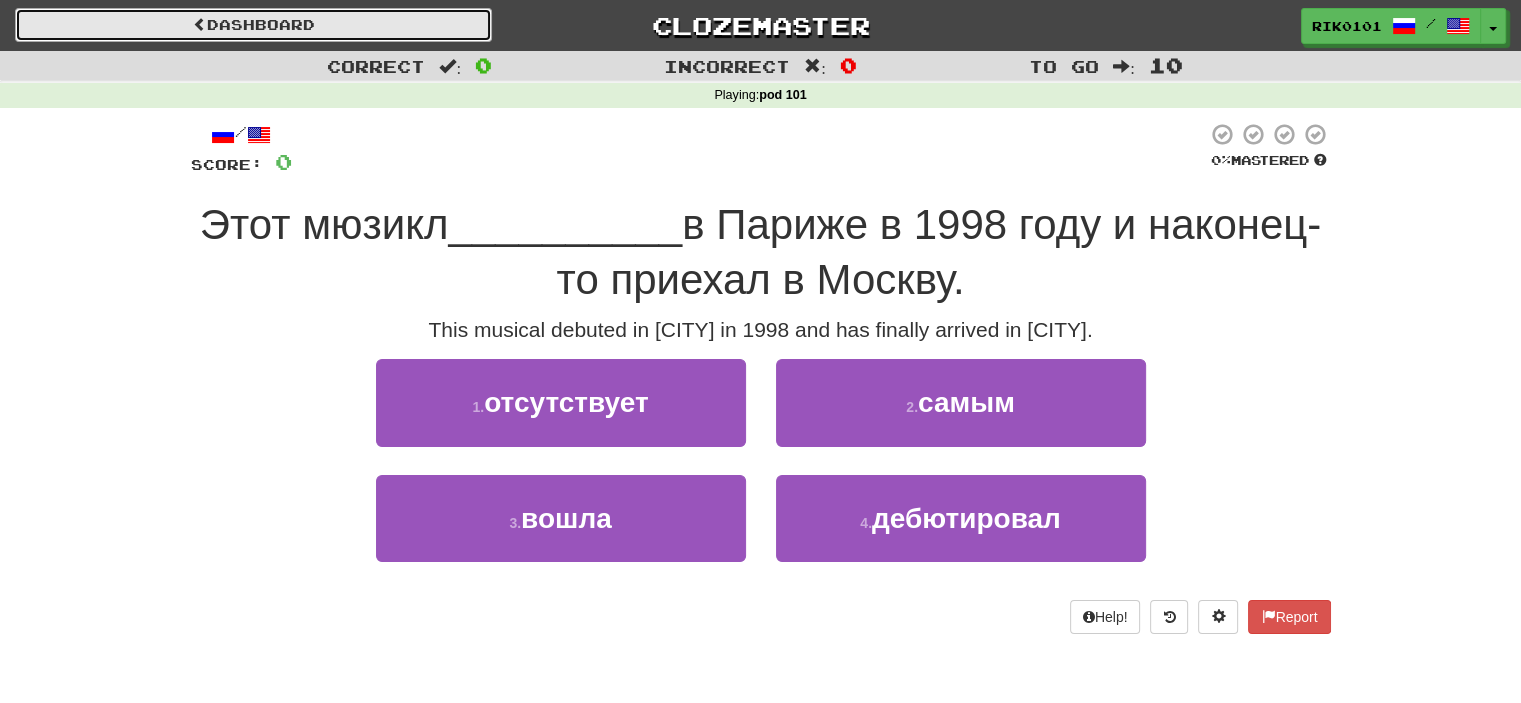click on "Dashboard" at bounding box center [253, 25] 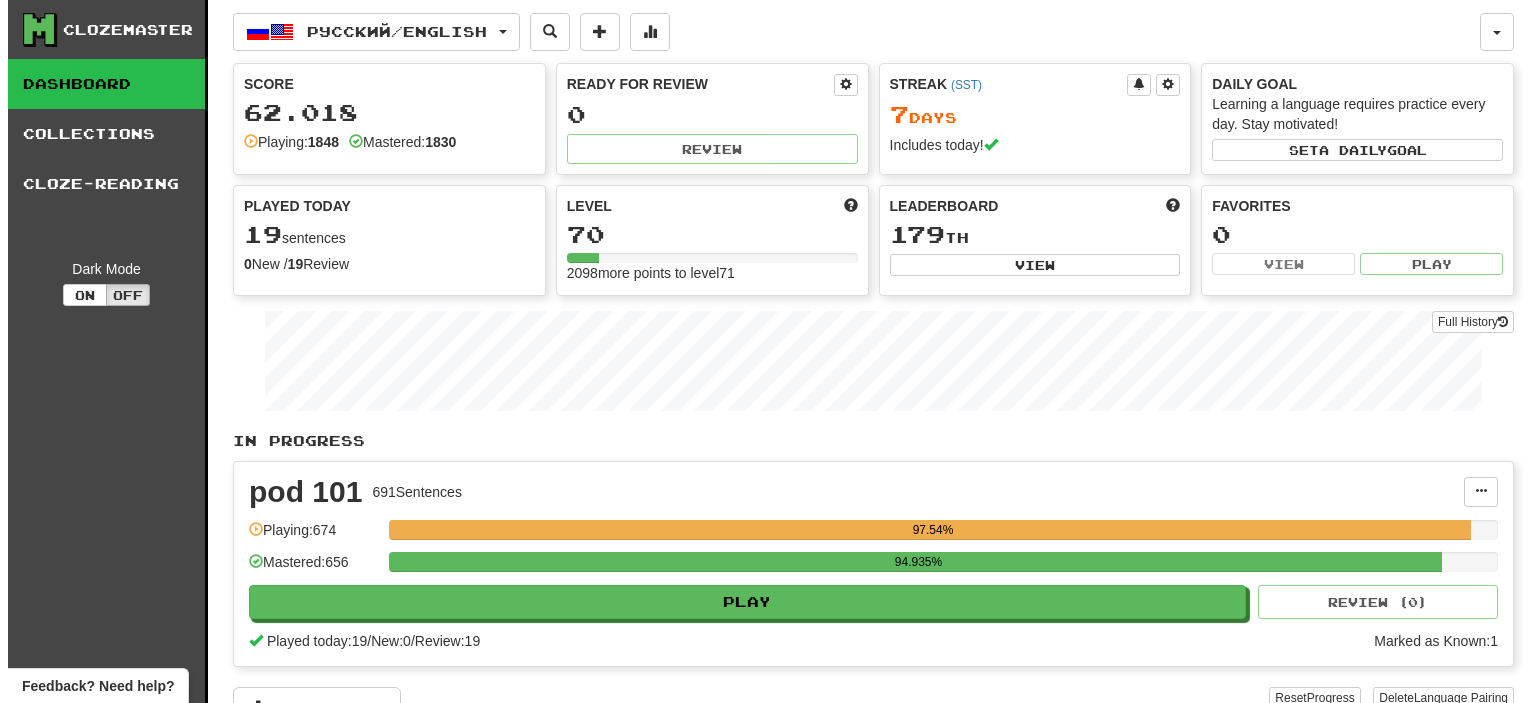 scroll, scrollTop: 0, scrollLeft: 0, axis: both 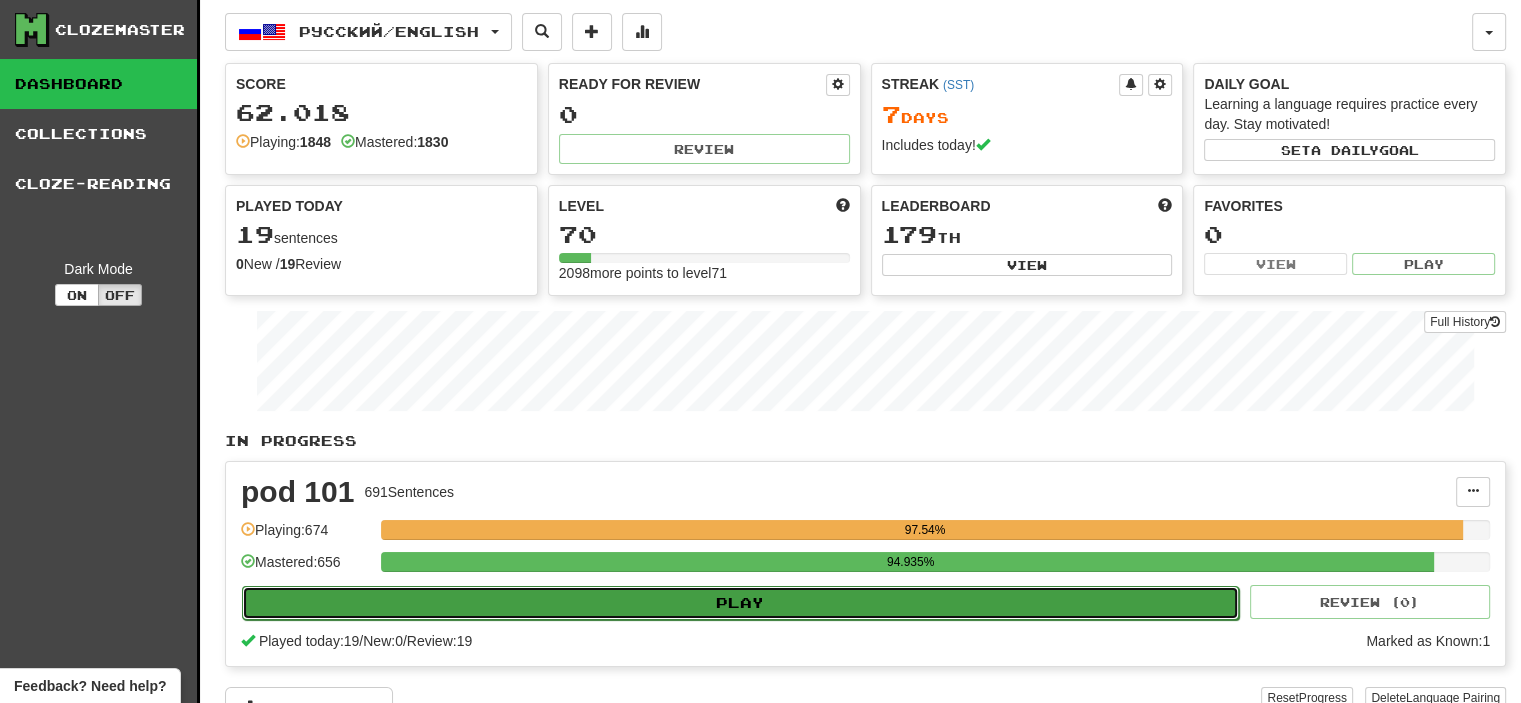 click on "Play" at bounding box center (740, 603) 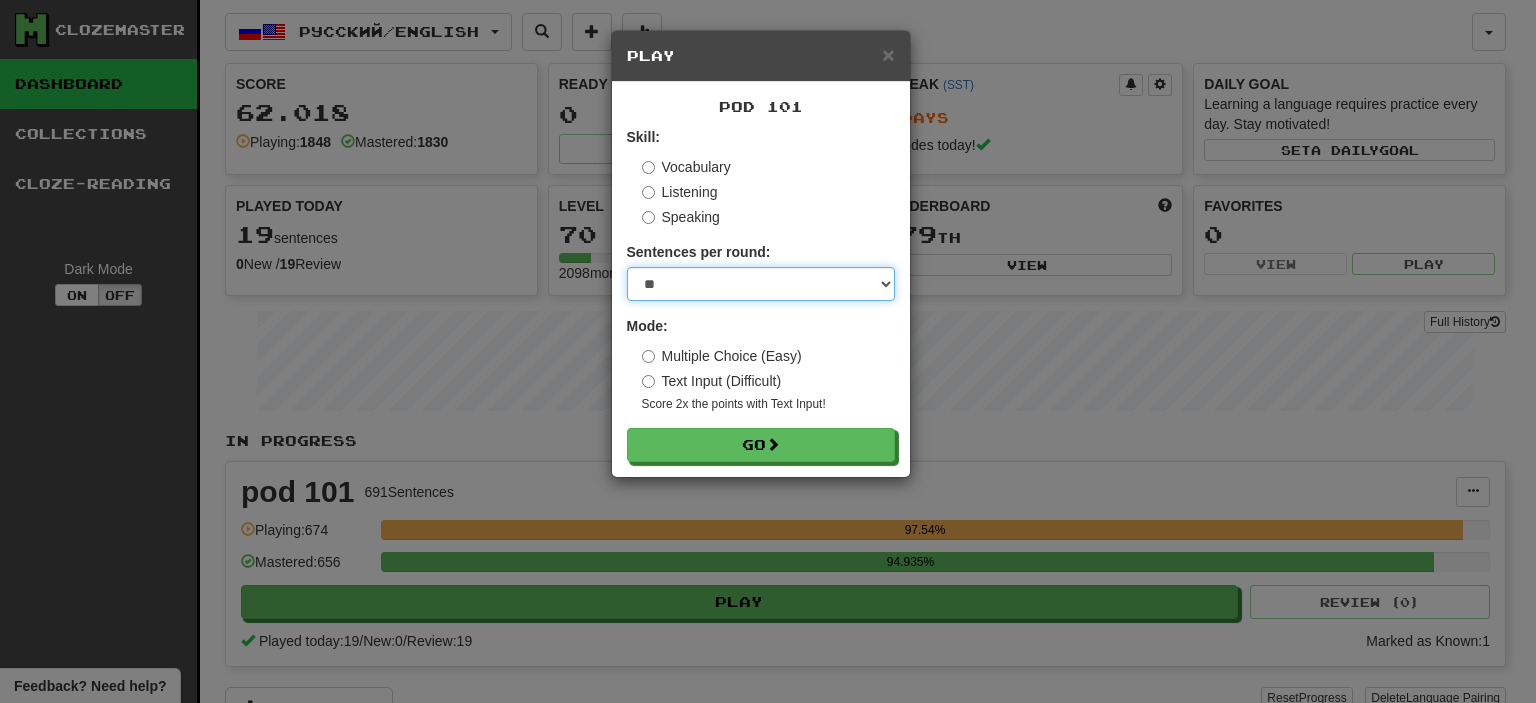 click on "* ** ** ** ** ** *** ********" at bounding box center [761, 284] 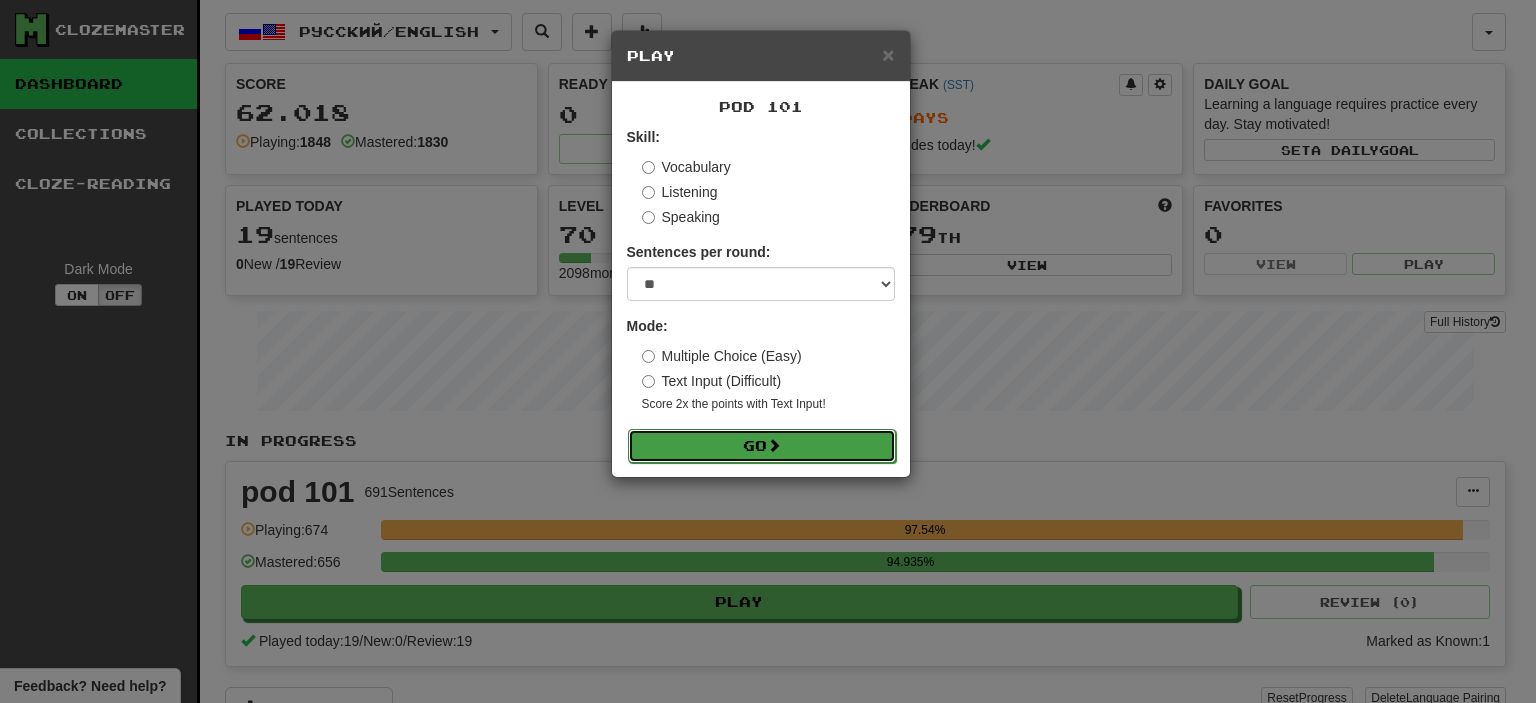 click on "Go" at bounding box center [762, 446] 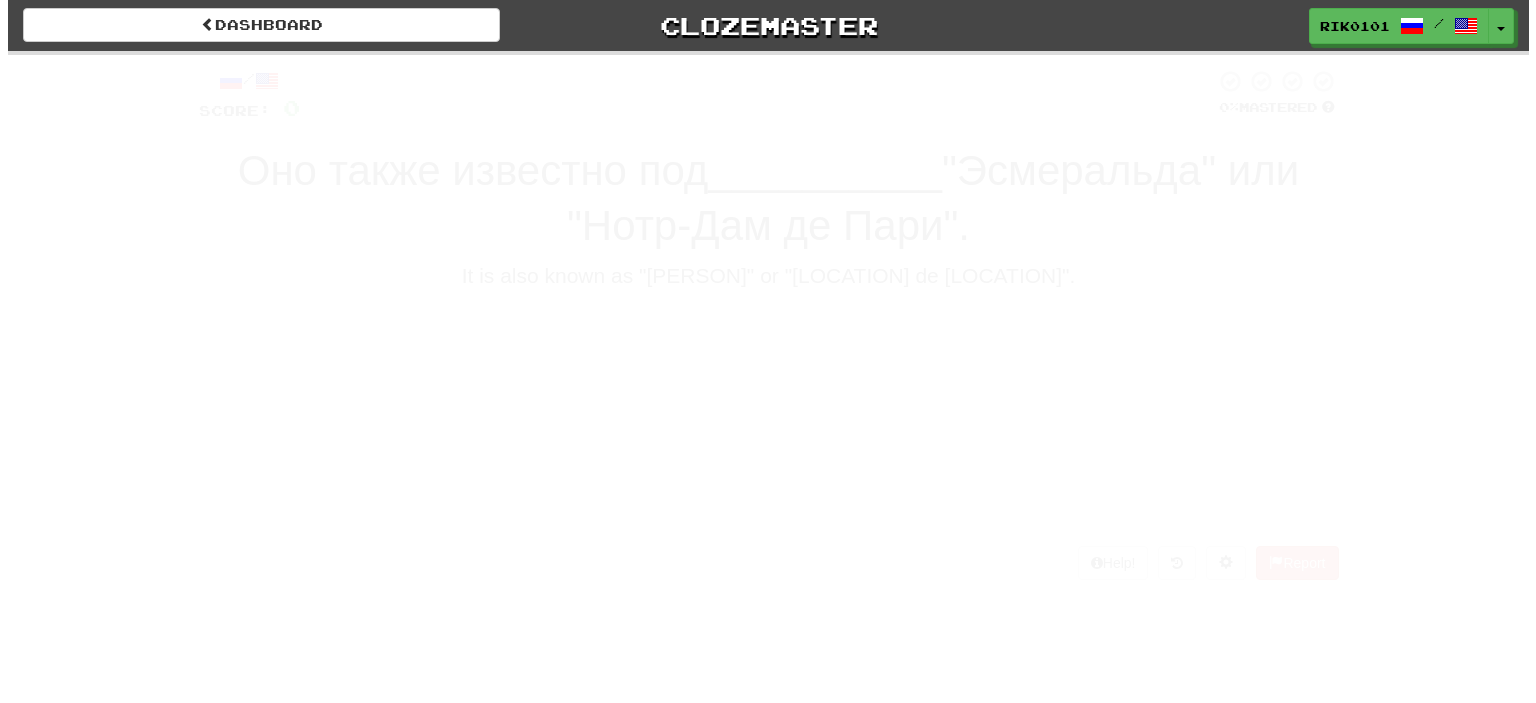scroll, scrollTop: 0, scrollLeft: 0, axis: both 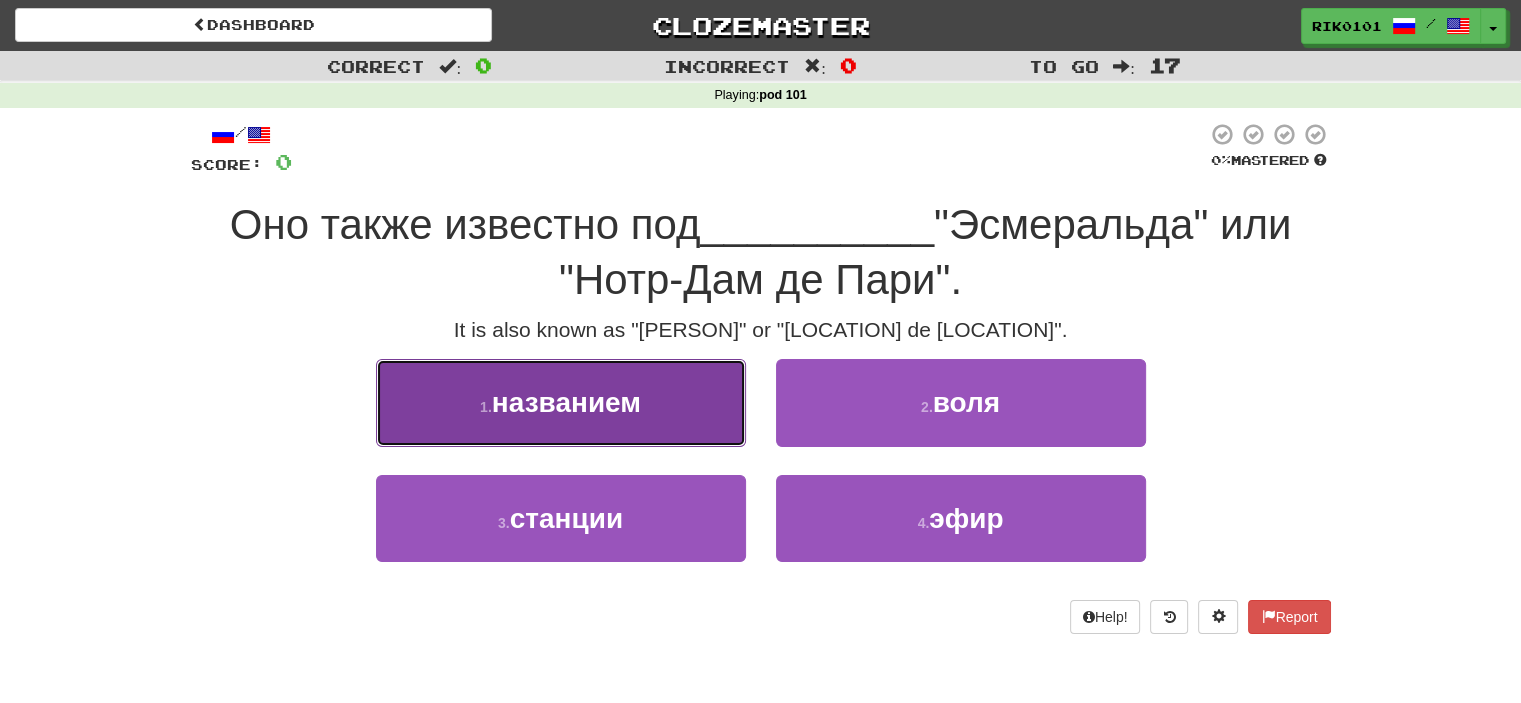 click on "1 .  названием" at bounding box center (561, 402) 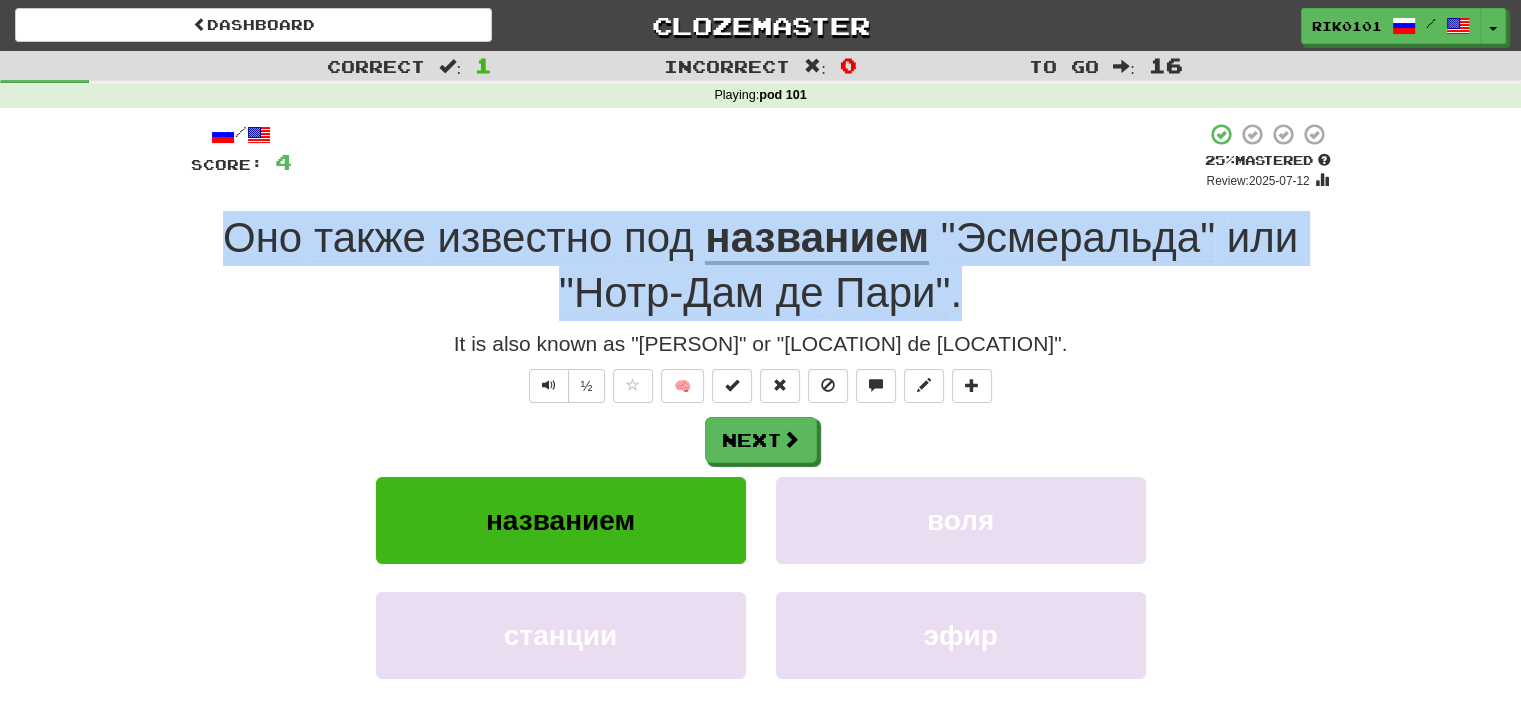 drag, startPoint x: 225, startPoint y: 228, endPoint x: 981, endPoint y: 303, distance: 759.7111 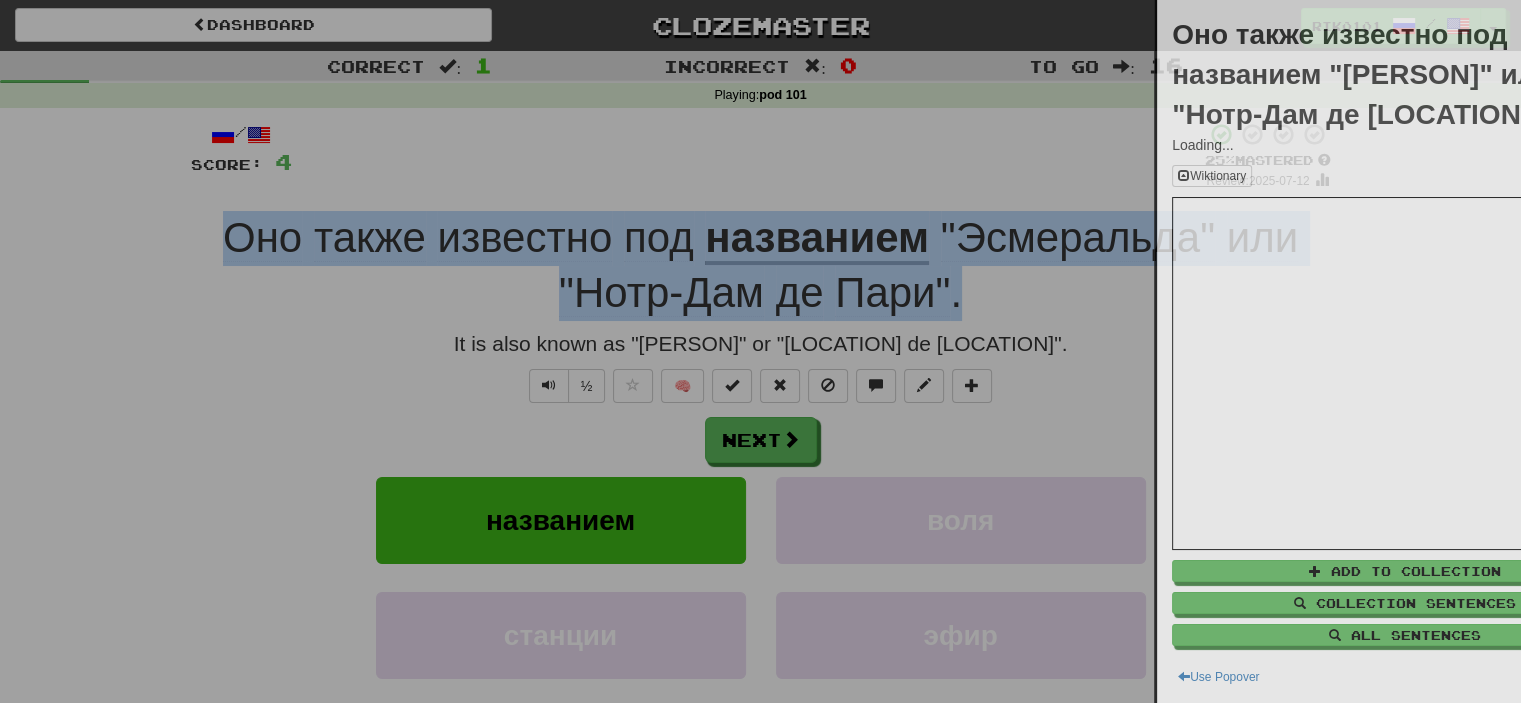 copy on "Оно   также   известно   под   названием   "[PERSON]"   или   "Нотр-Дам   де   [LOCATION]" ." 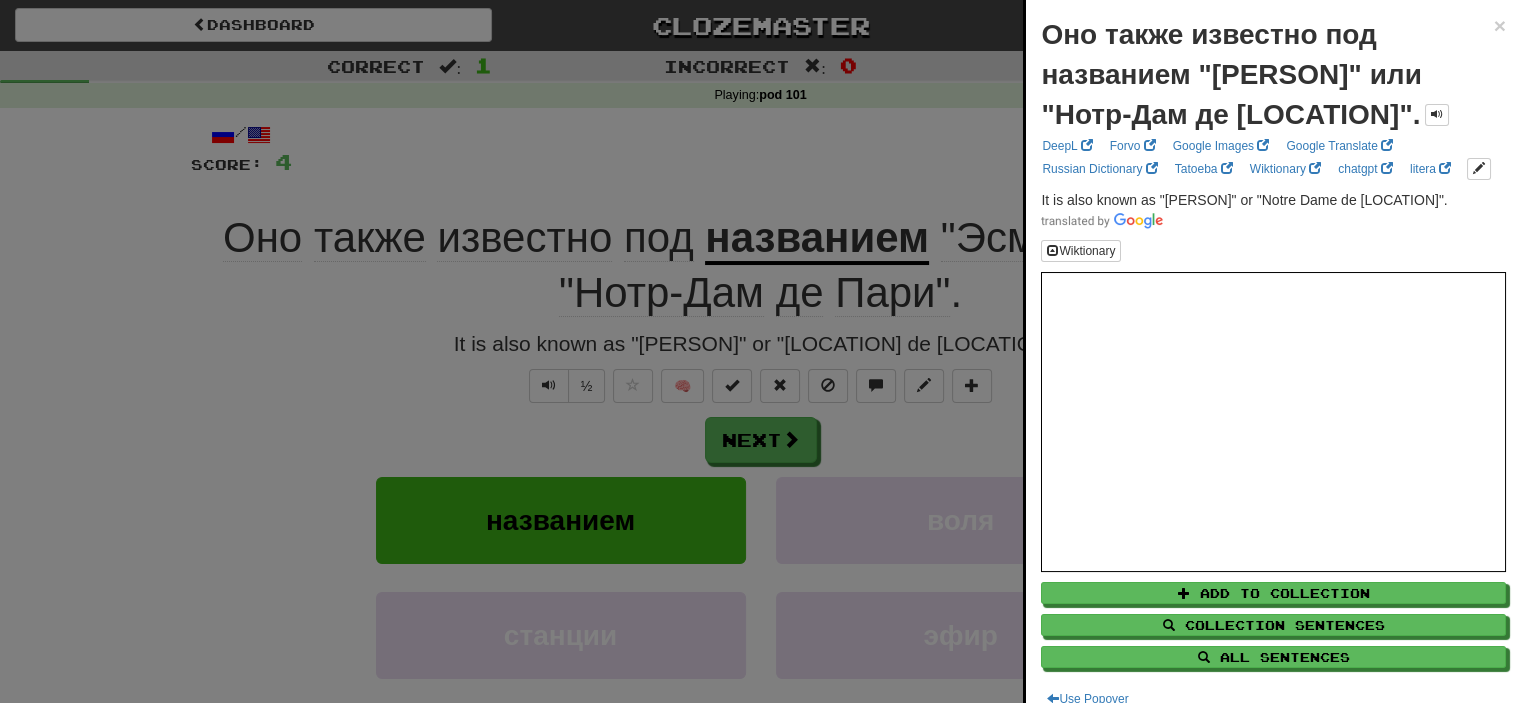 click at bounding box center [760, 351] 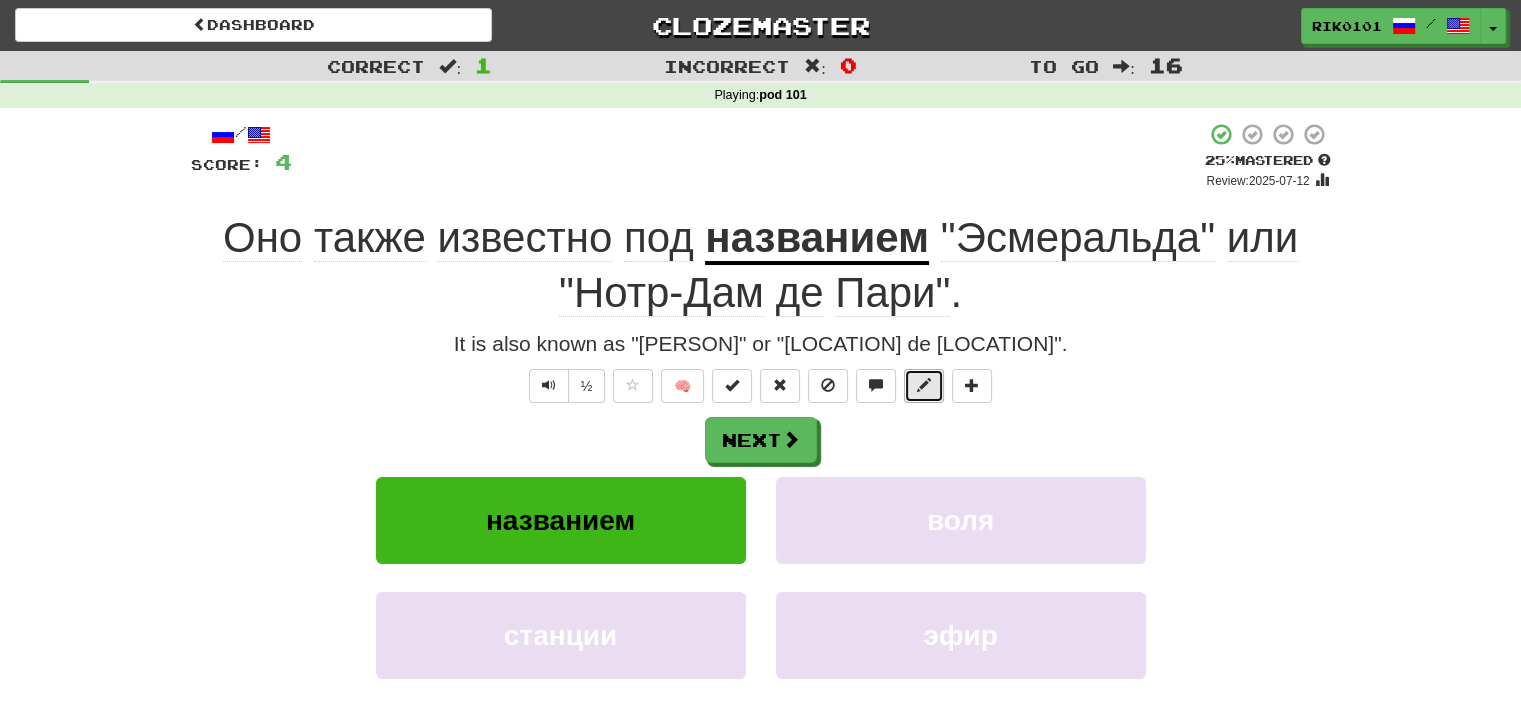 click at bounding box center [924, 386] 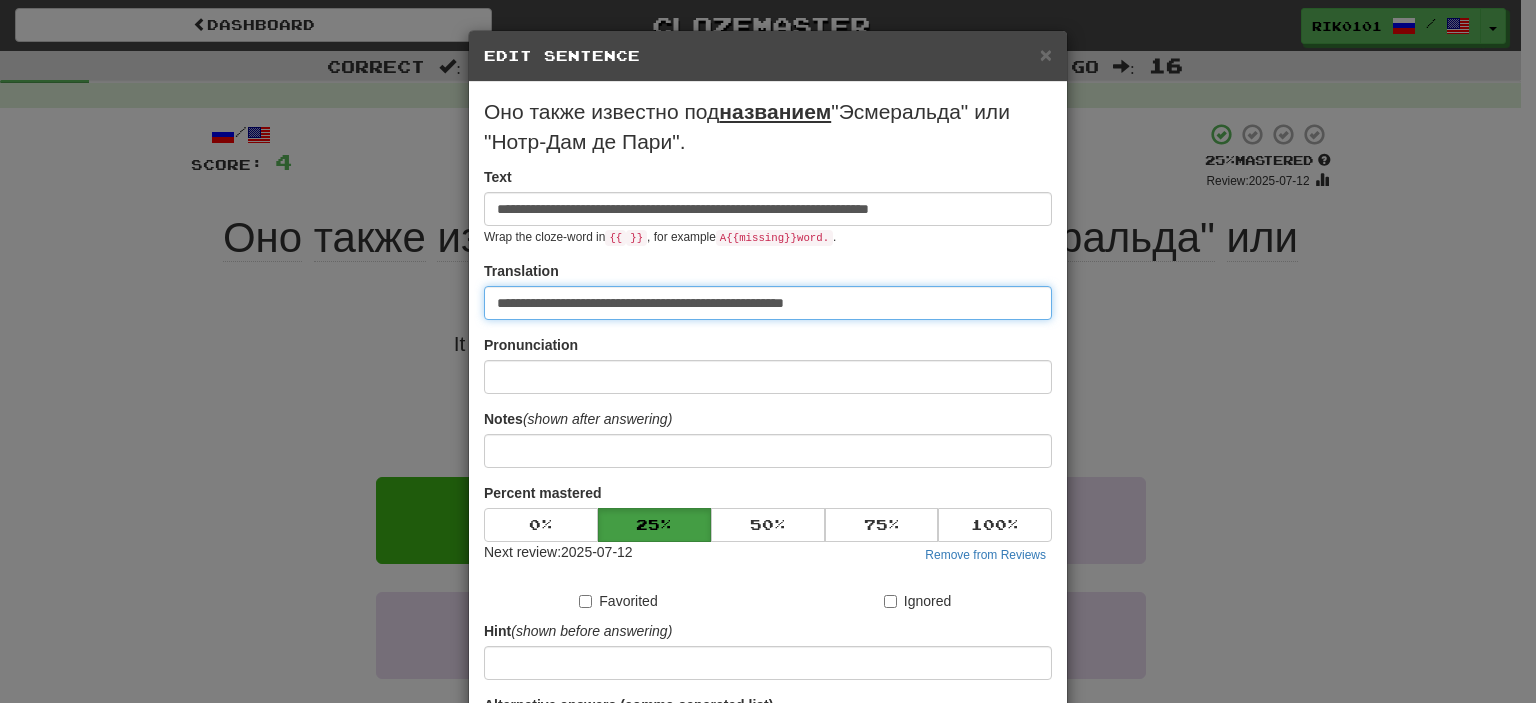 drag, startPoint x: 883, startPoint y: 298, endPoint x: 434, endPoint y: 319, distance: 449.4908 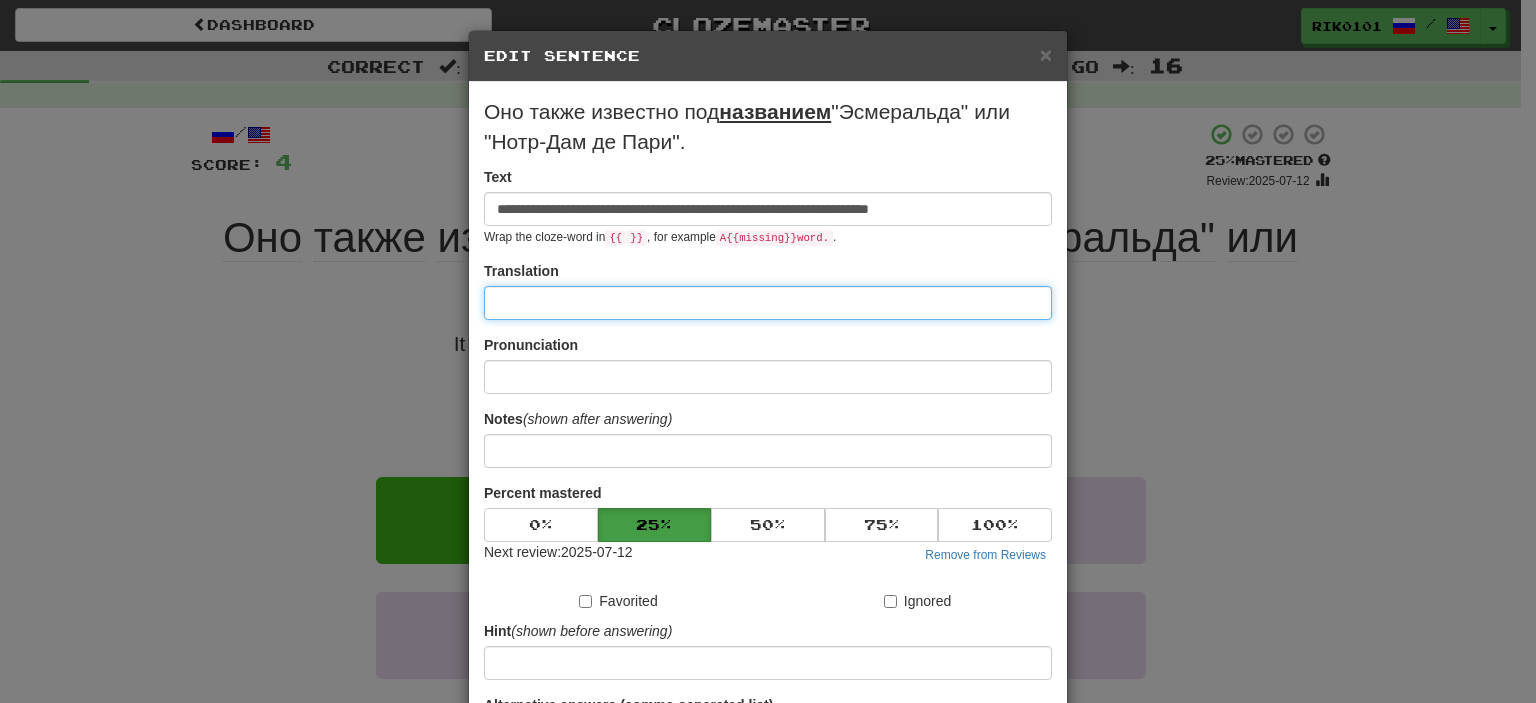 paste on "**********" 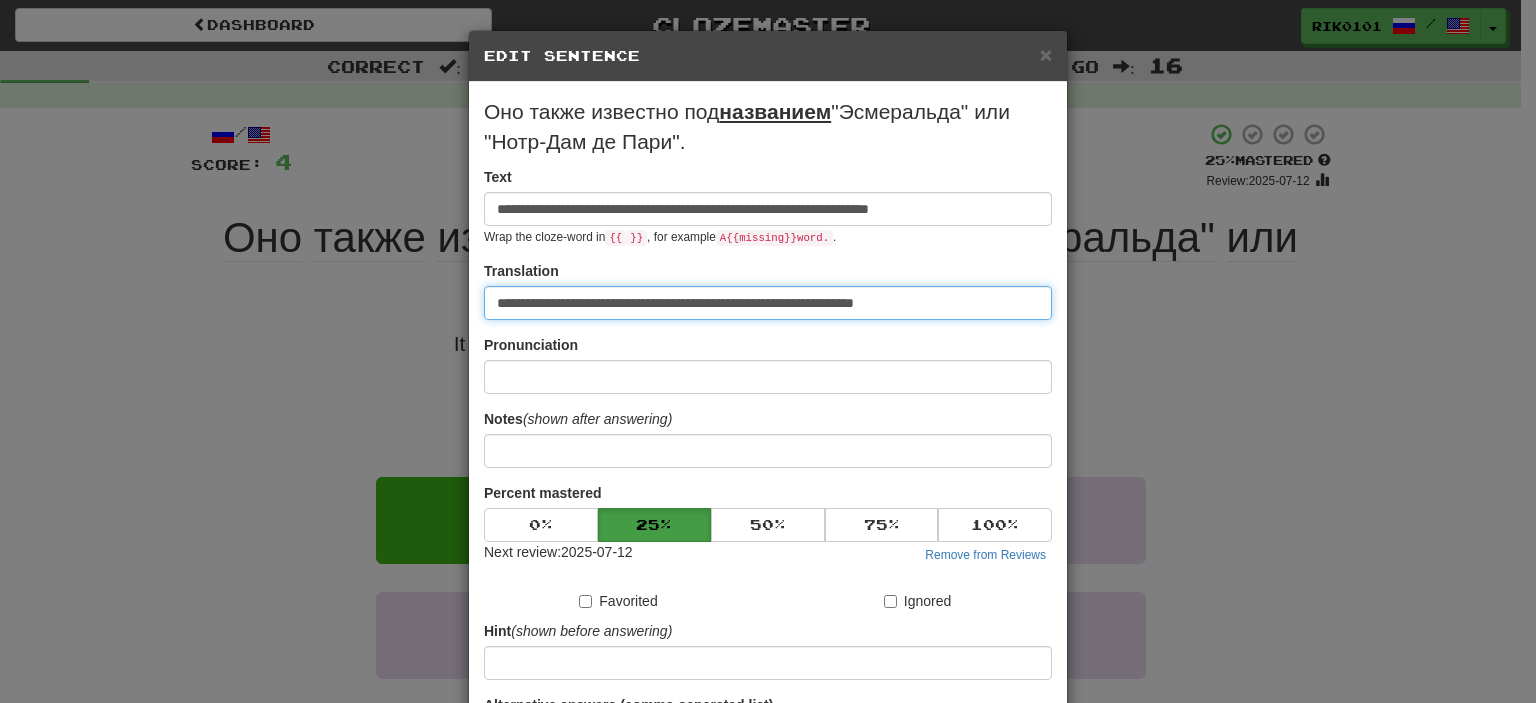 scroll, scrollTop: 220, scrollLeft: 0, axis: vertical 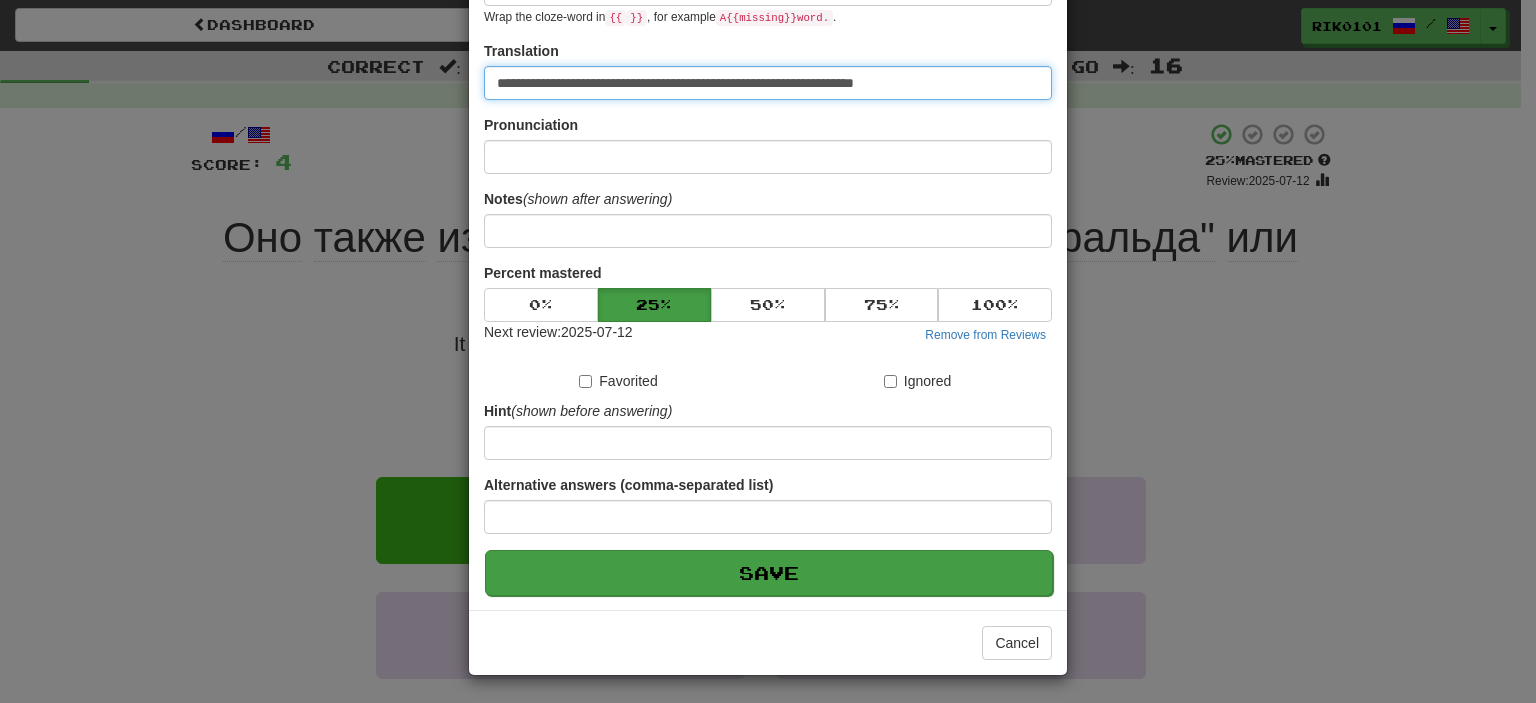 type on "**********" 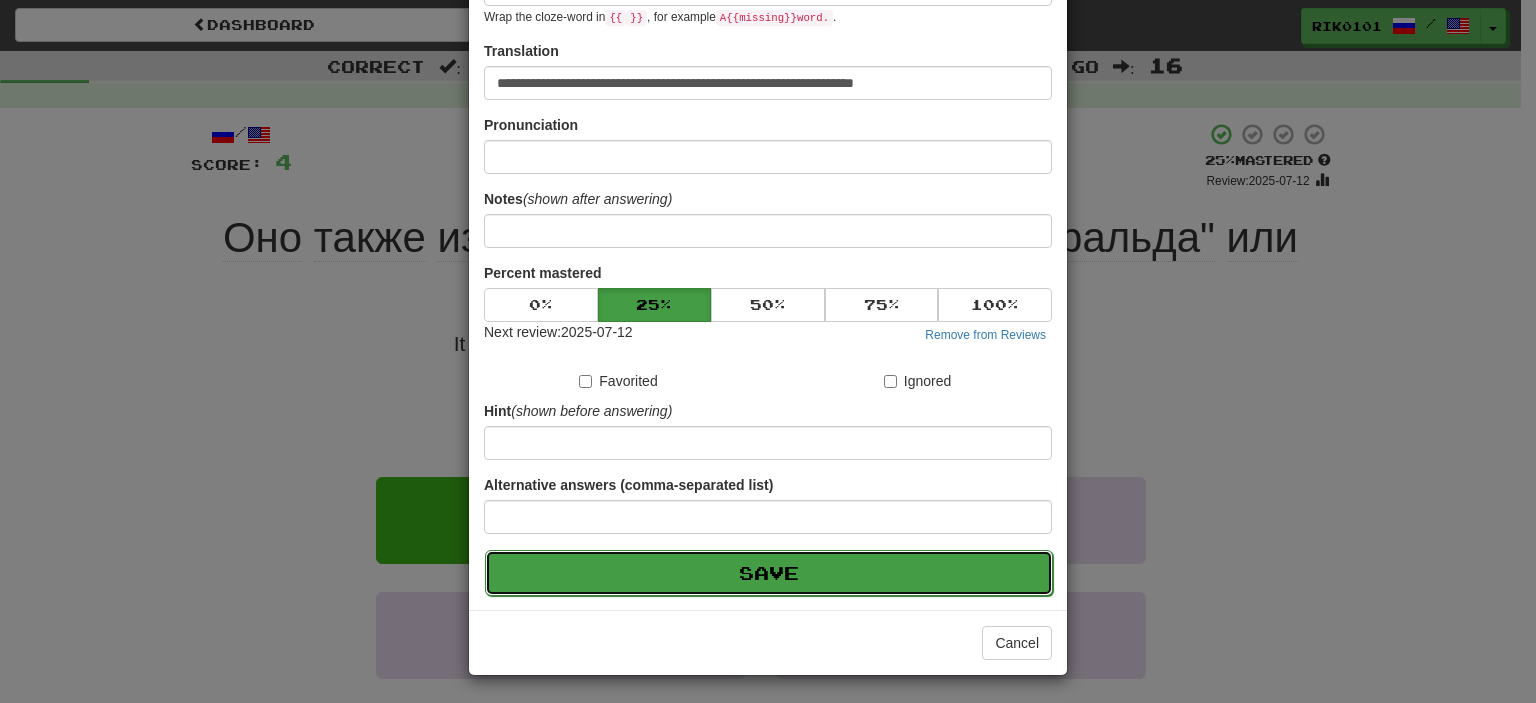 click on "Save" at bounding box center [769, 573] 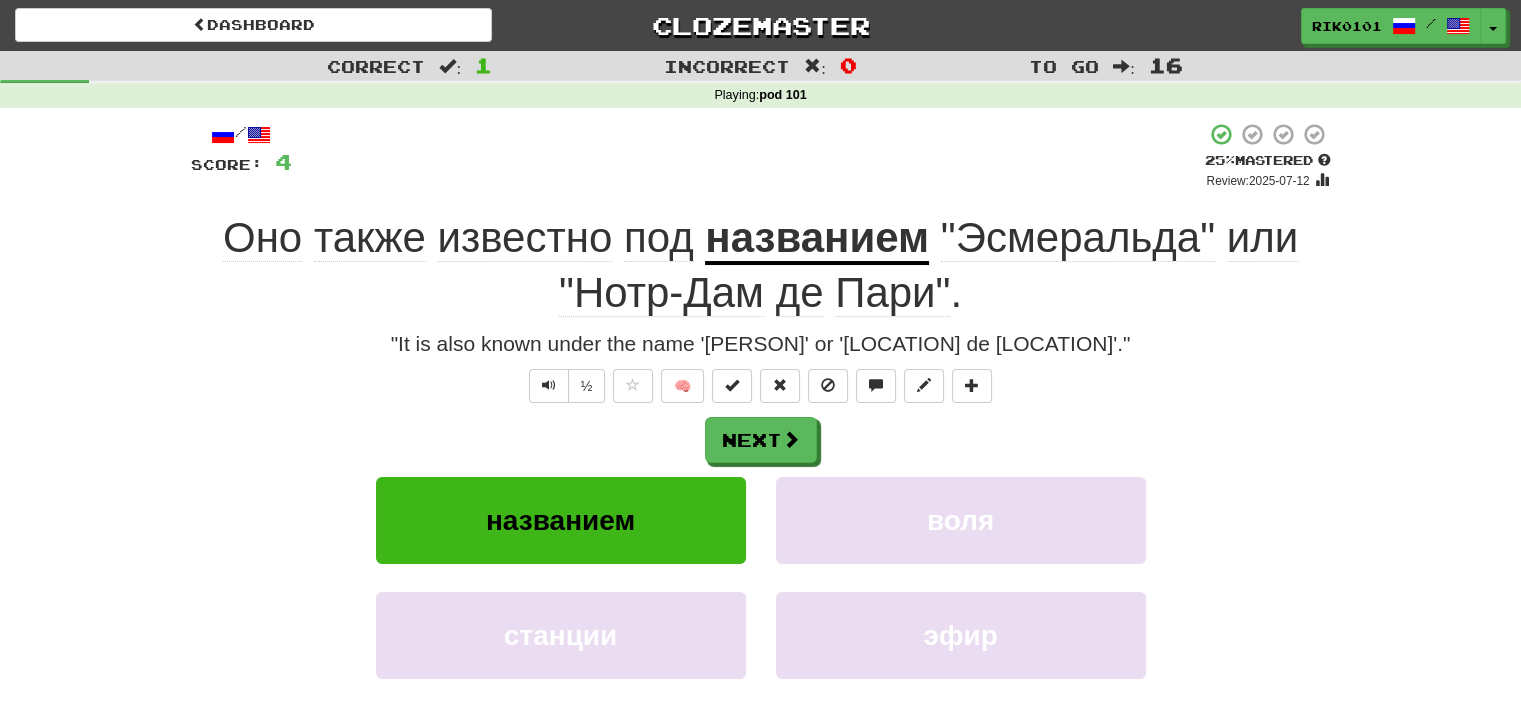 click on "также" 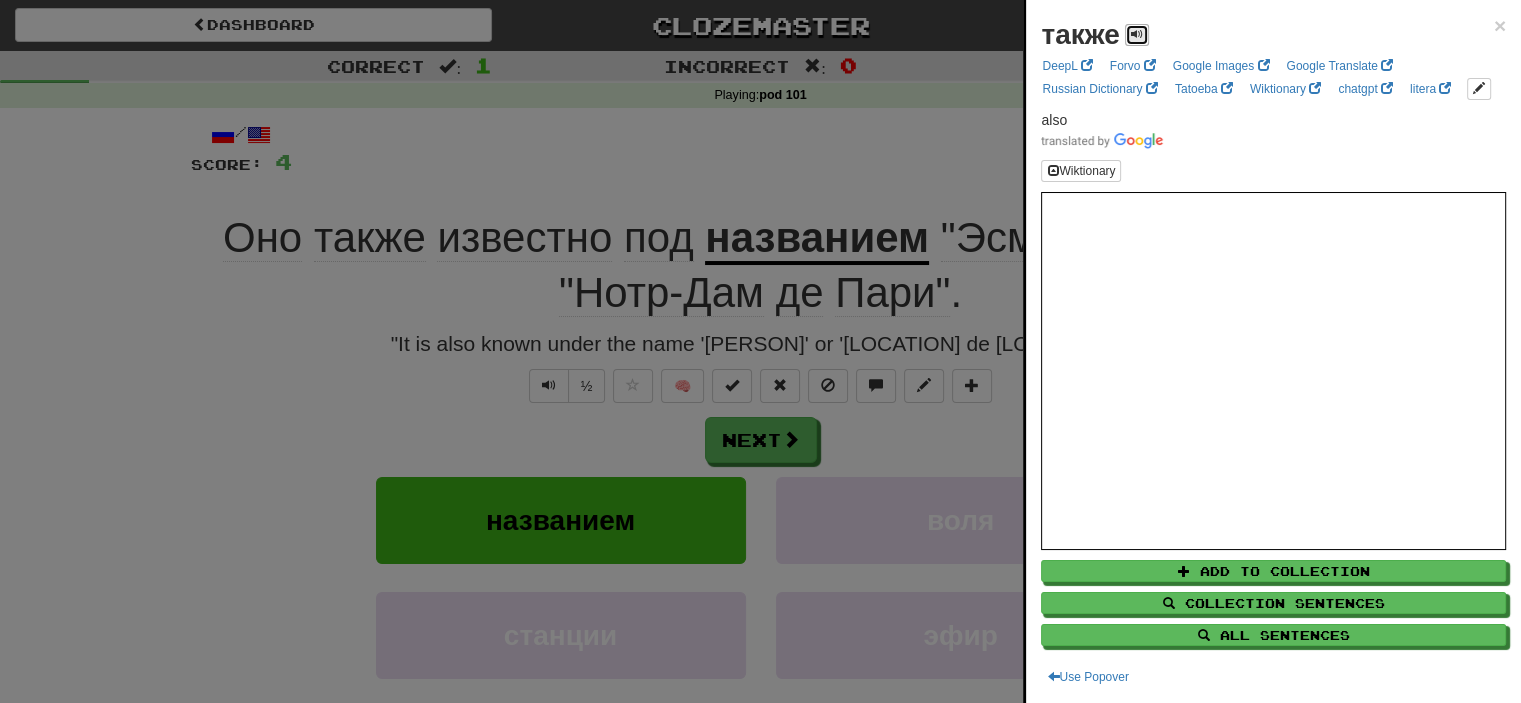 click at bounding box center (1137, 35) 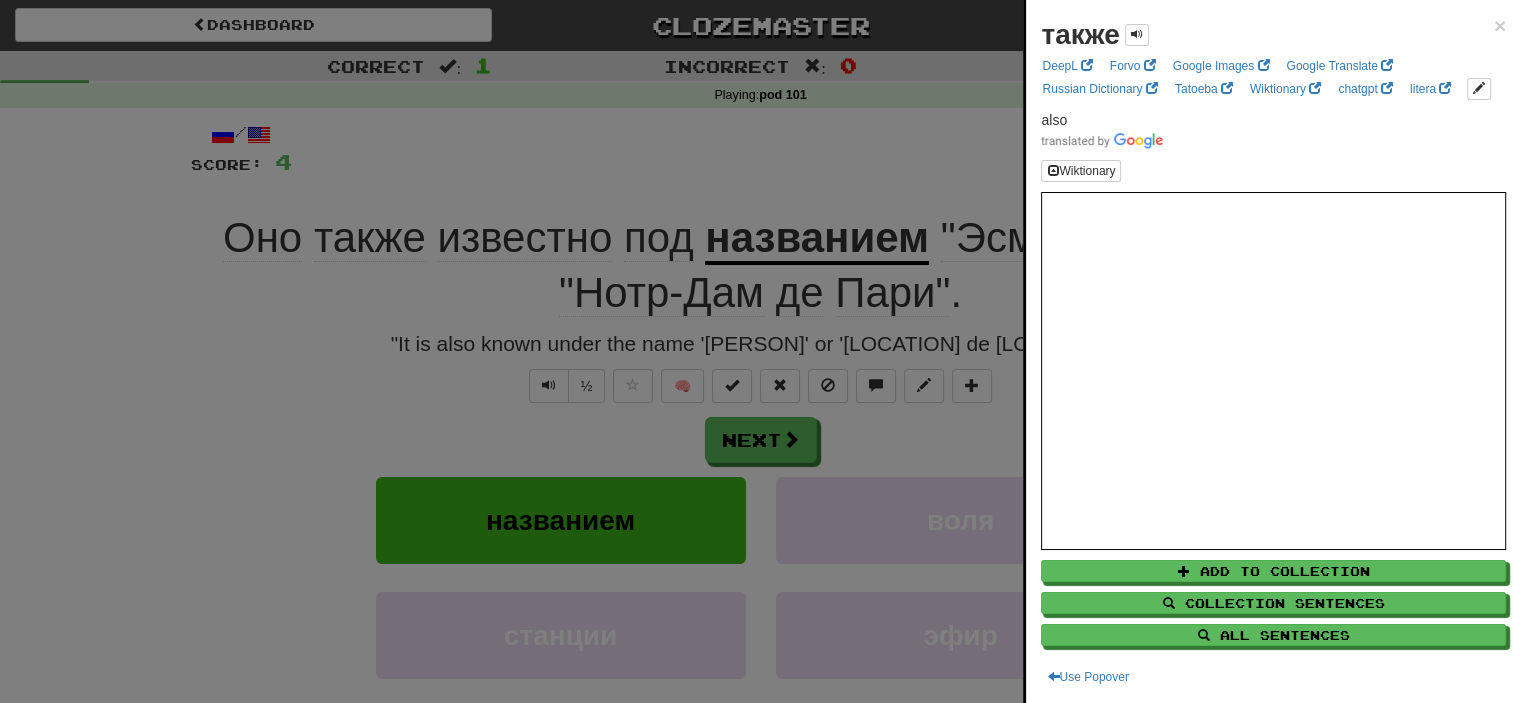 click at bounding box center (760, 351) 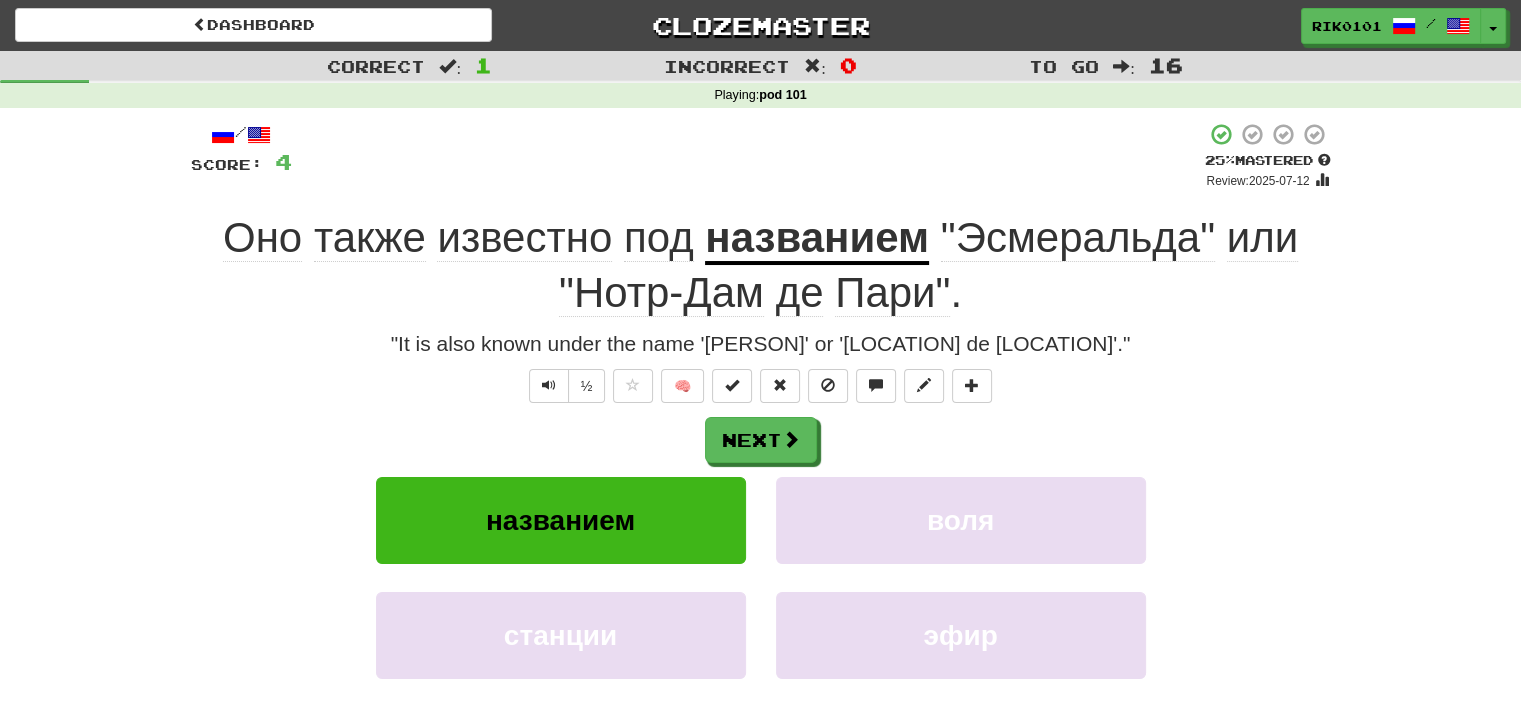 click on "известно" 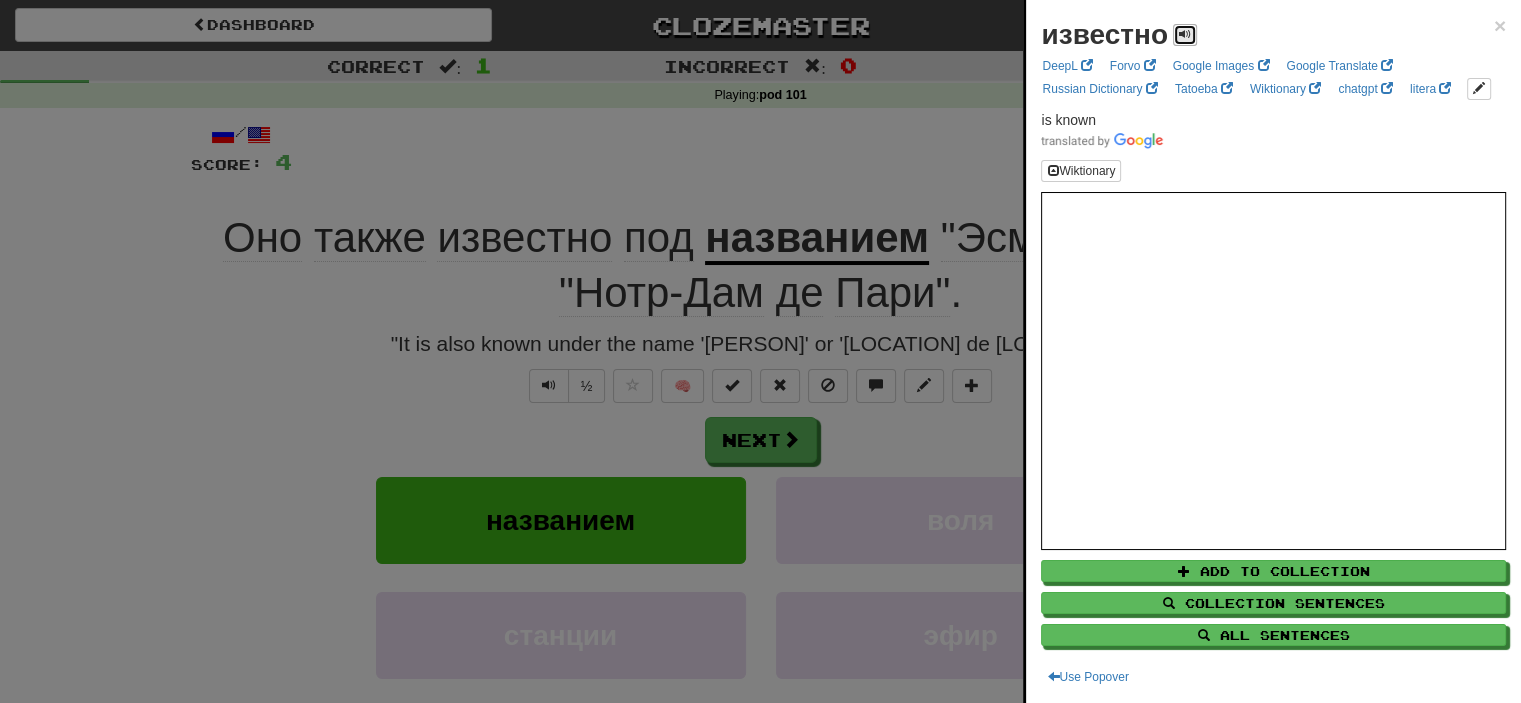 click at bounding box center [1185, 34] 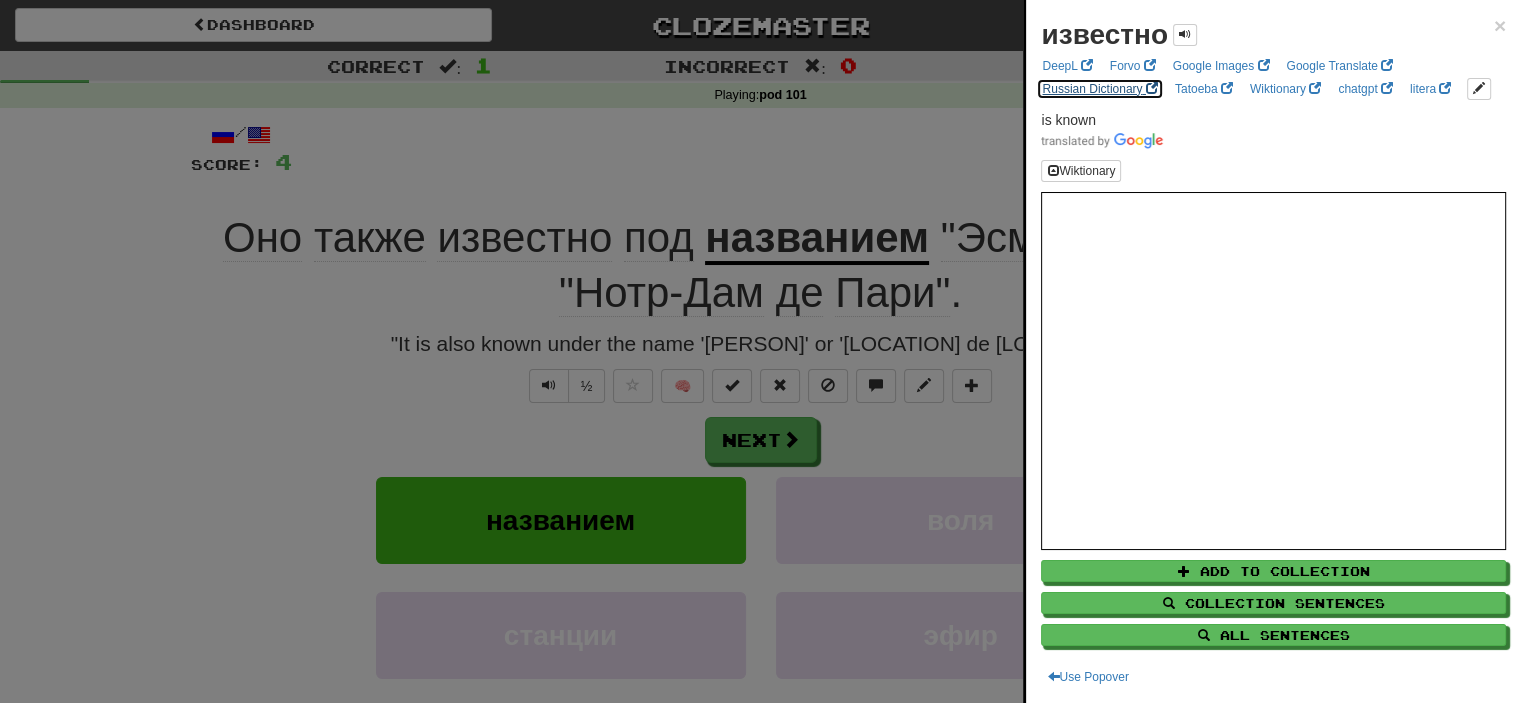click on "Russian Dictionary" at bounding box center [1099, 89] 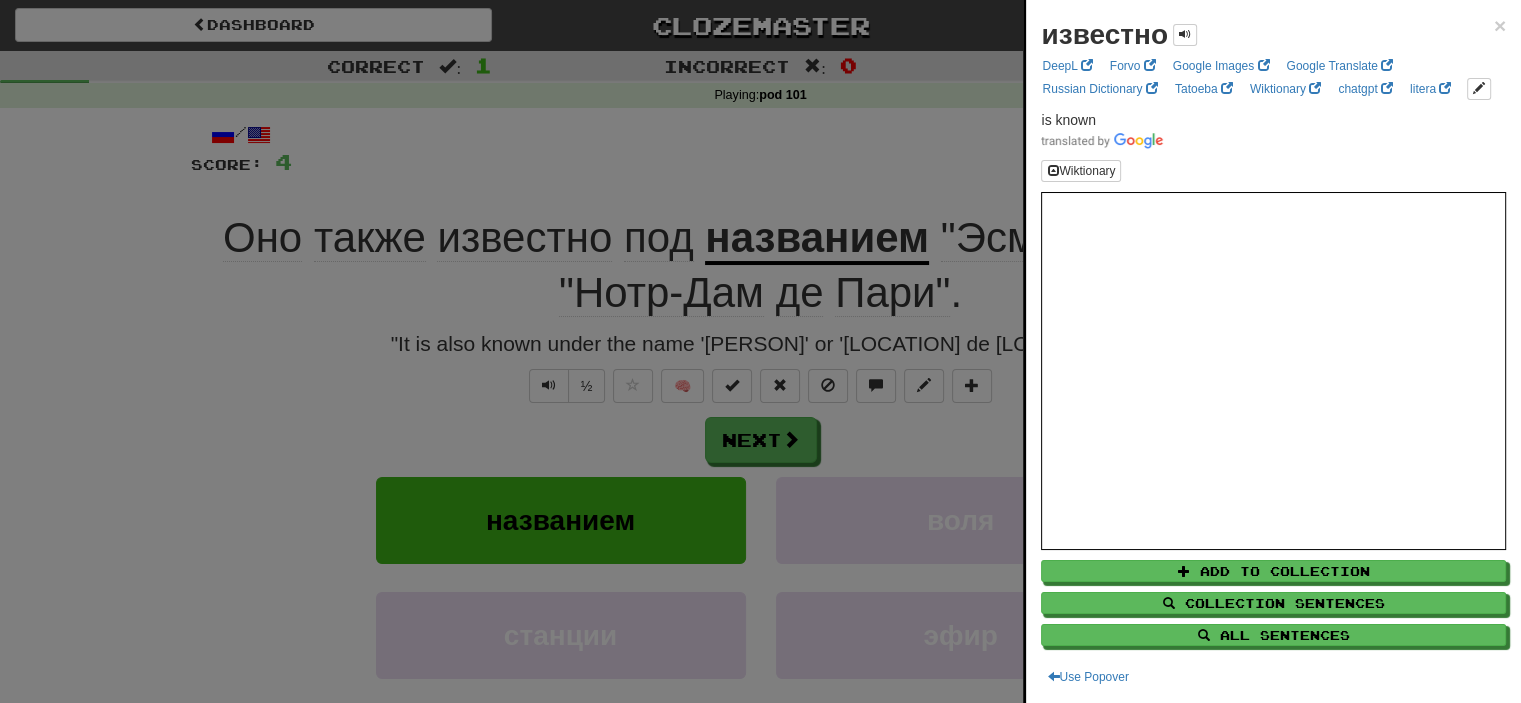 click at bounding box center [760, 351] 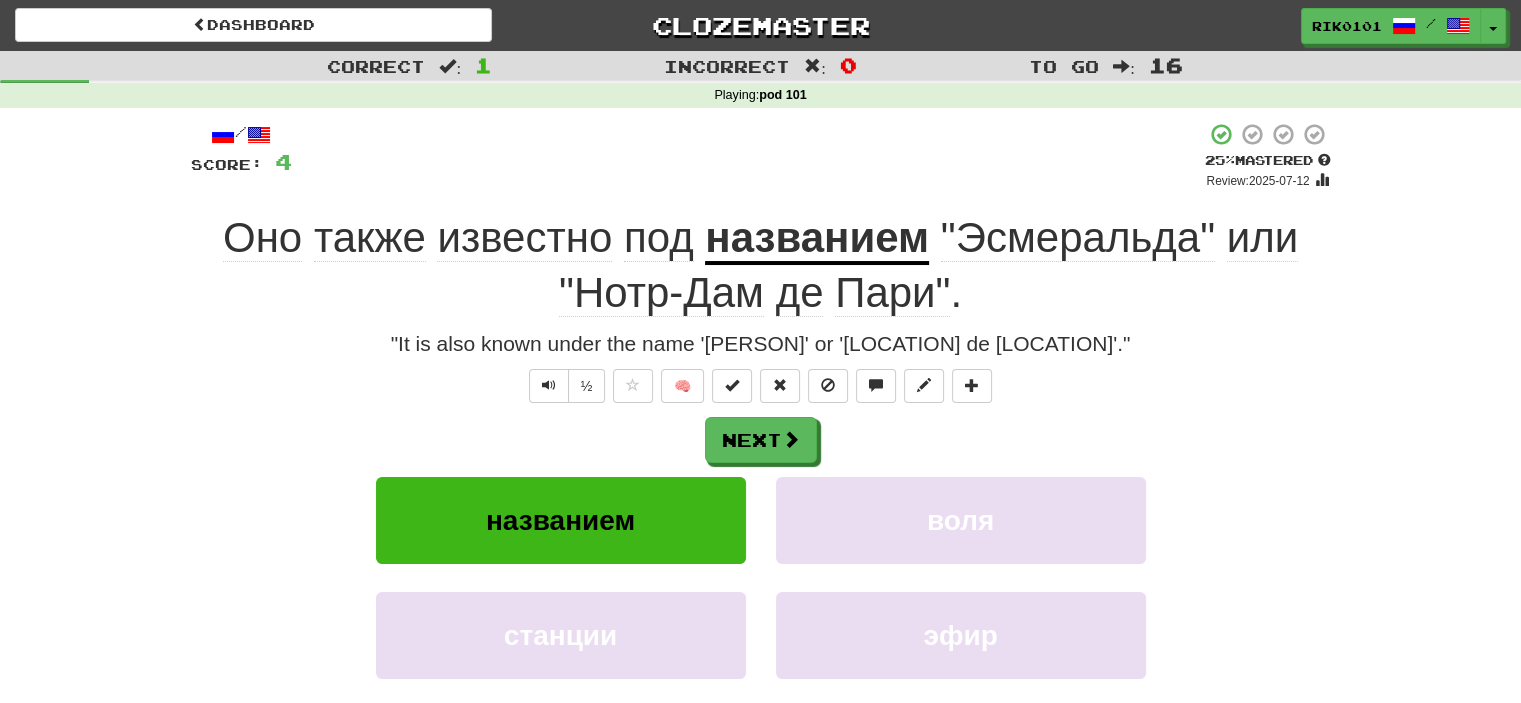 click on "названием" at bounding box center [817, 239] 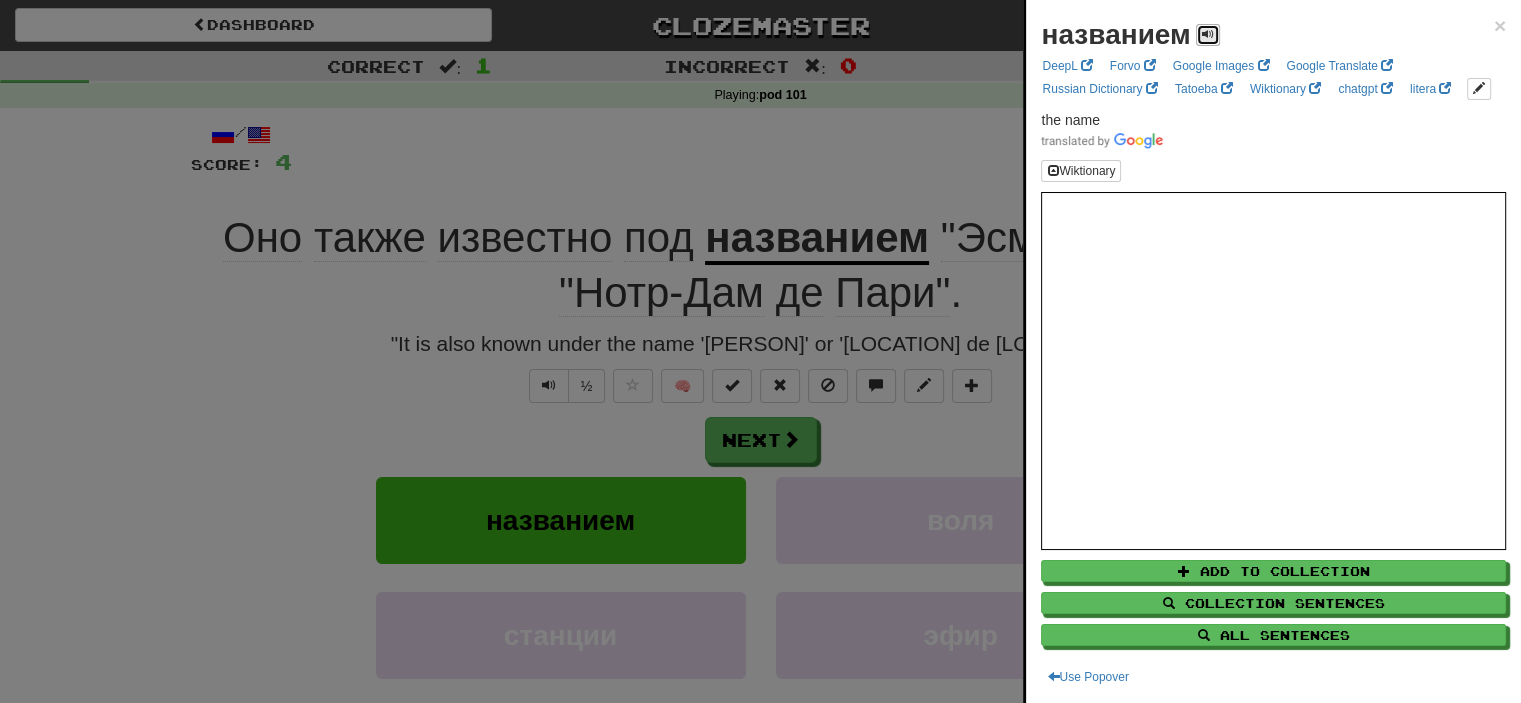 click at bounding box center [1208, 34] 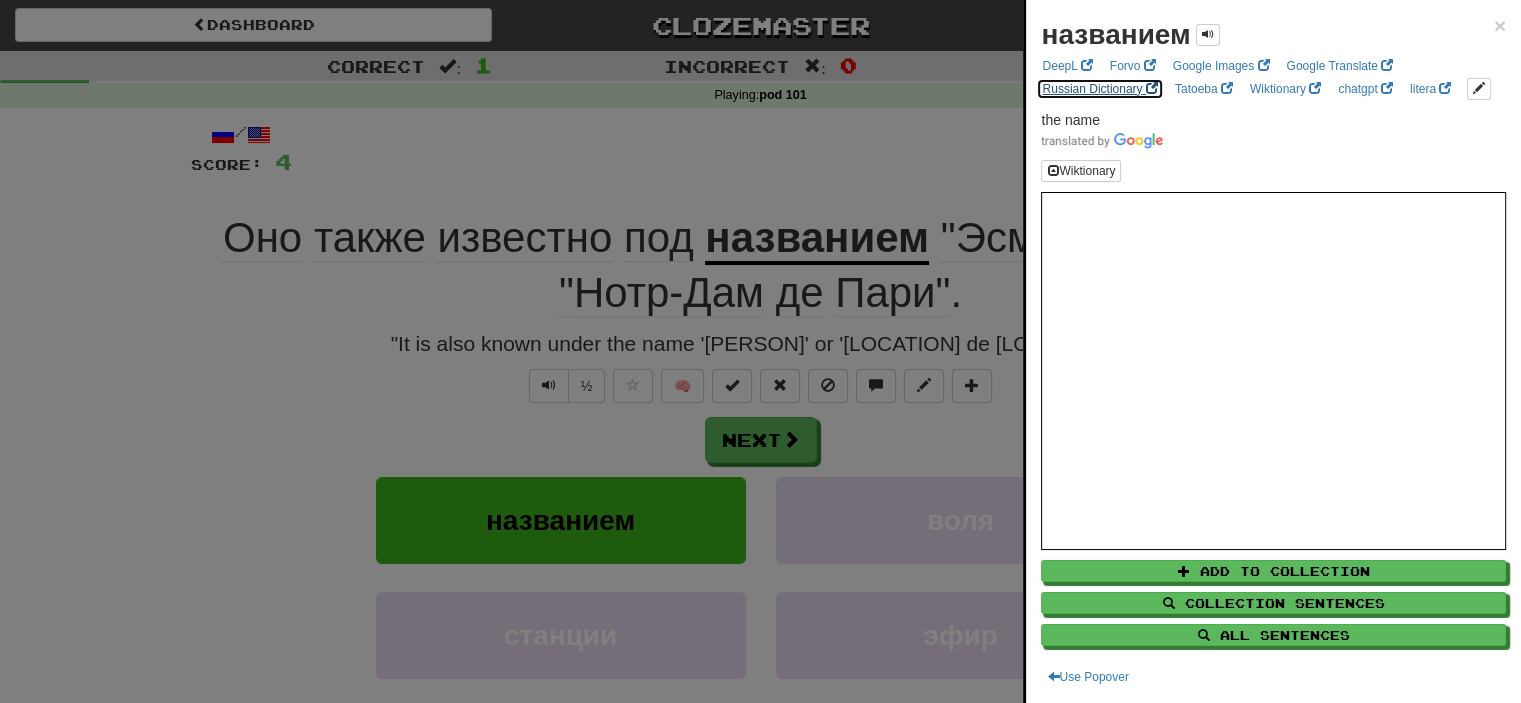 click on "Russian Dictionary" at bounding box center (1099, 89) 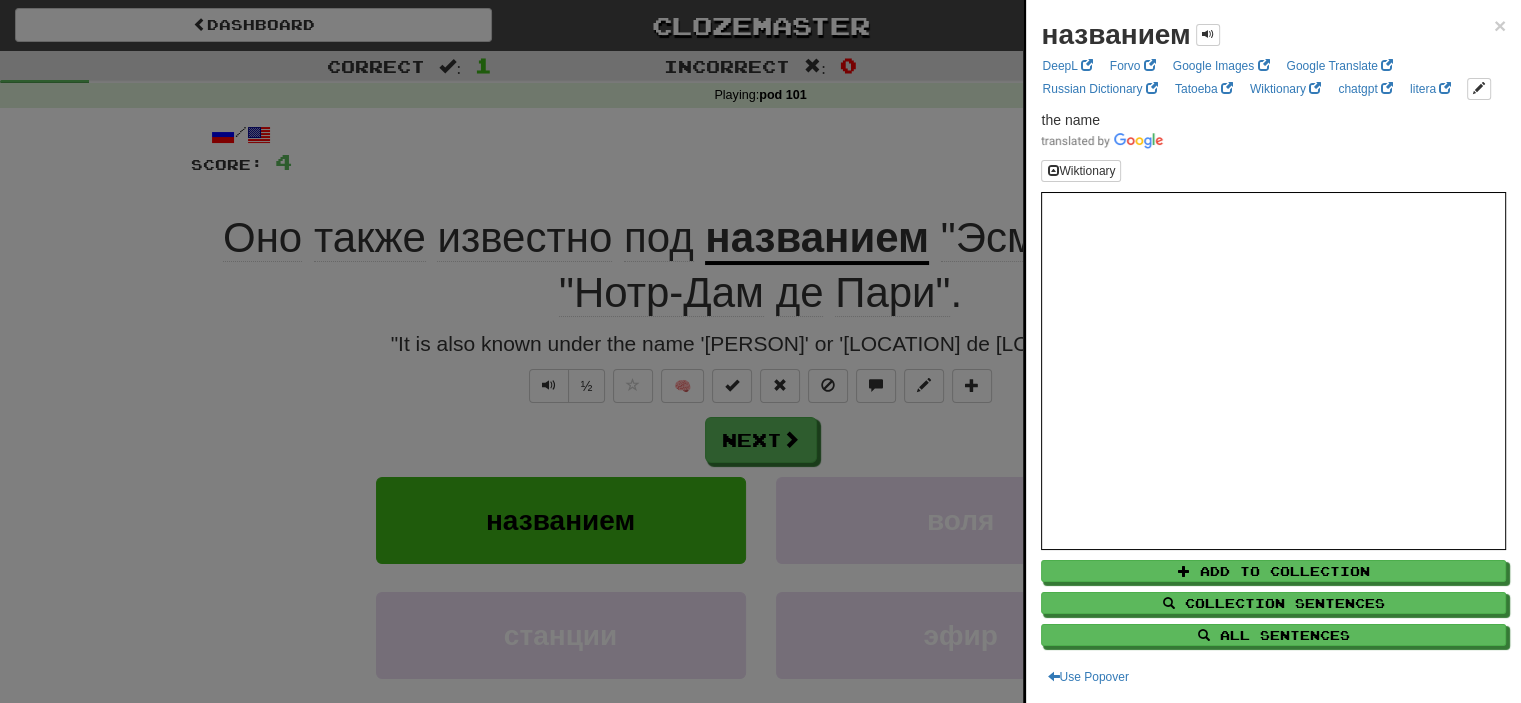 click at bounding box center (760, 351) 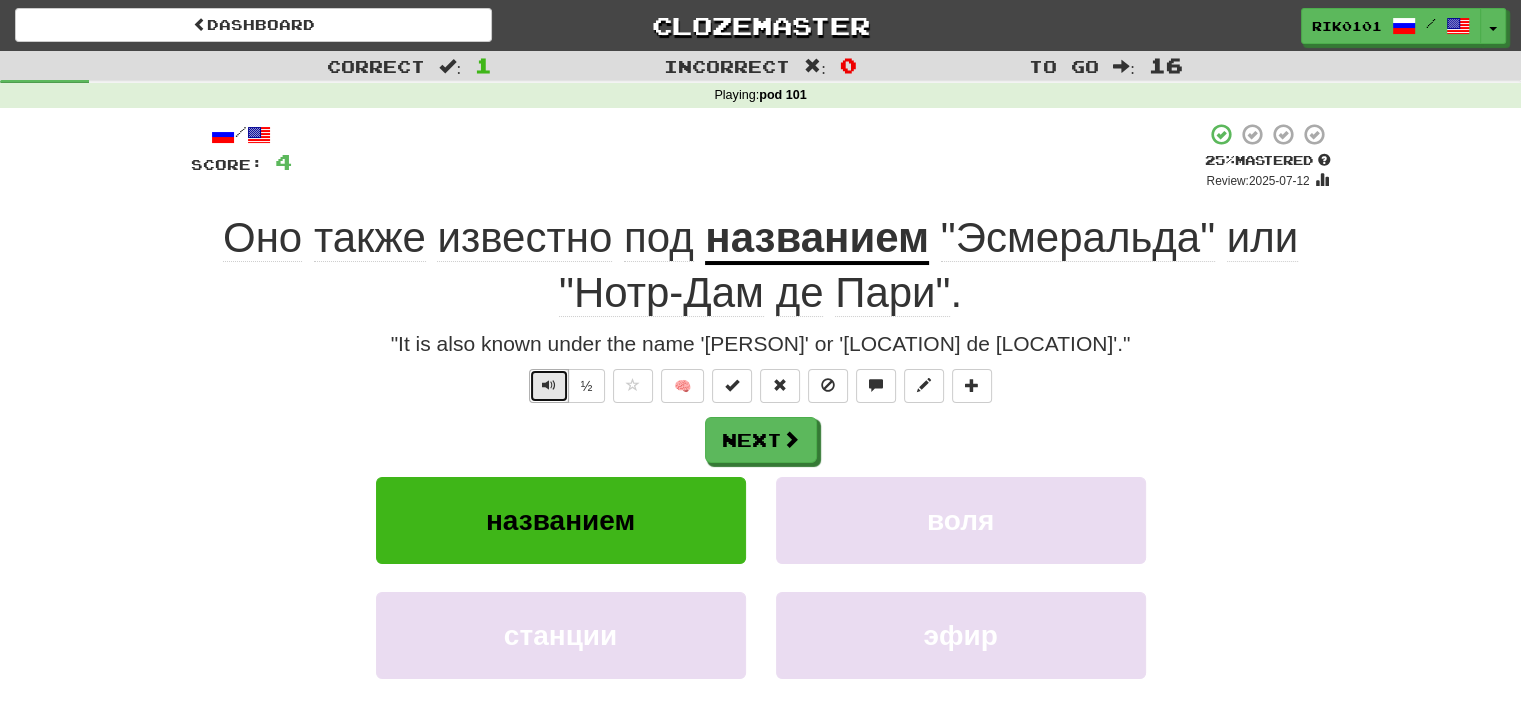 click at bounding box center (549, 385) 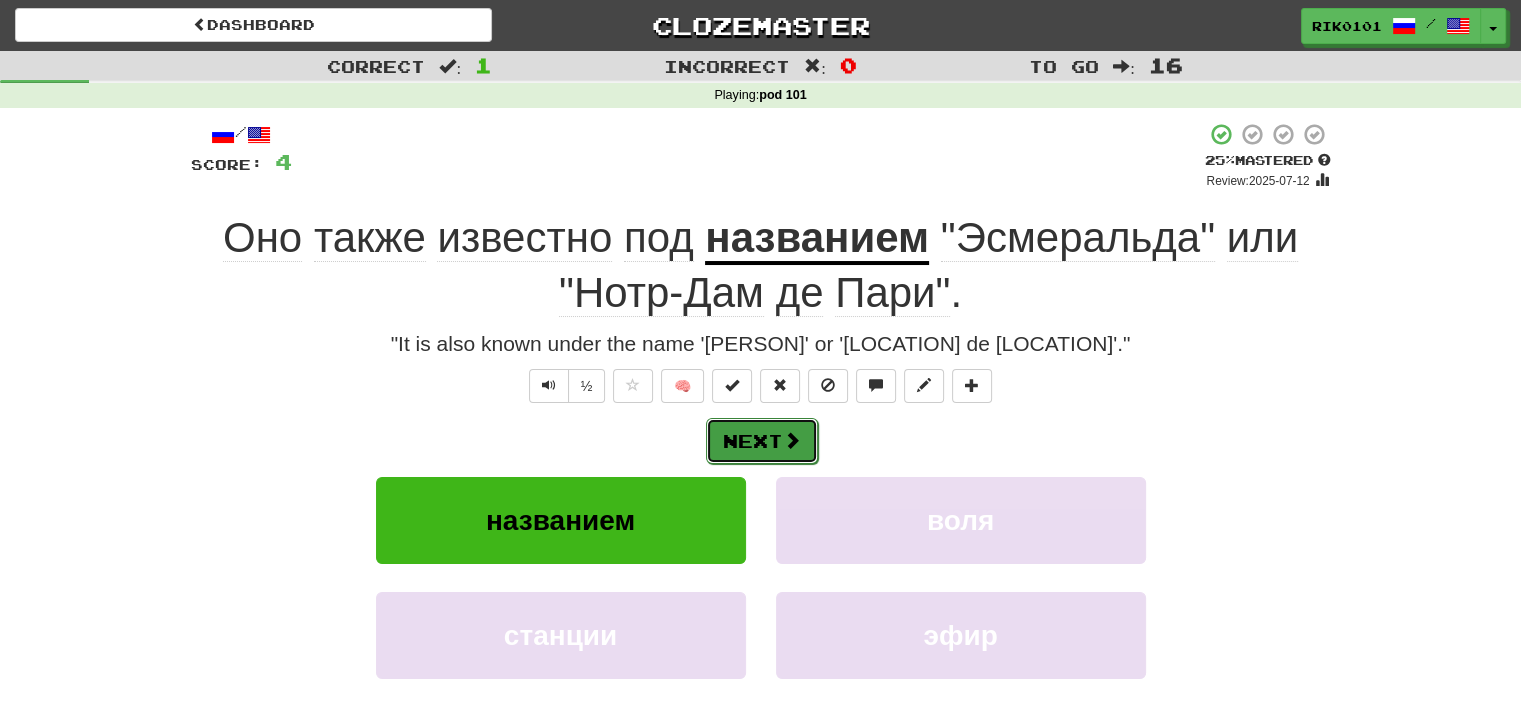 click on "Next" at bounding box center [762, 441] 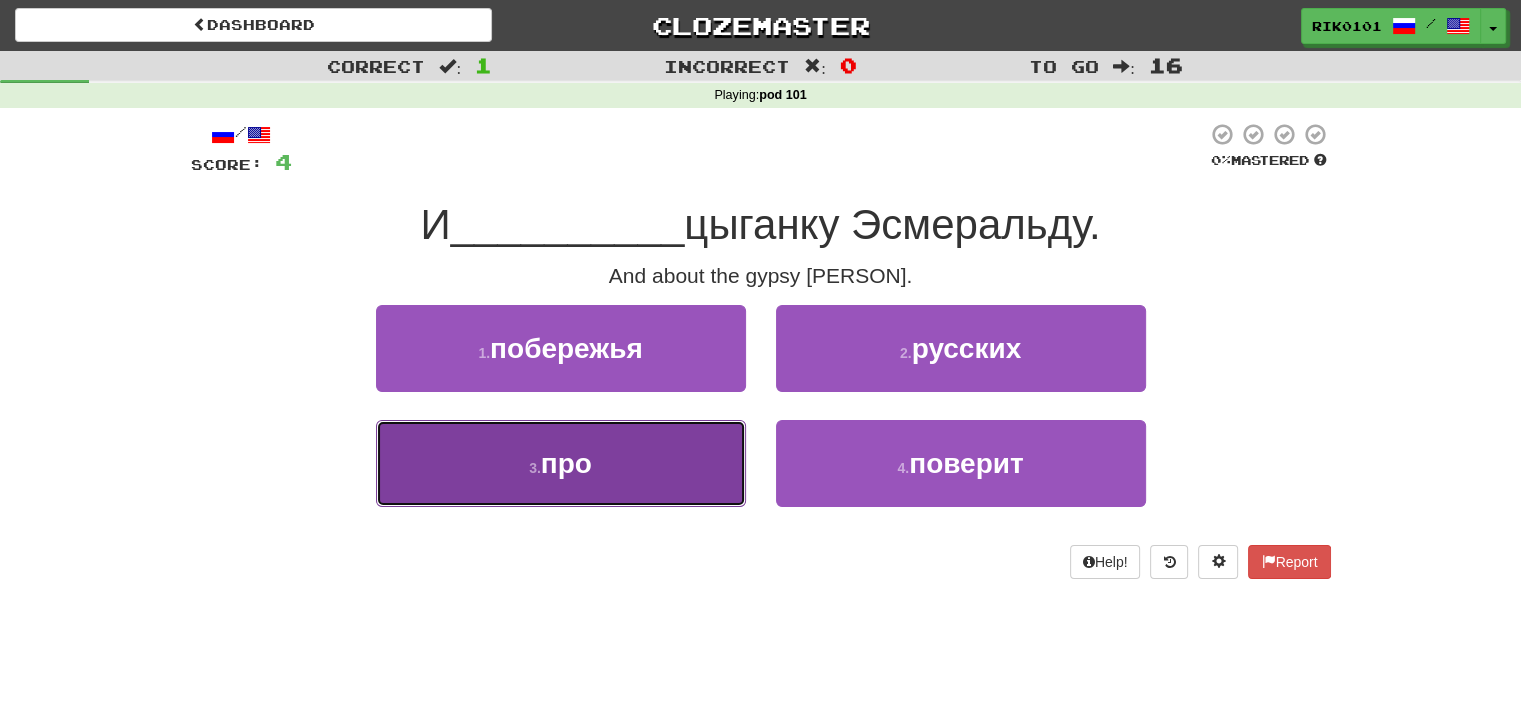 click on "3 .  про" at bounding box center [561, 463] 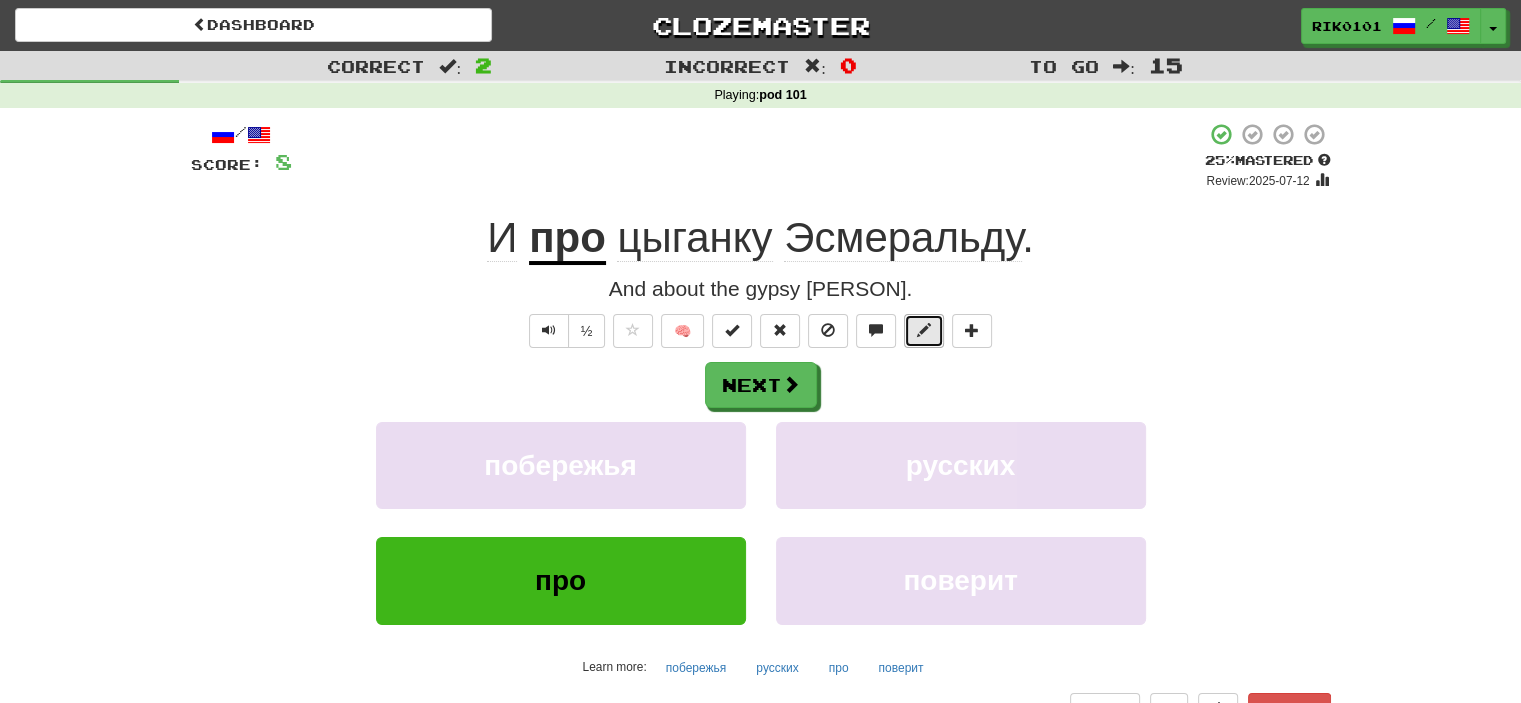 click at bounding box center (924, 331) 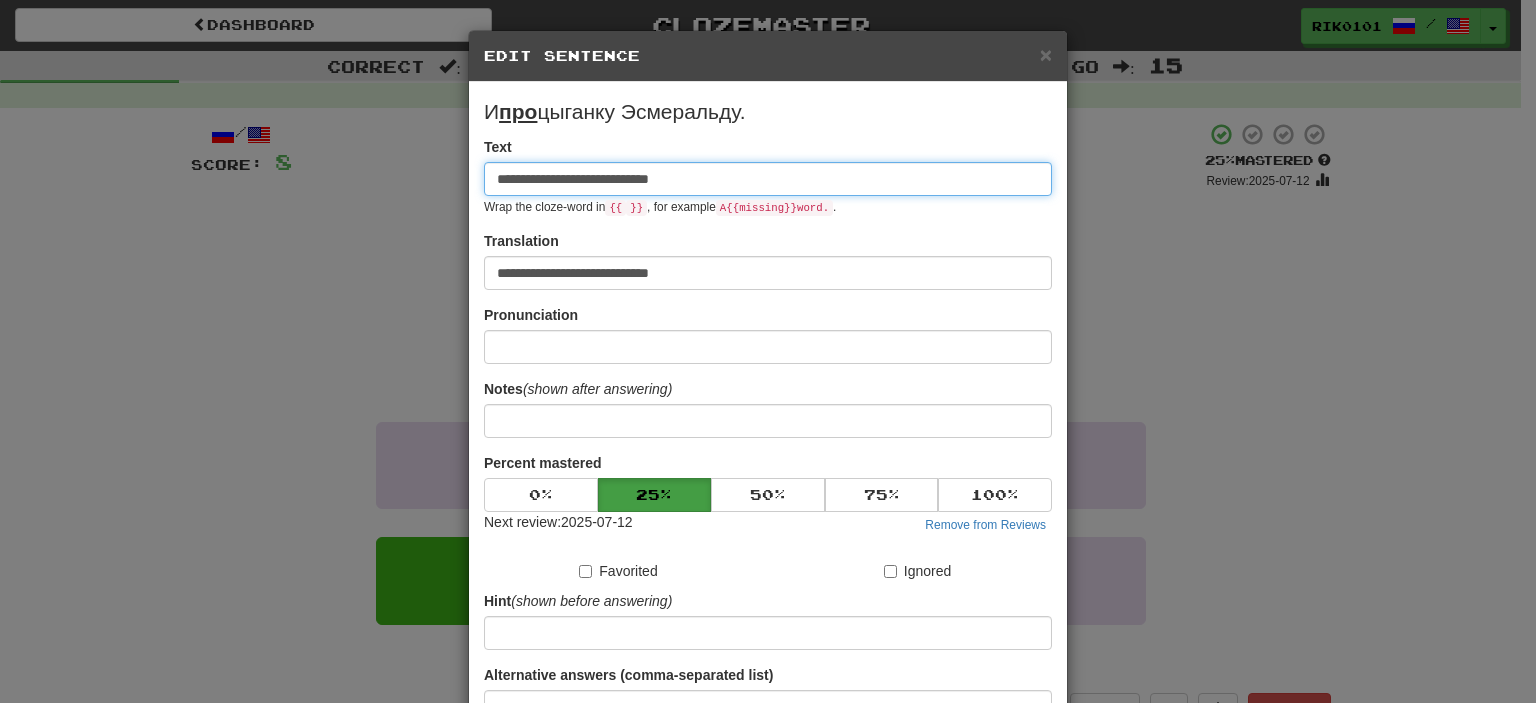 click on "**********" at bounding box center (768, 179) 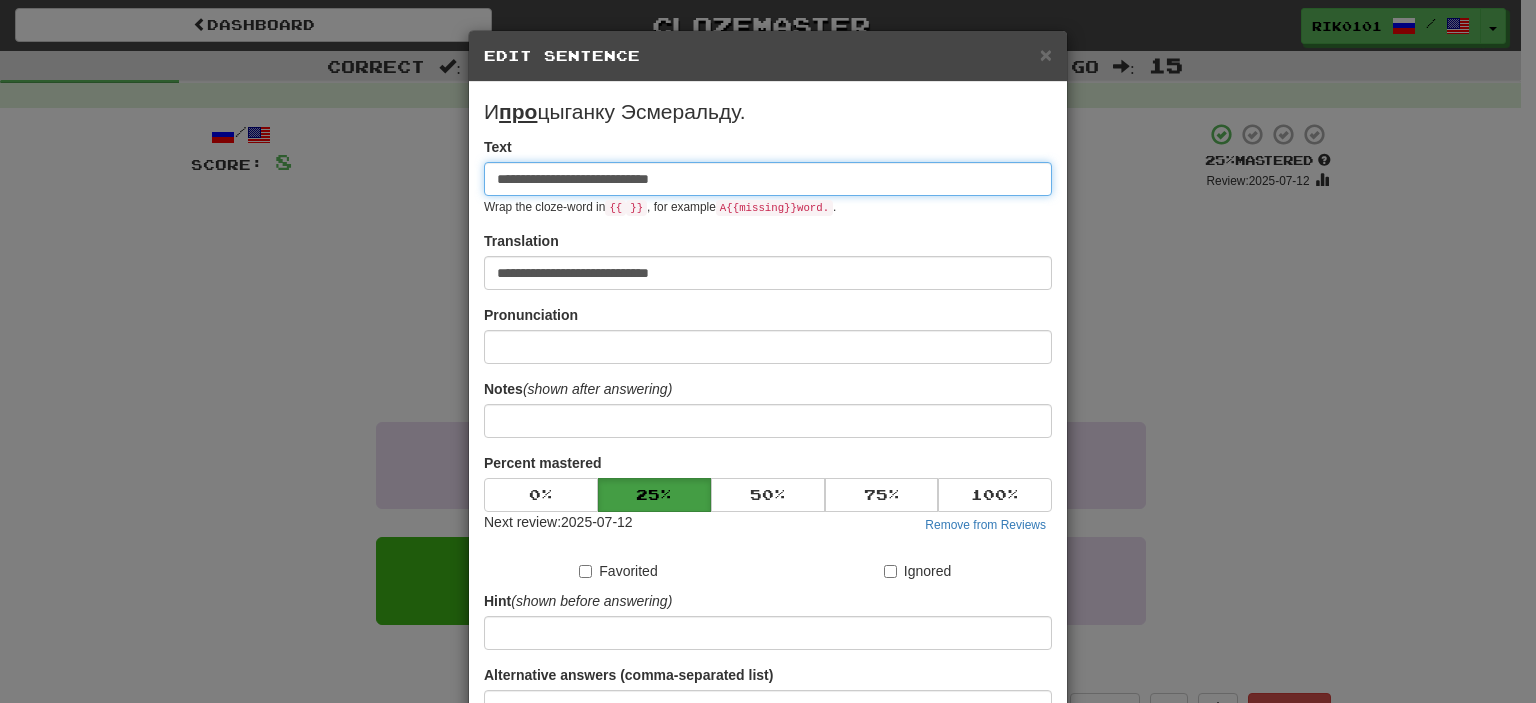 paste on "***" 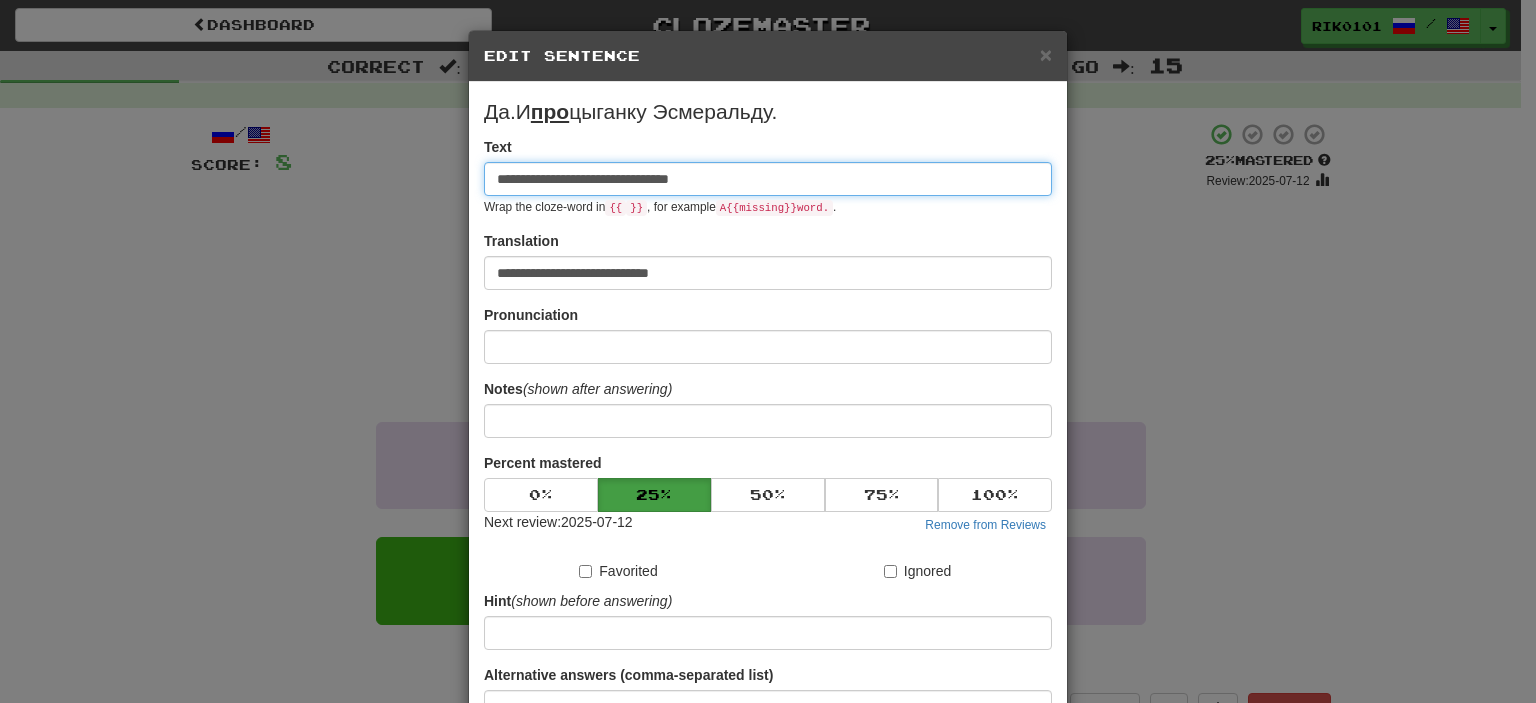 type on "**********" 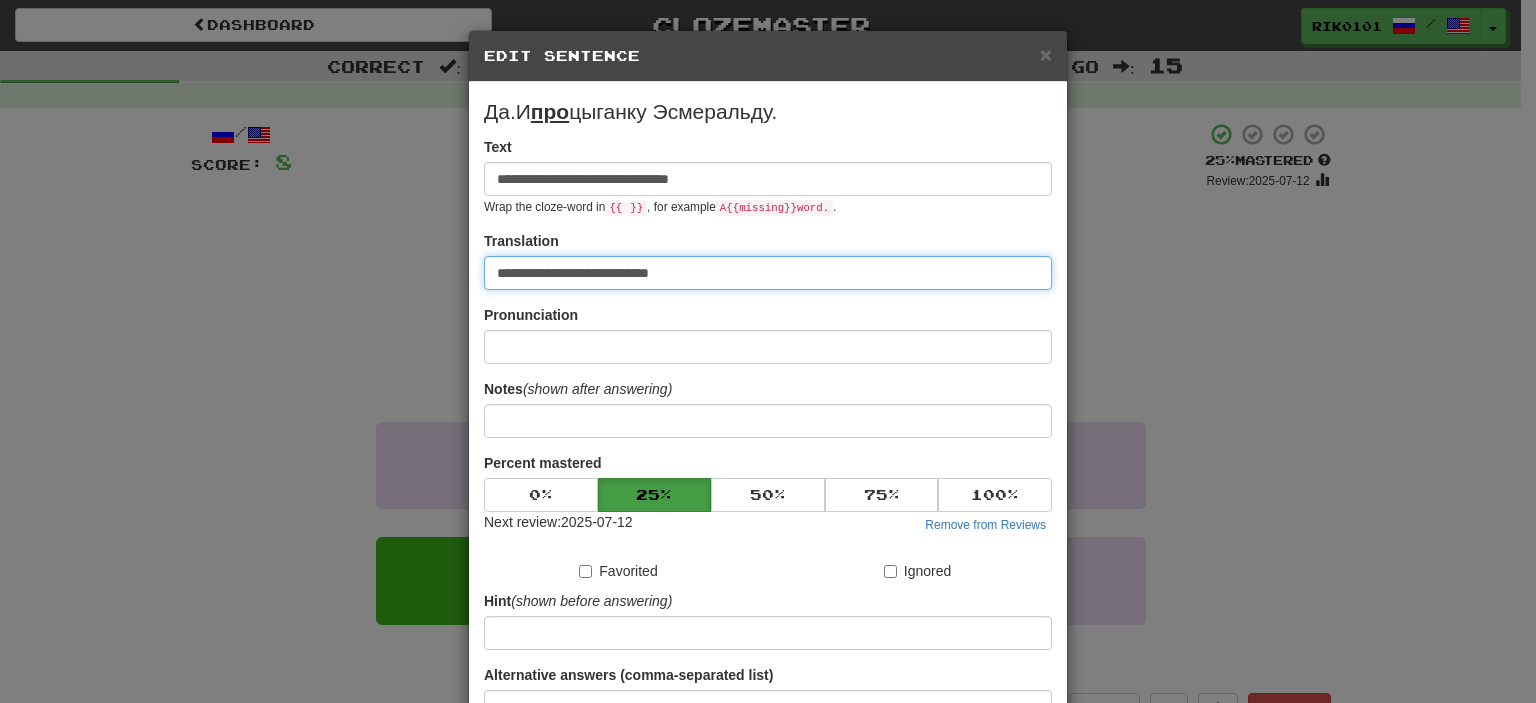 click on "**********" at bounding box center (768, 273) 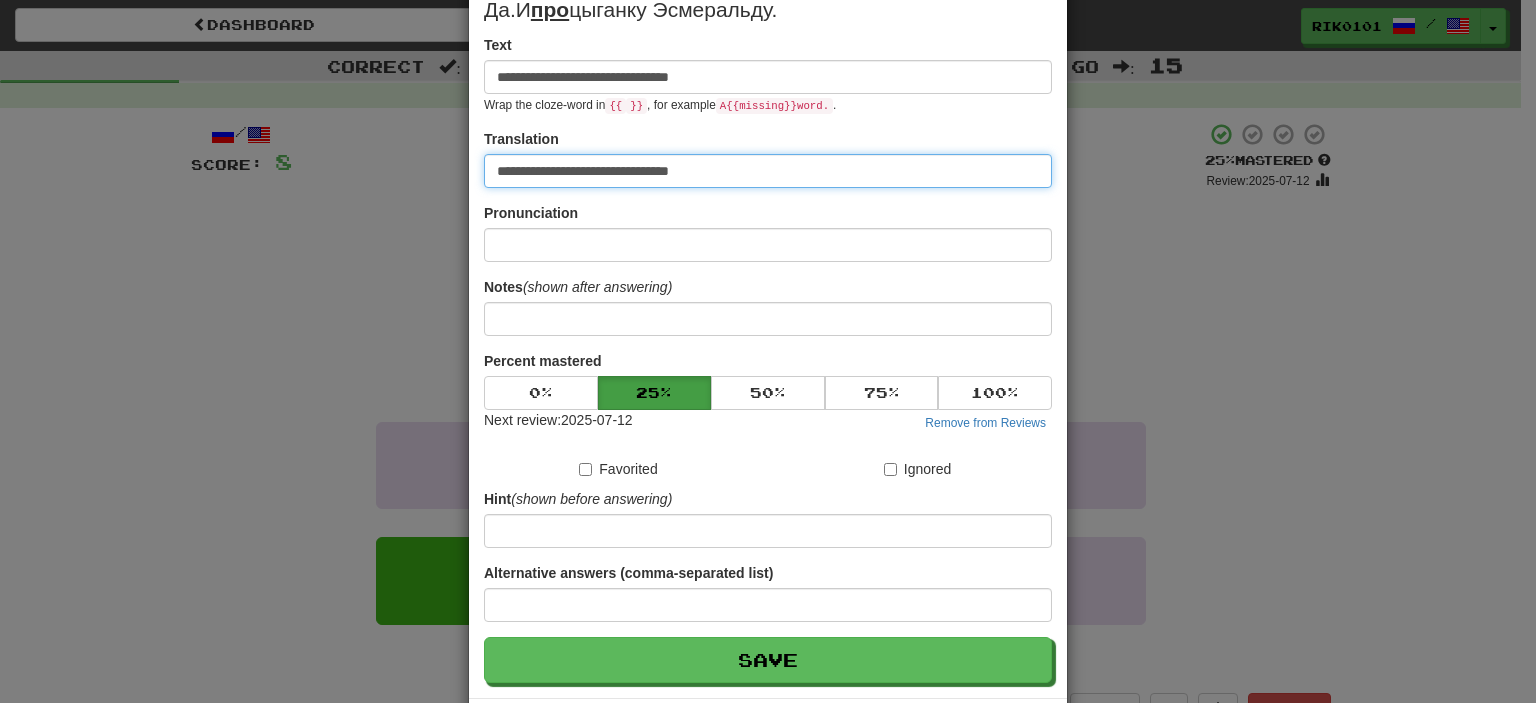 scroll, scrollTop: 131, scrollLeft: 0, axis: vertical 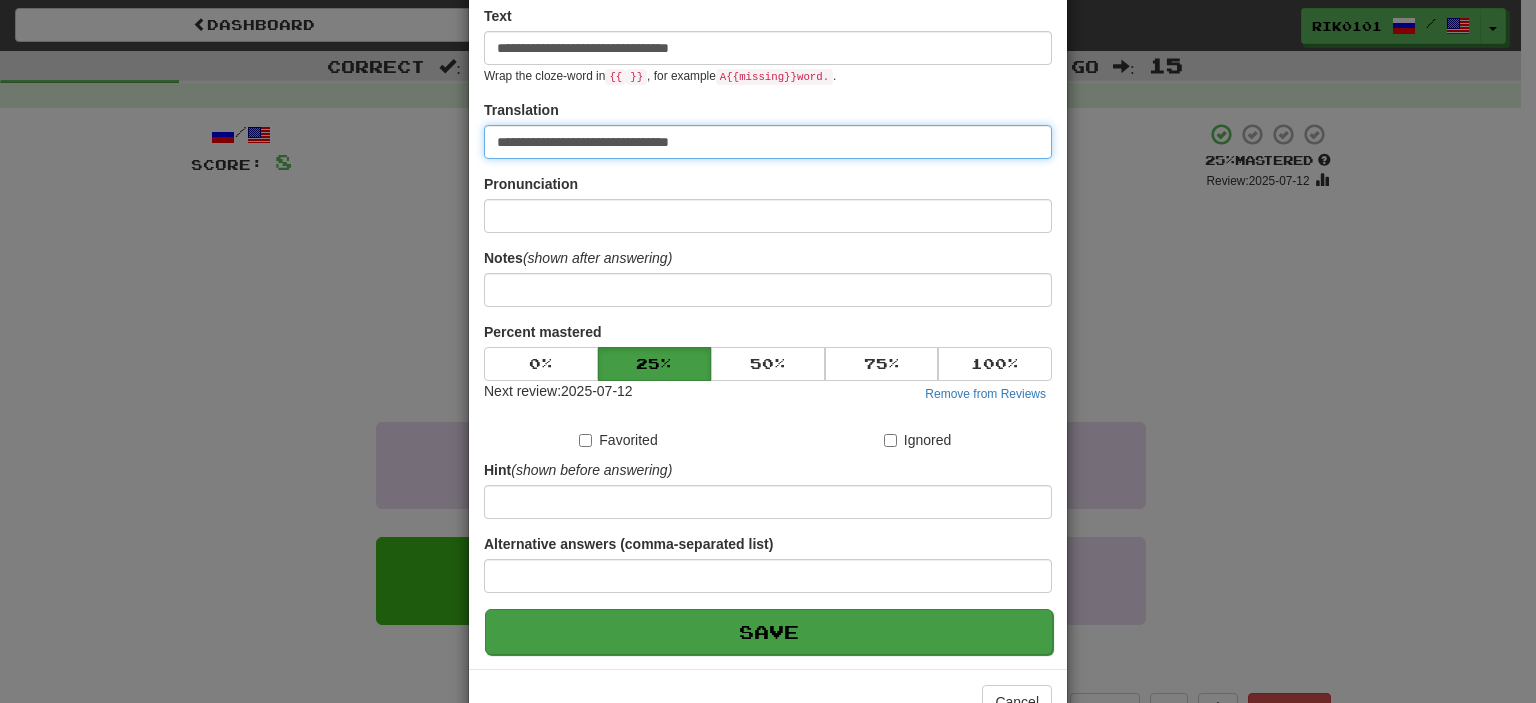 type on "**********" 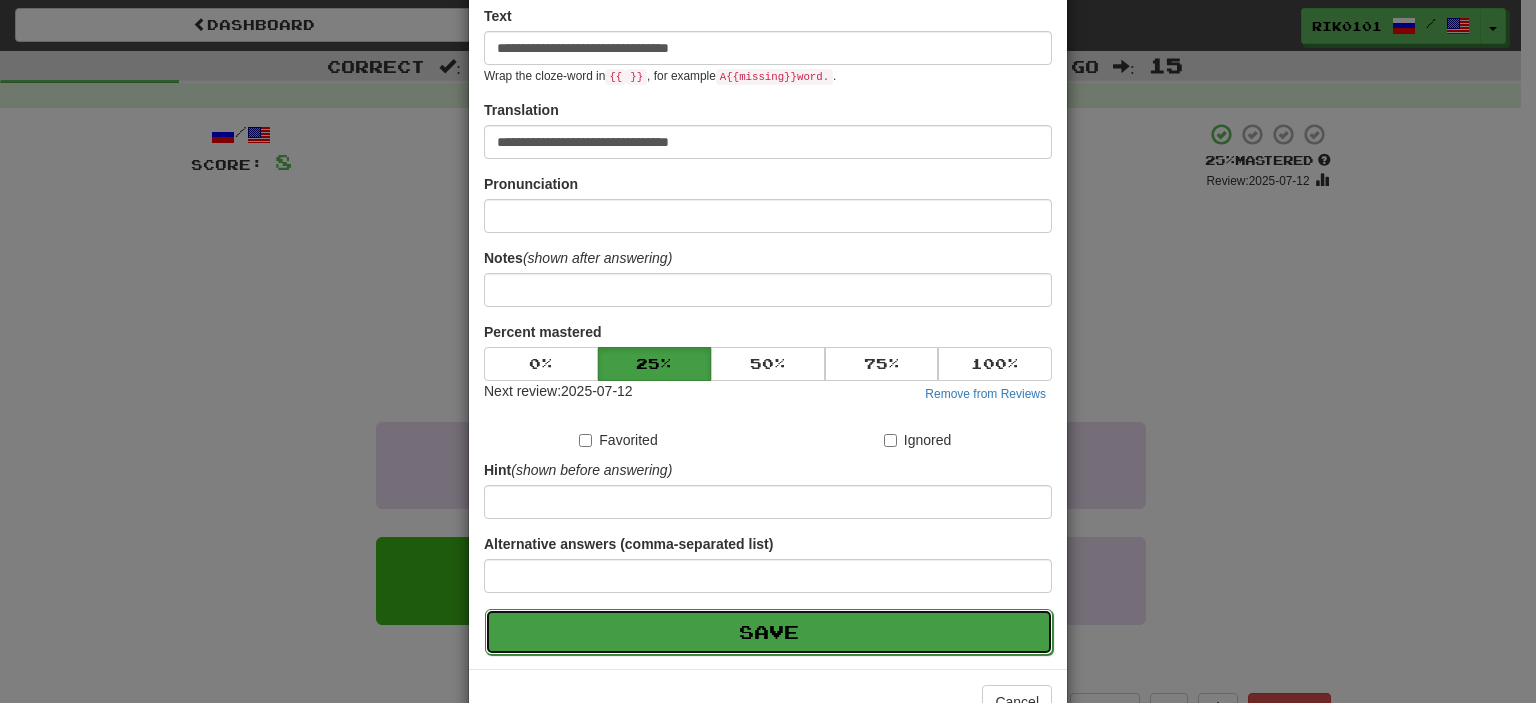 click on "Save" at bounding box center (769, 632) 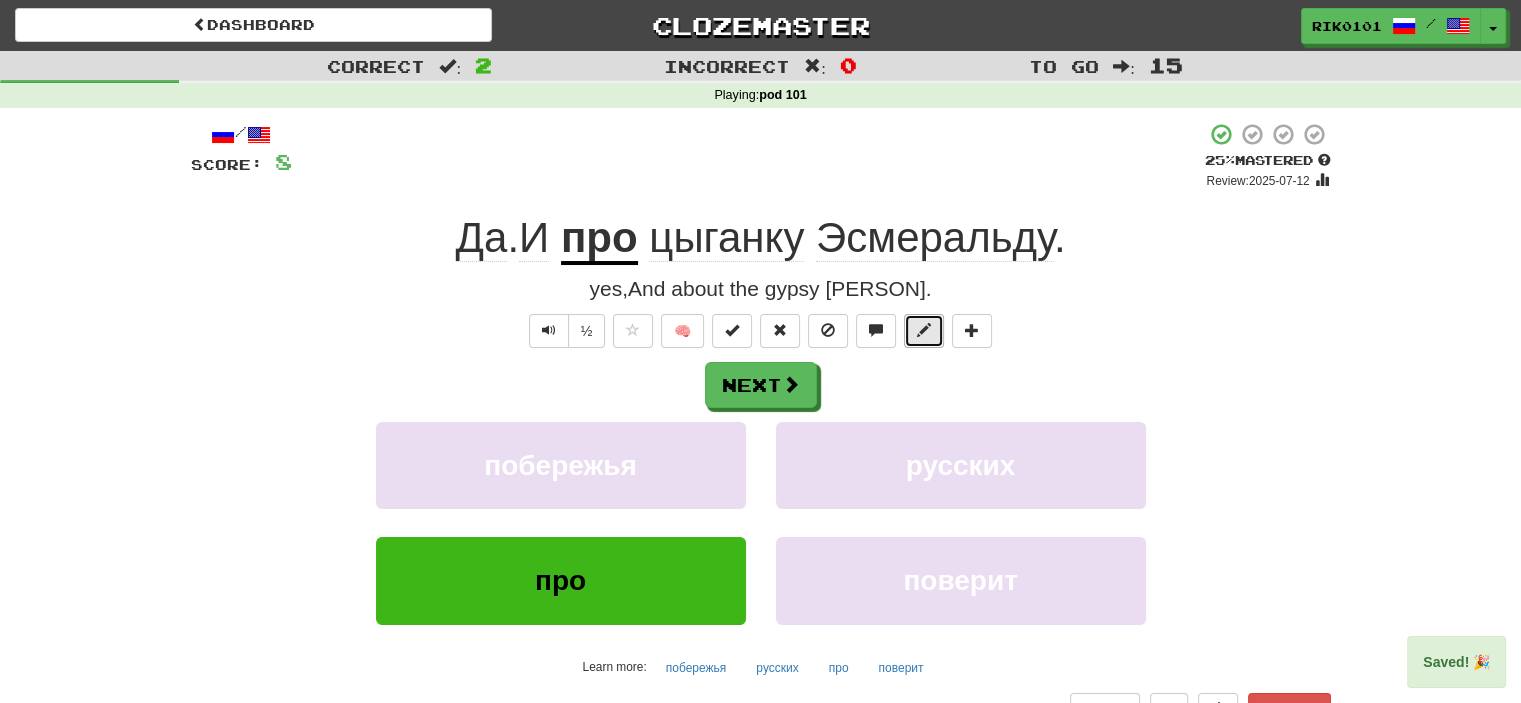click at bounding box center [924, 331] 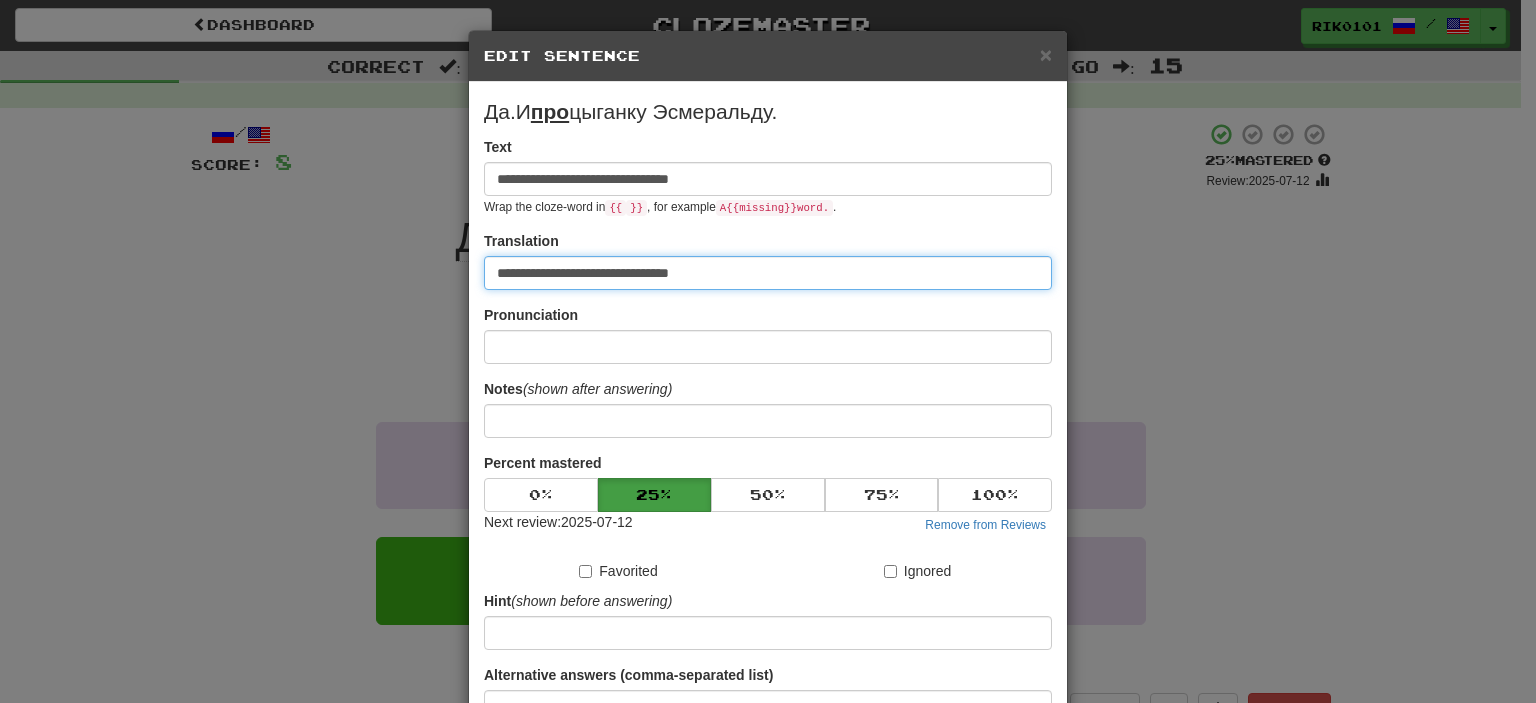 click on "**********" at bounding box center [768, 273] 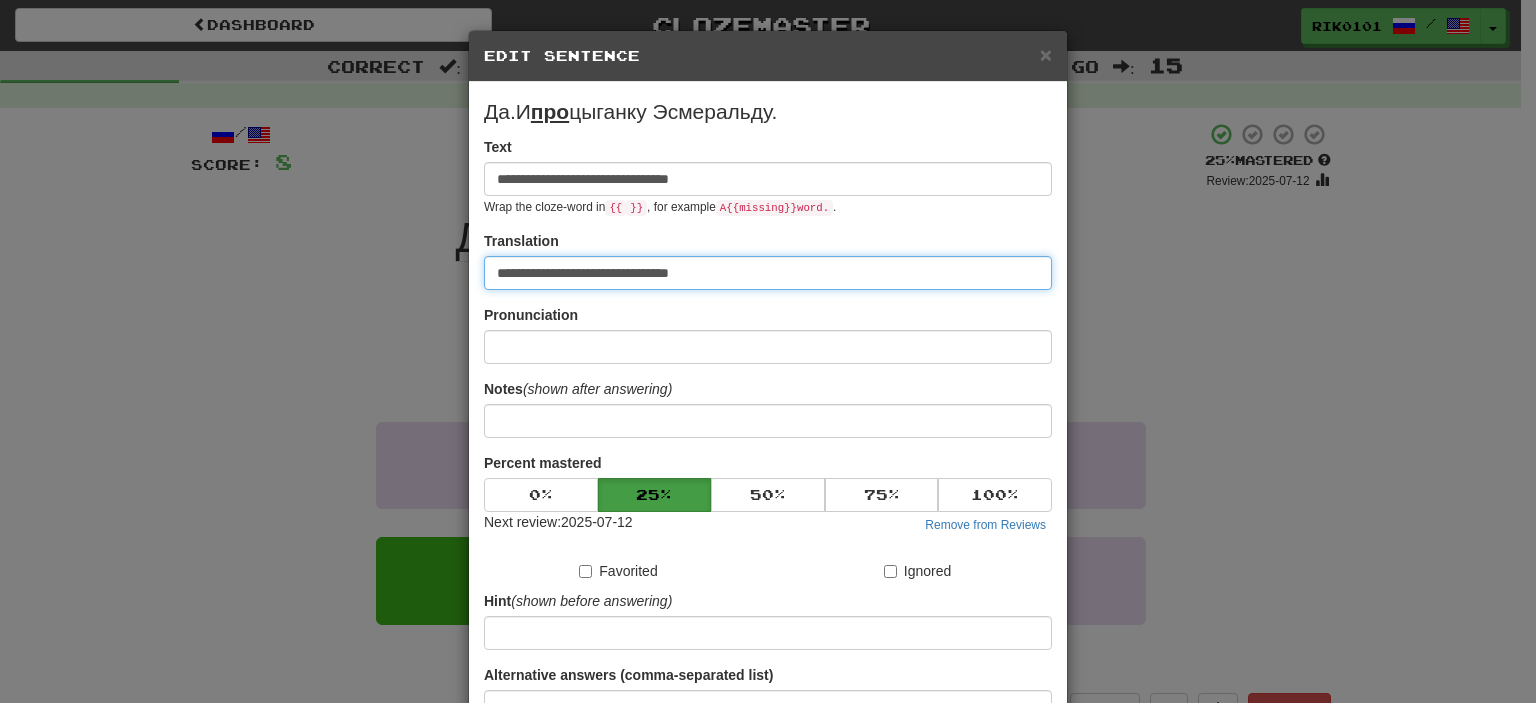 click on "**********" at bounding box center [768, 273] 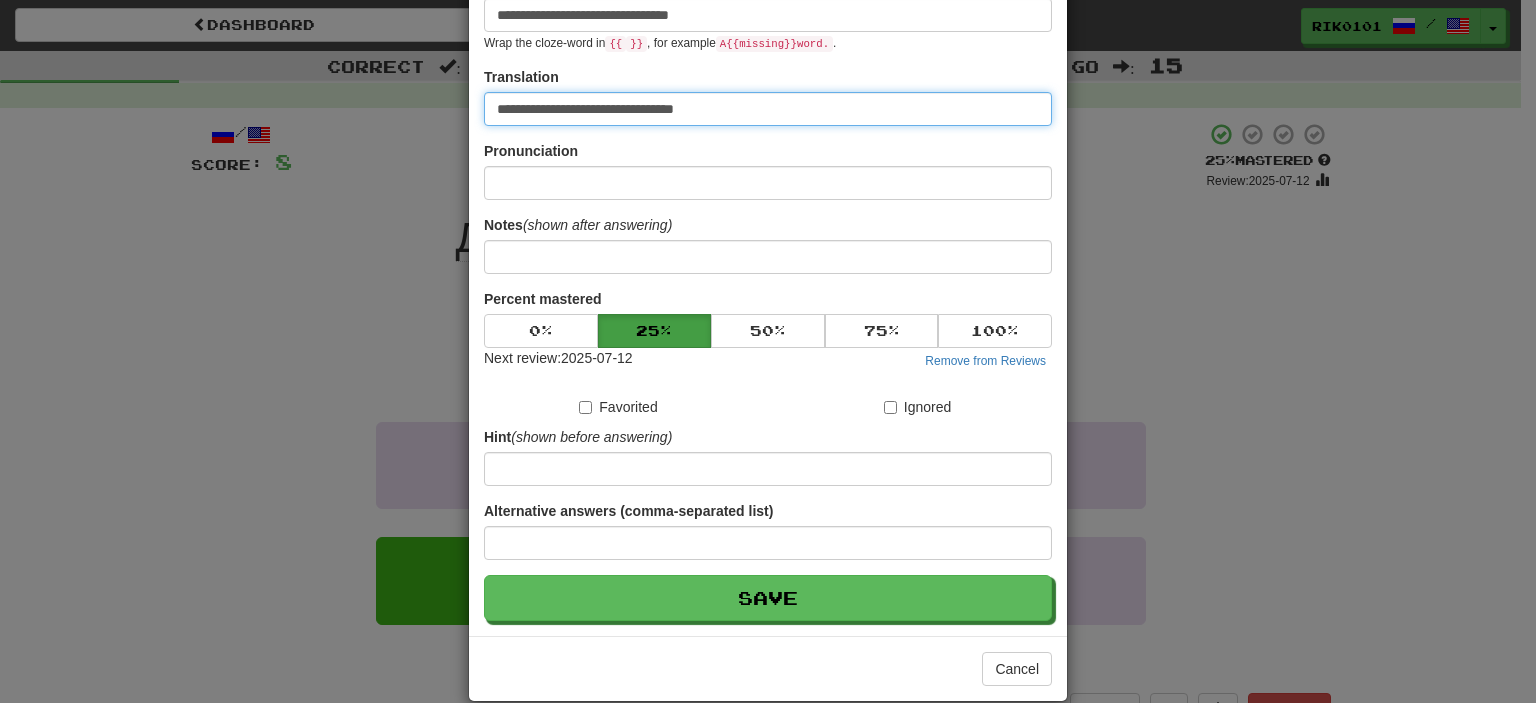 scroll, scrollTop: 190, scrollLeft: 0, axis: vertical 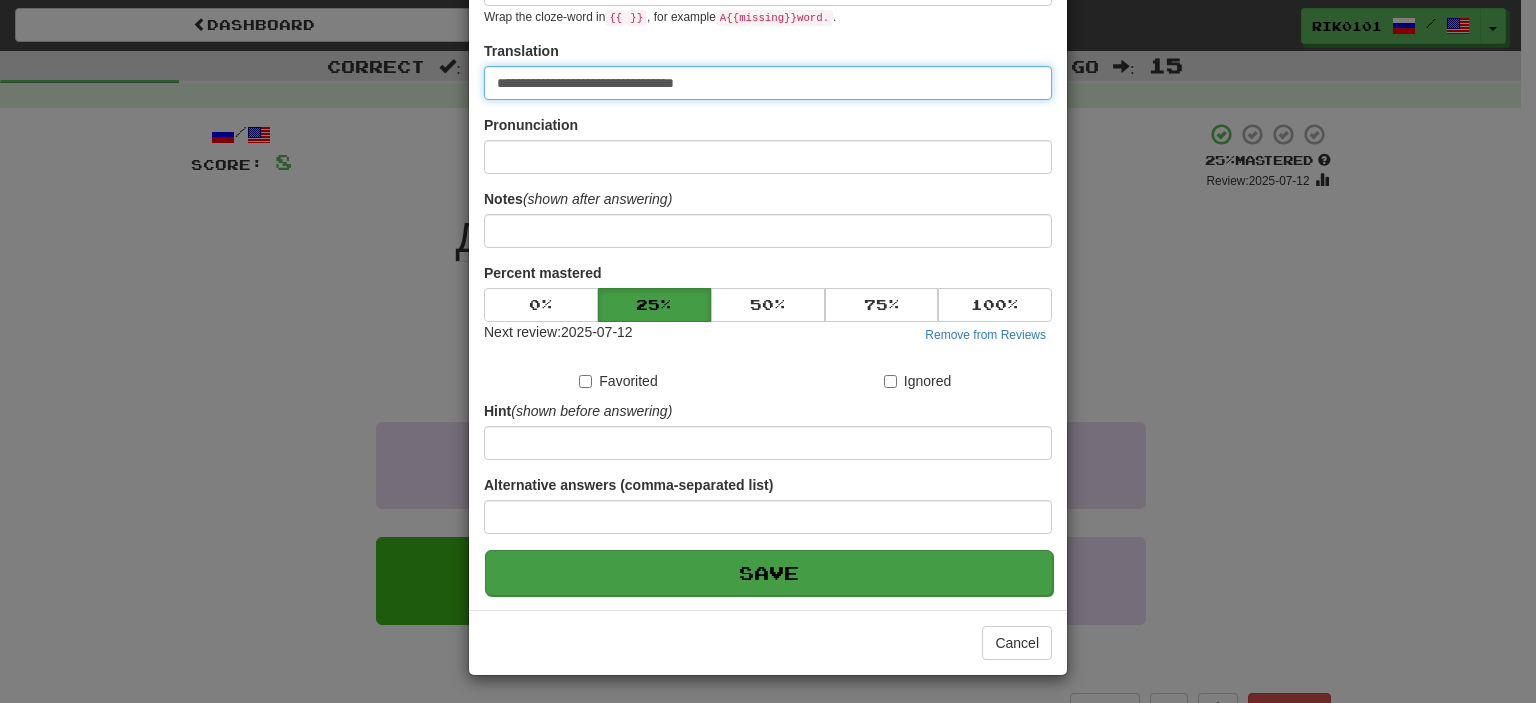 type on "**********" 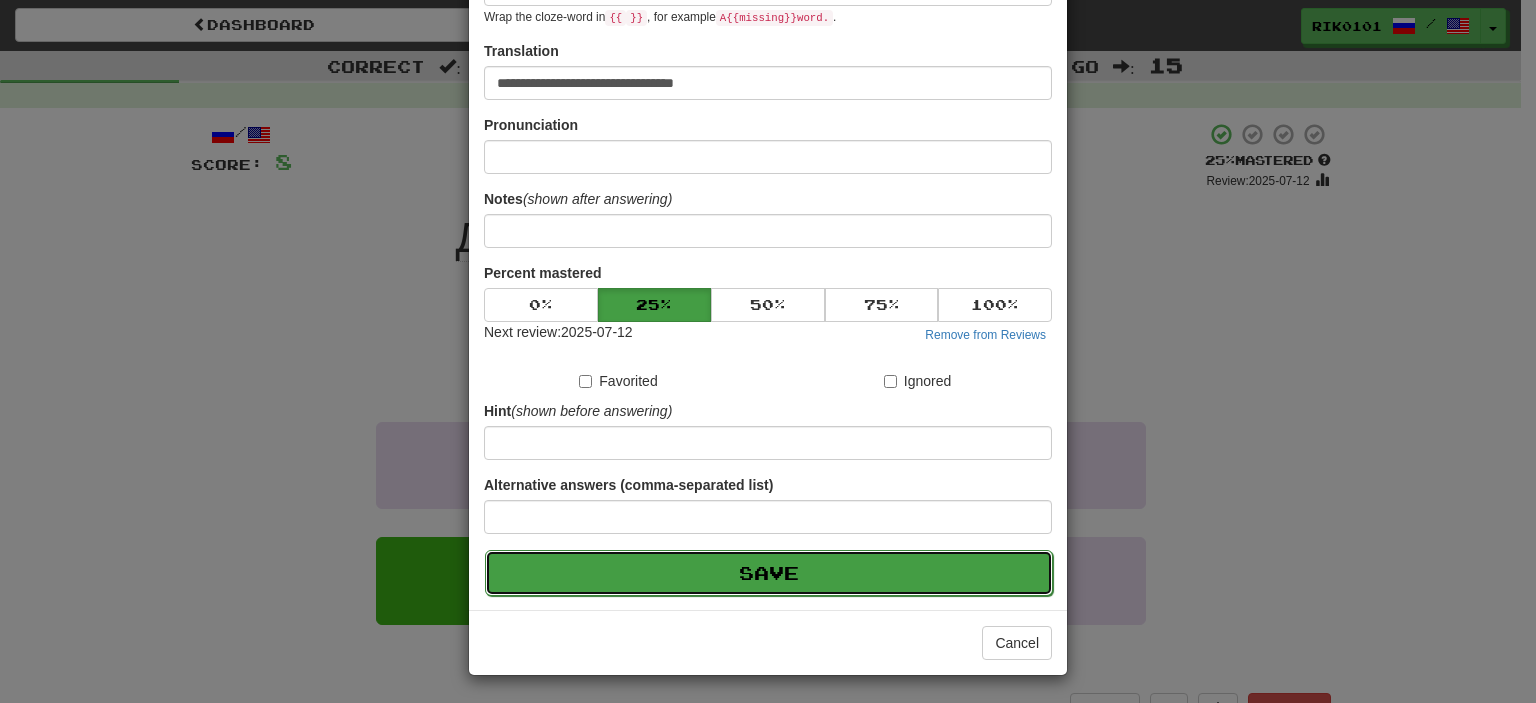 click on "Save" at bounding box center (769, 573) 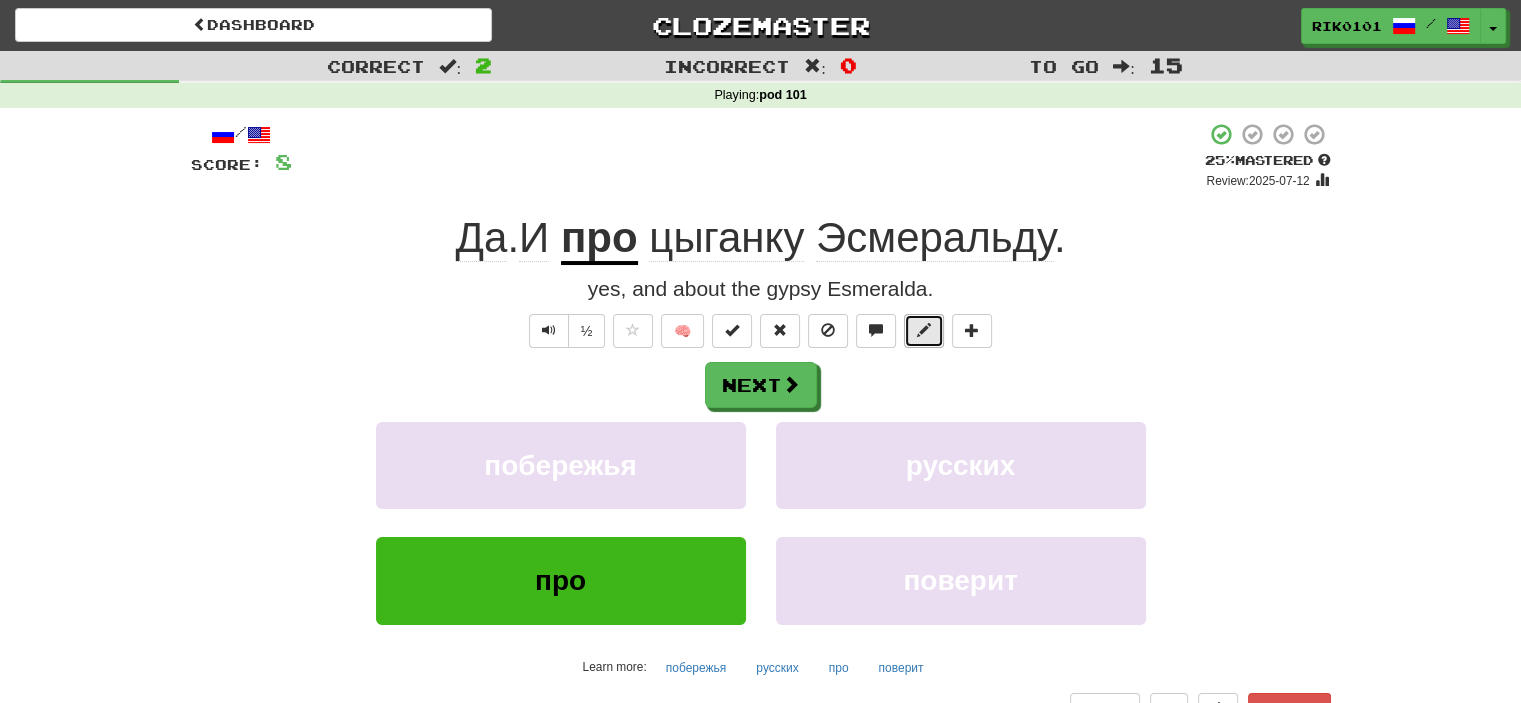 click at bounding box center (924, 331) 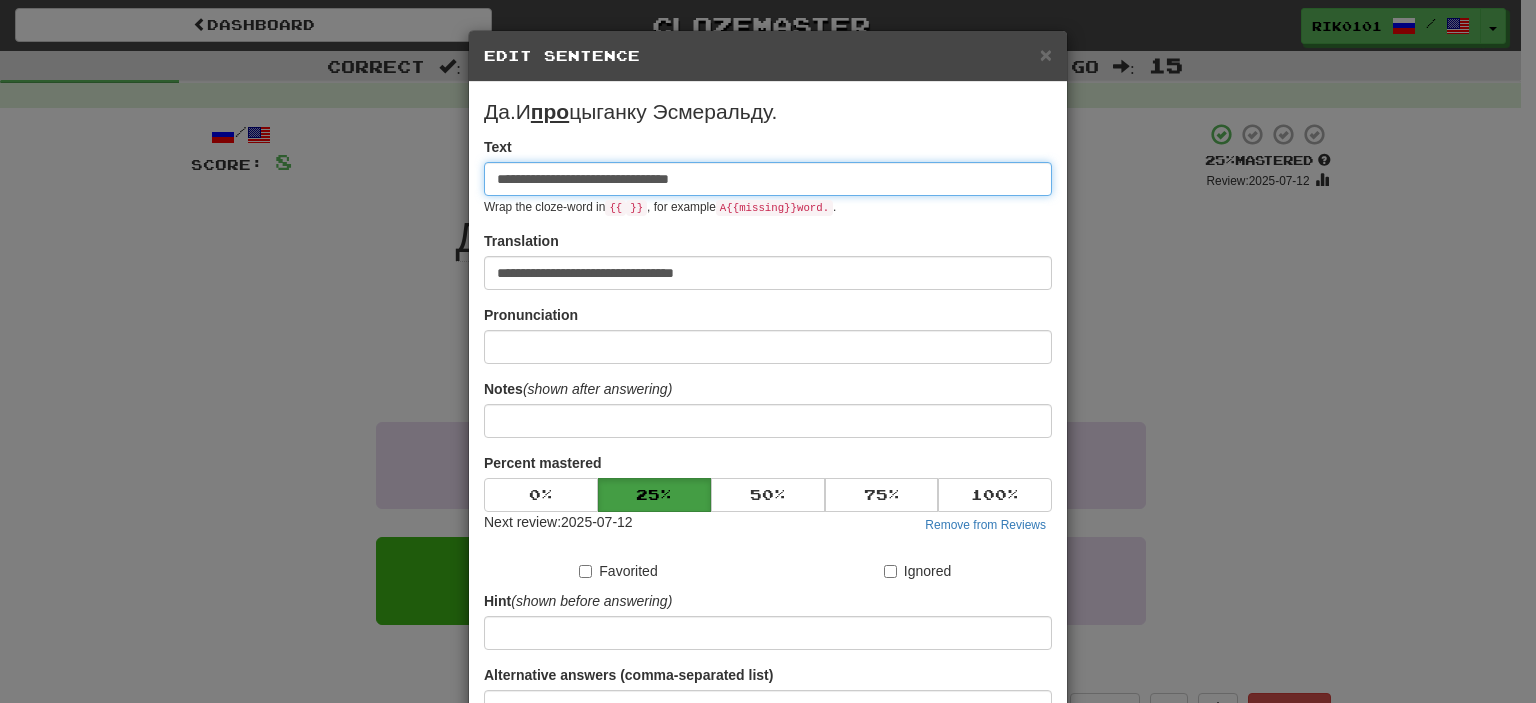 click on "**********" at bounding box center [768, 179] 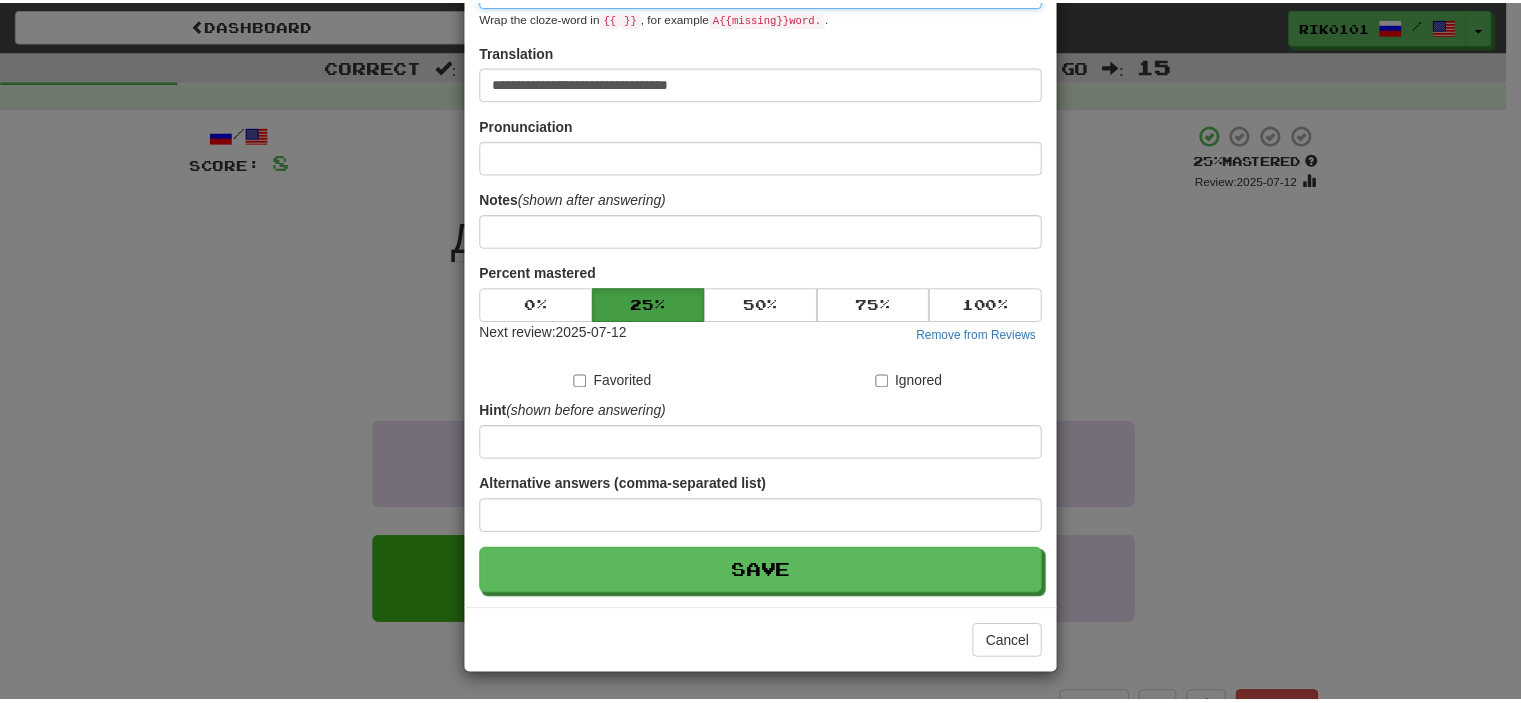 scroll, scrollTop: 189, scrollLeft: 0, axis: vertical 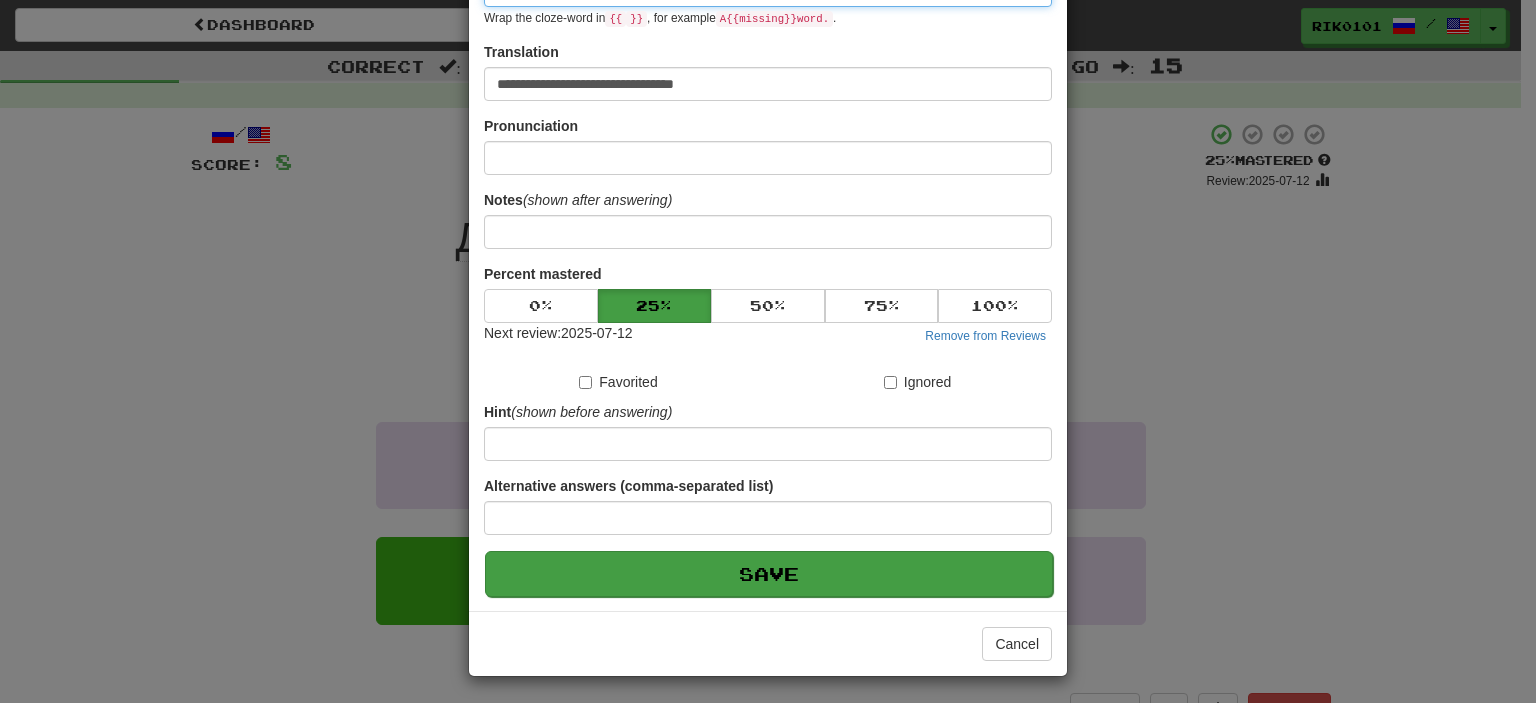 type on "**********" 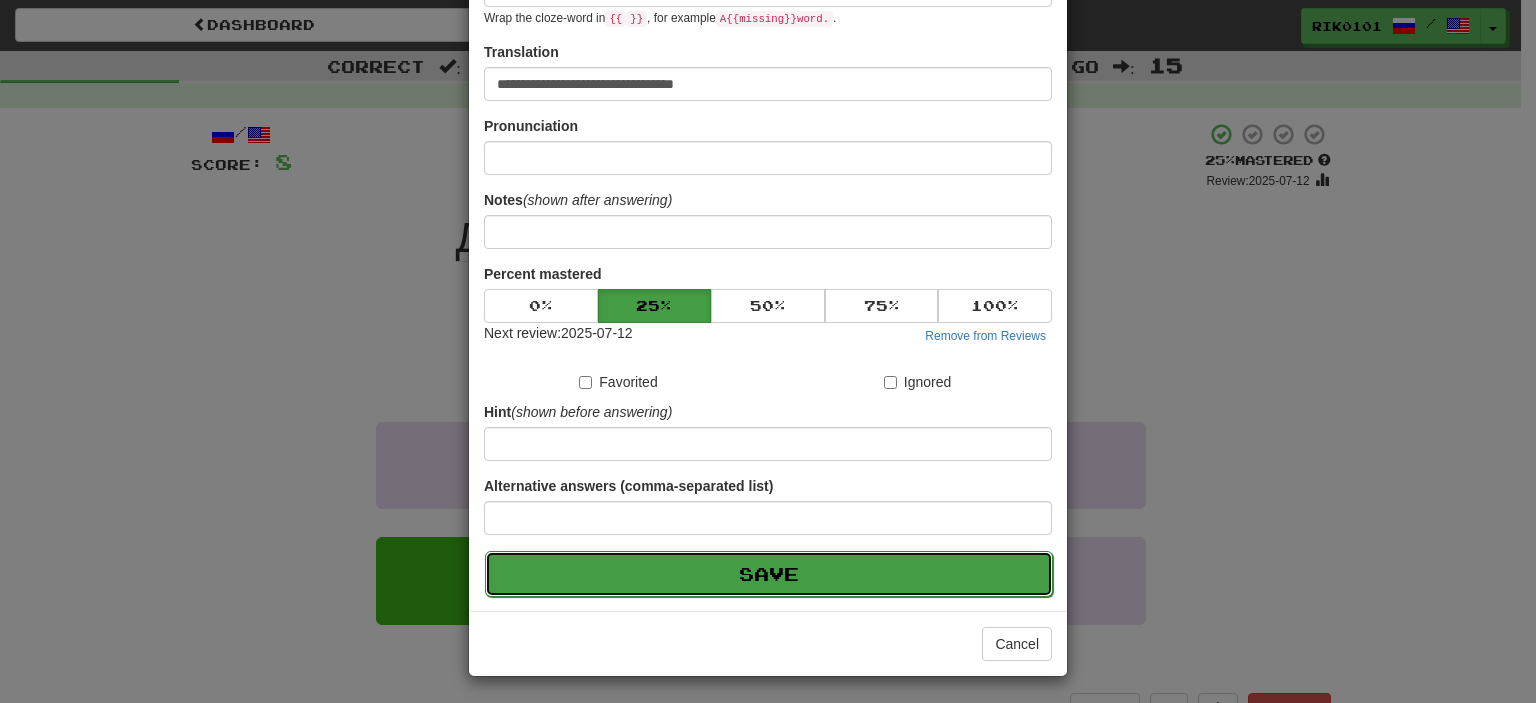 click on "Save" at bounding box center (769, 574) 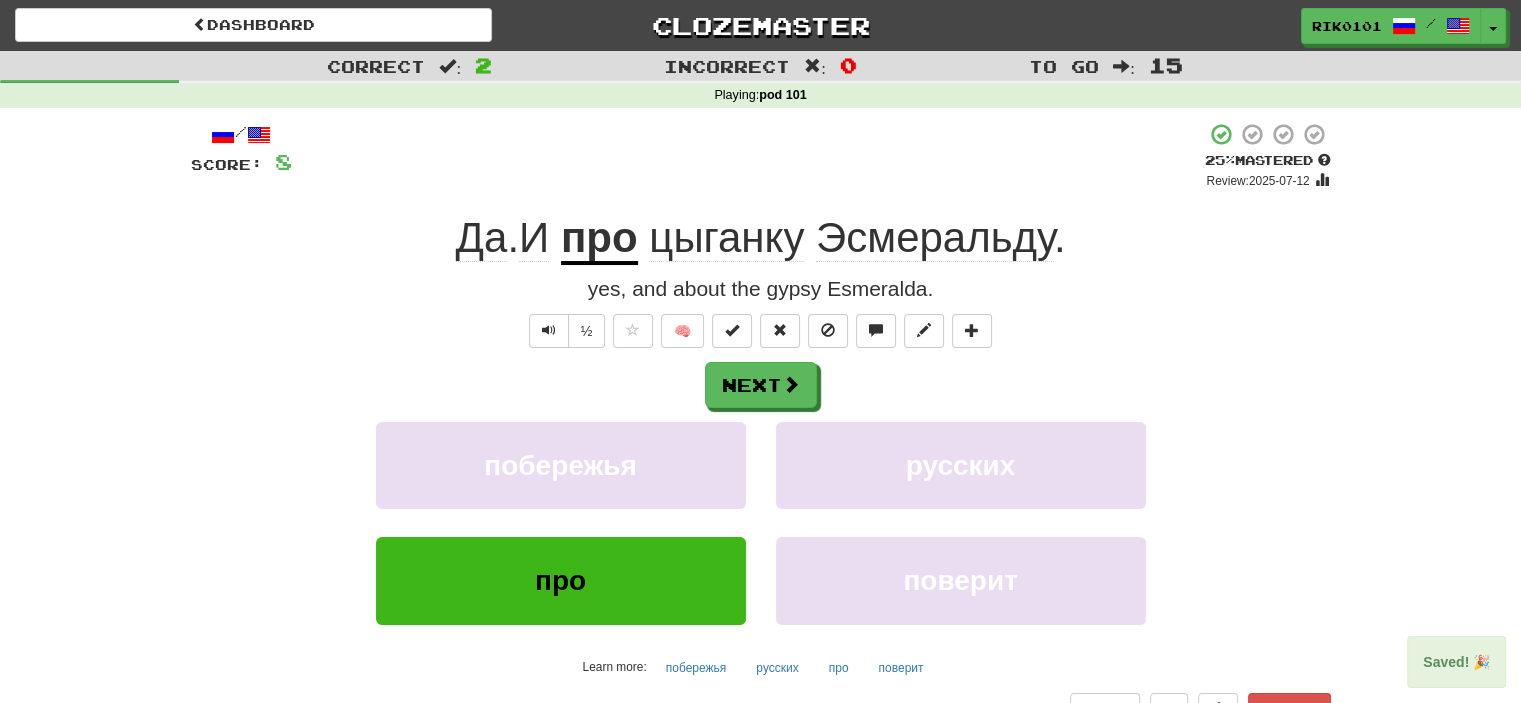 click on "цыганку" at bounding box center (726, 238) 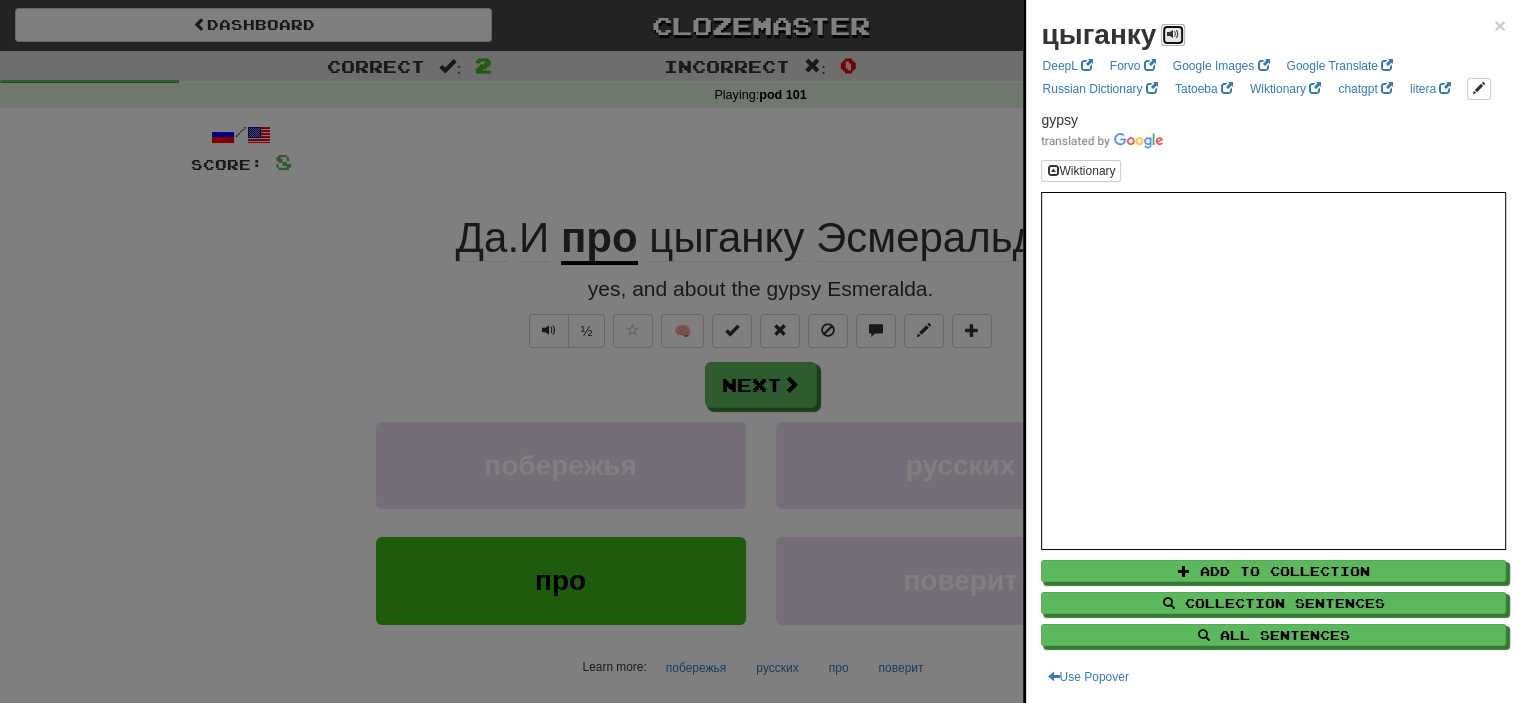 click at bounding box center (1173, 34) 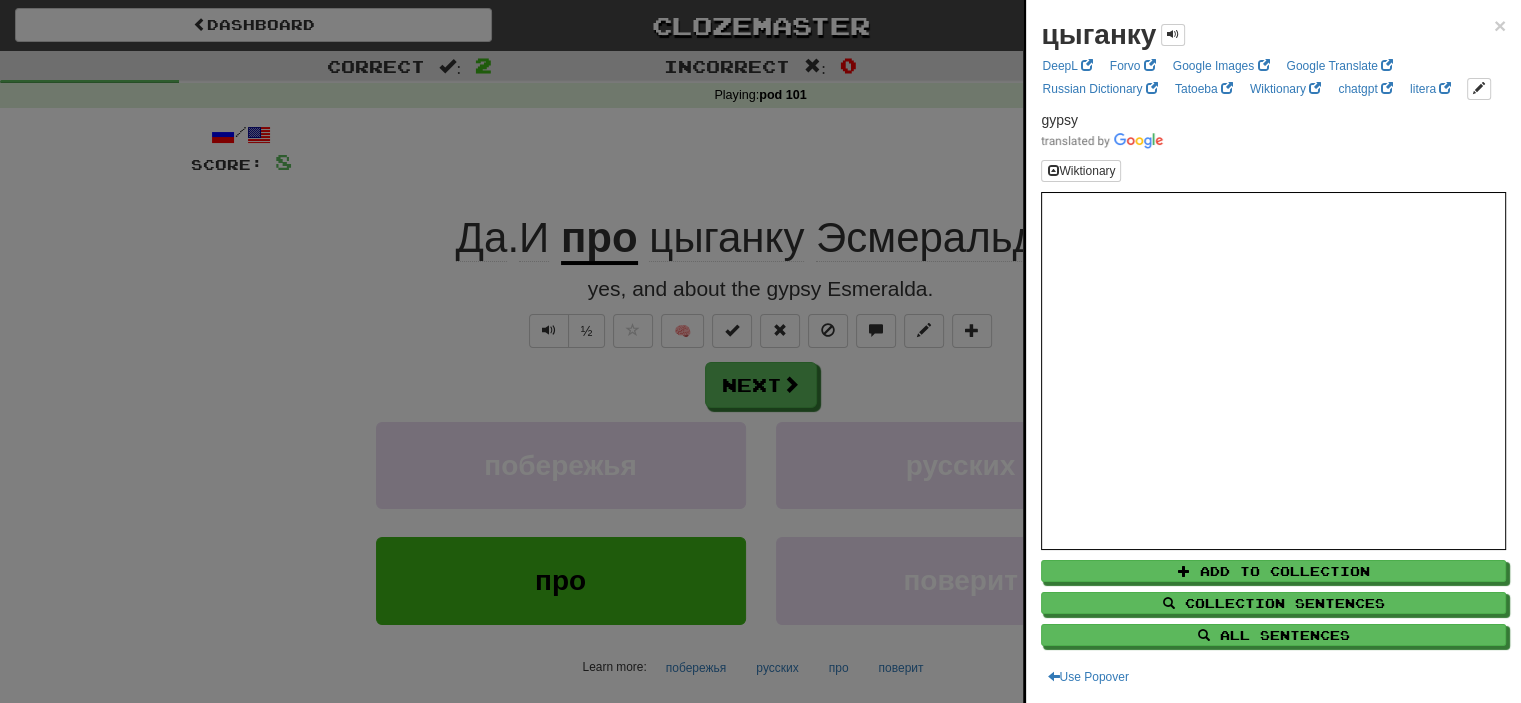 click at bounding box center (760, 351) 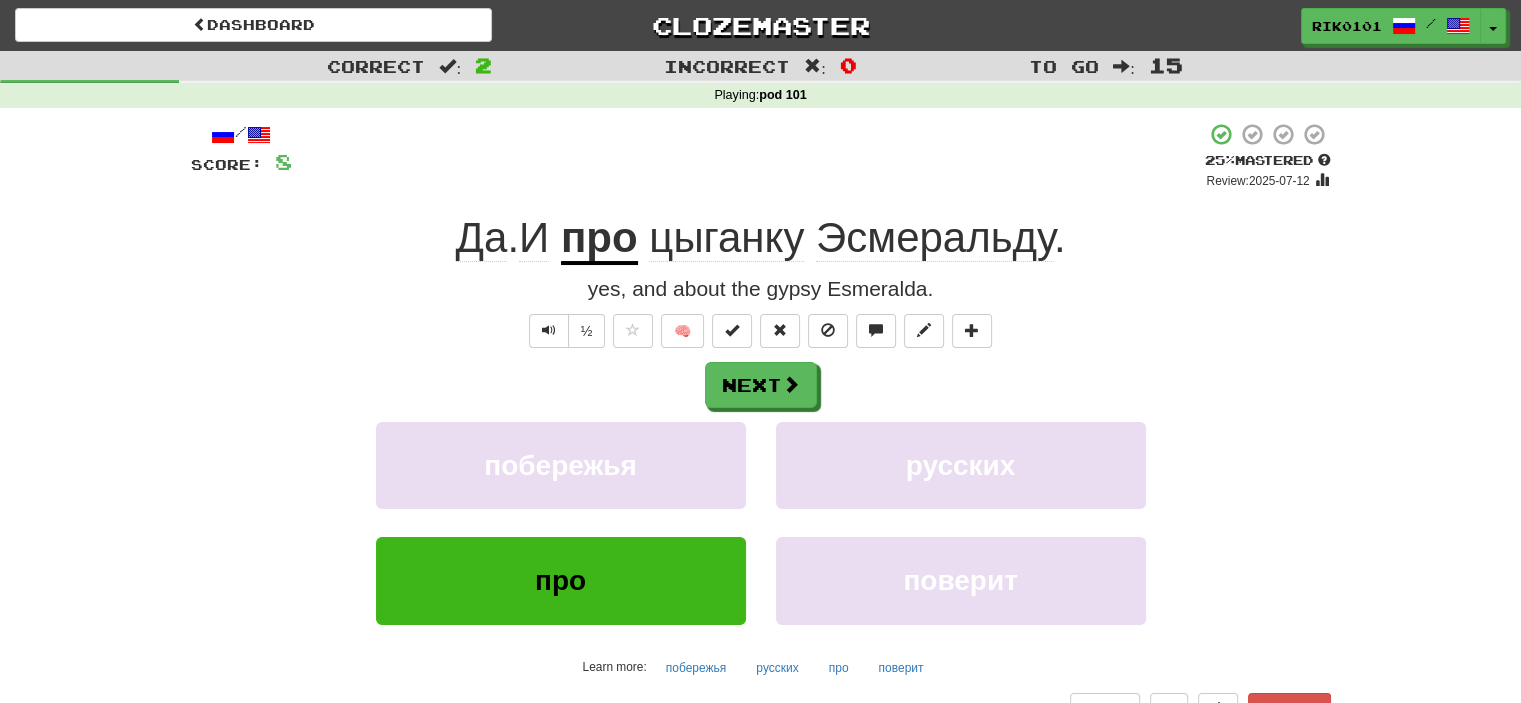 click on "Эсмеральду" at bounding box center (935, 238) 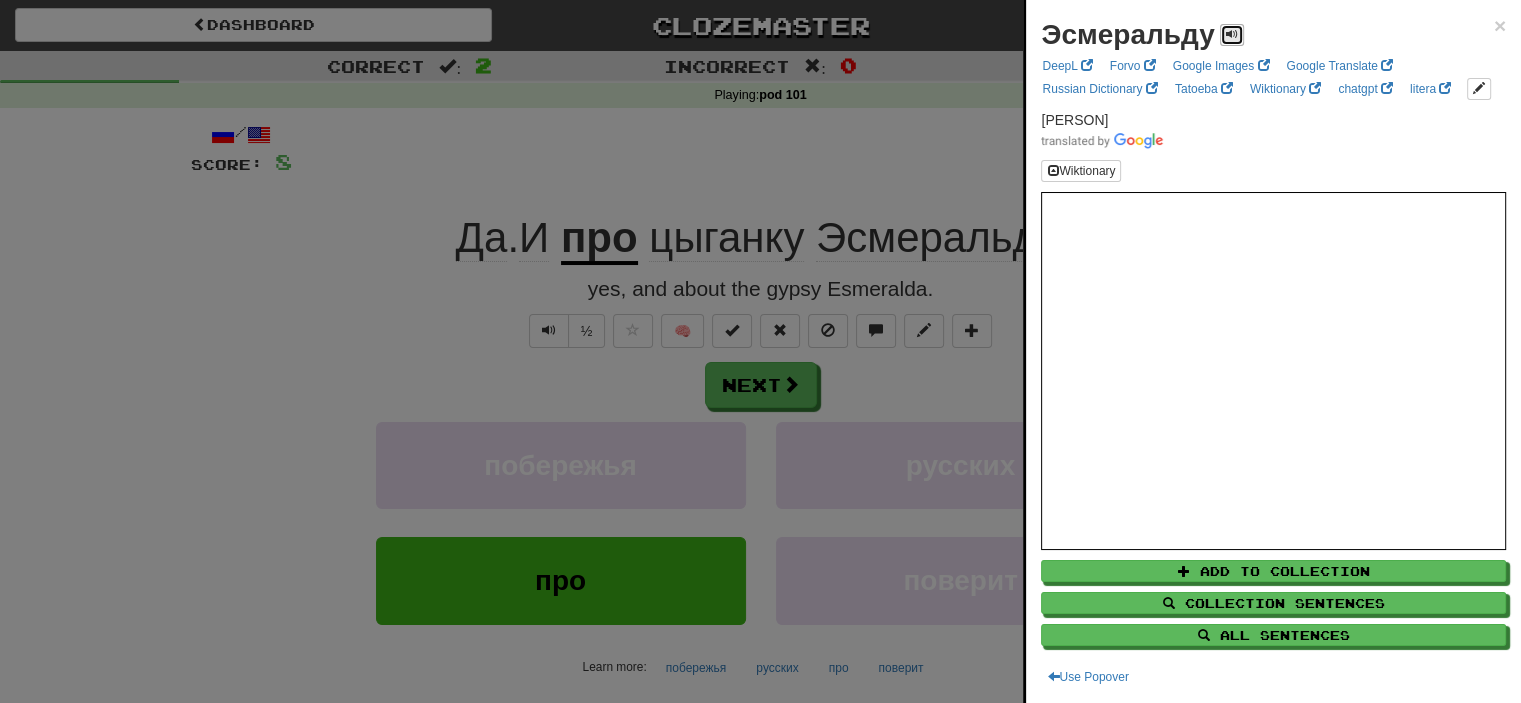 click at bounding box center [1232, 34] 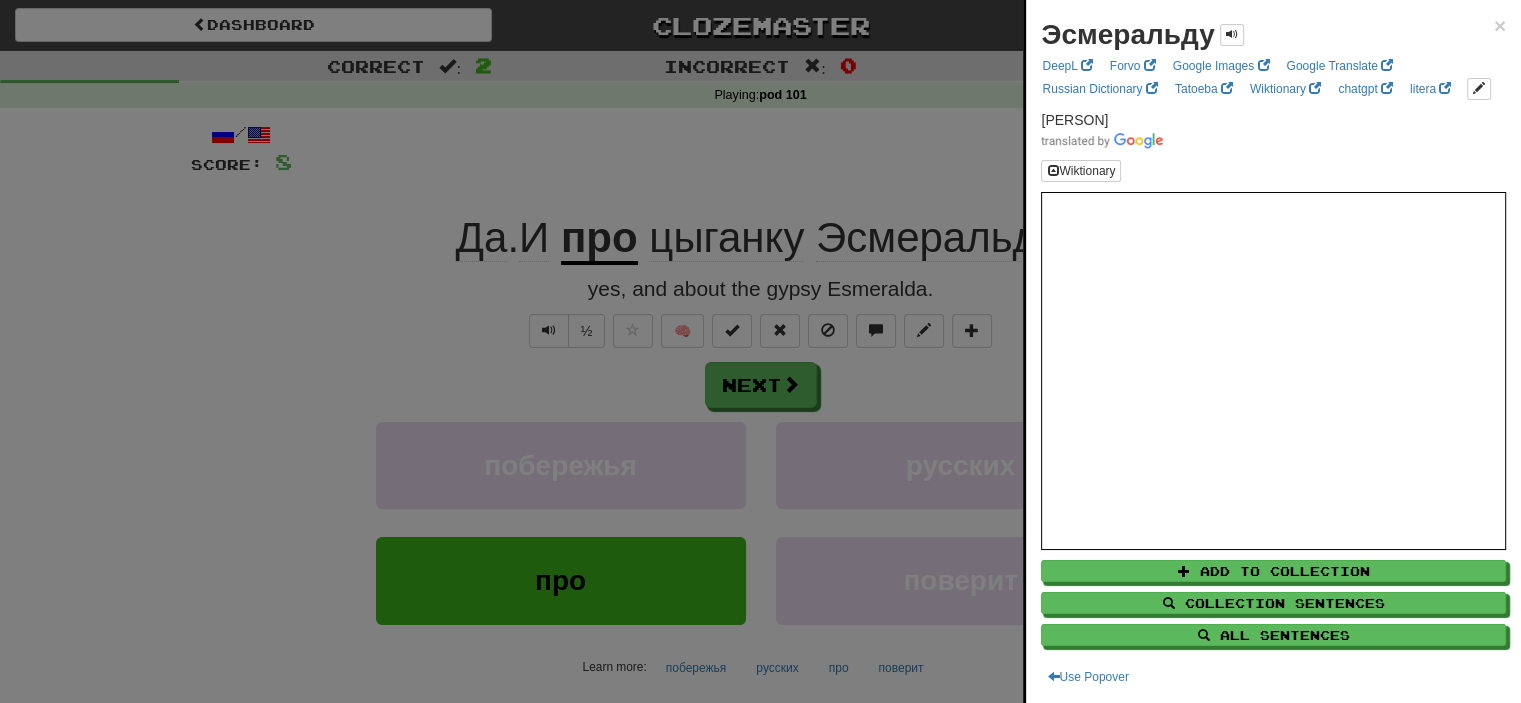 click at bounding box center [760, 351] 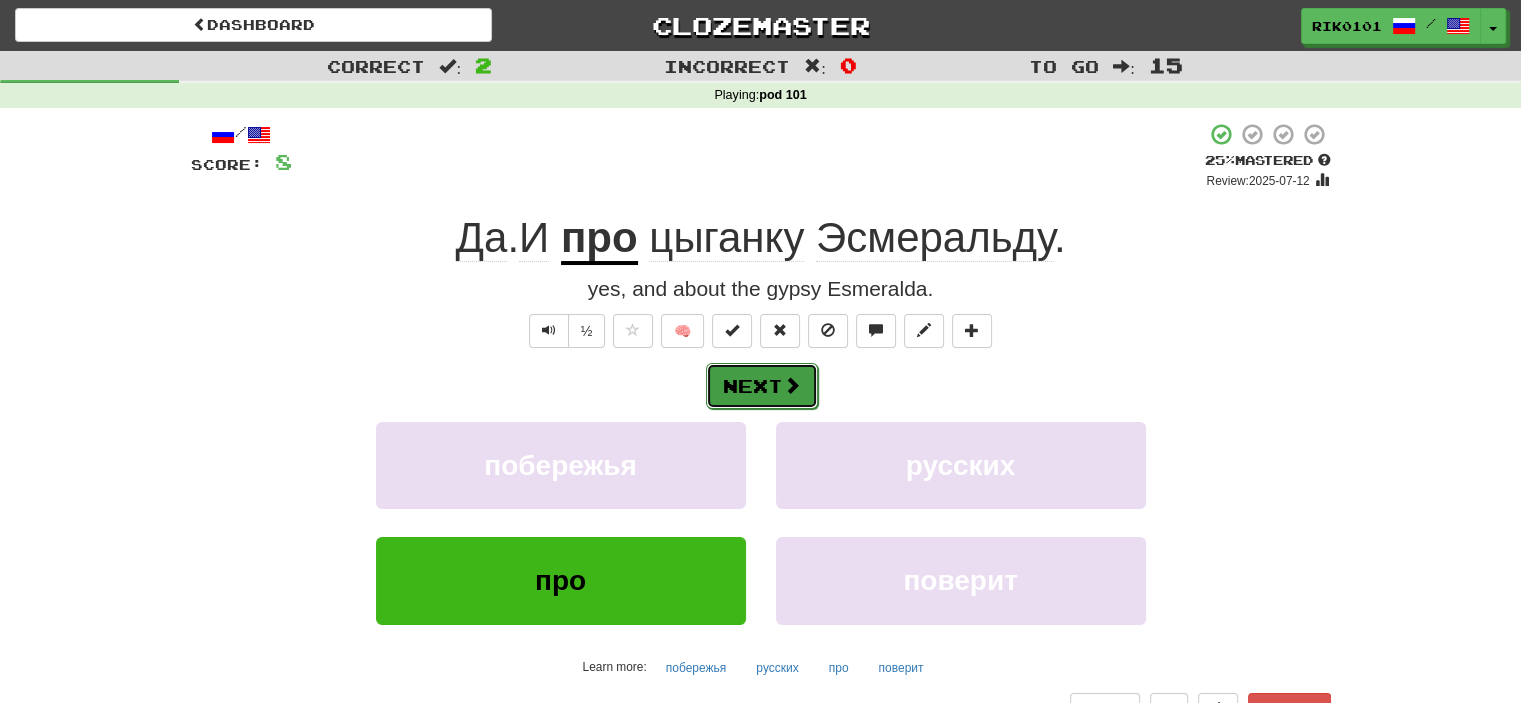 click on "Next" at bounding box center (762, 386) 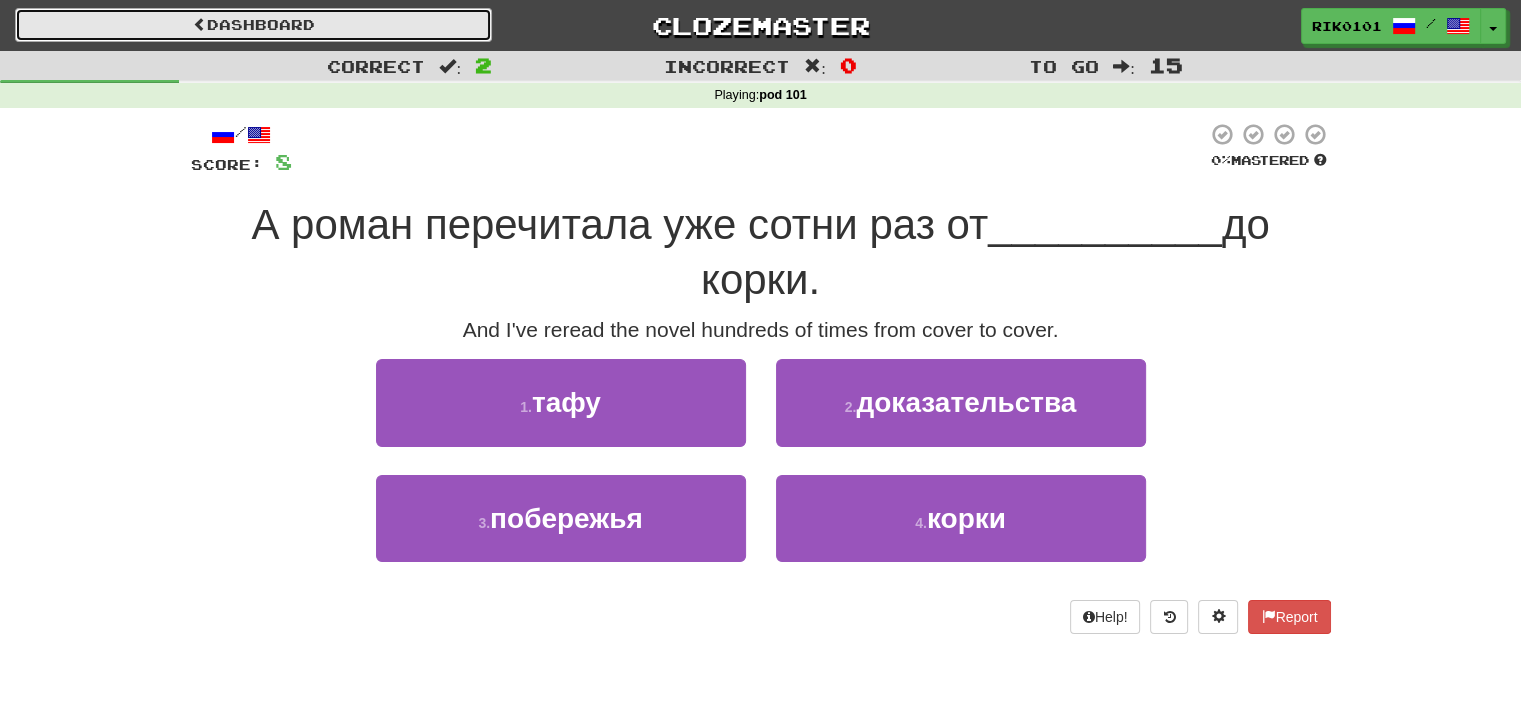 click on "Dashboard" at bounding box center (253, 25) 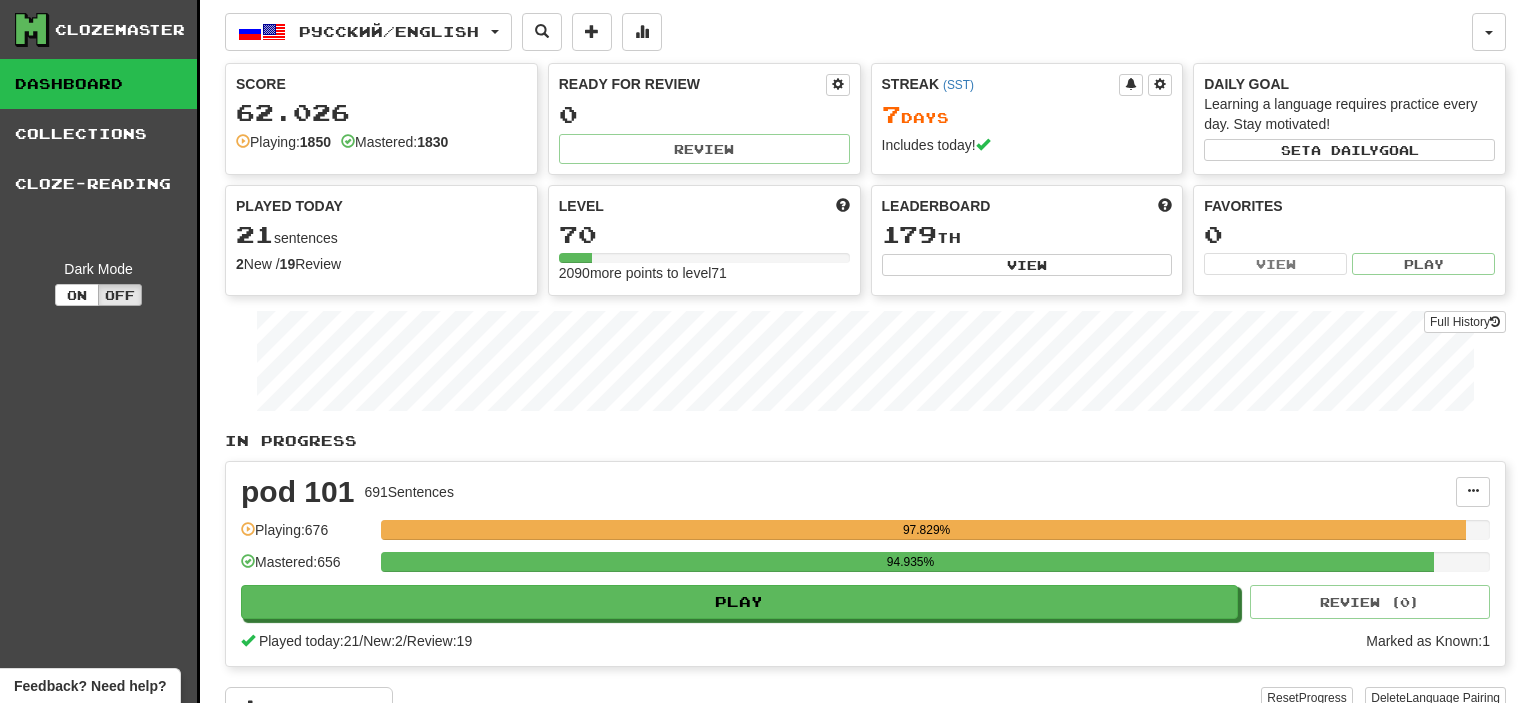 scroll, scrollTop: 0, scrollLeft: 0, axis: both 